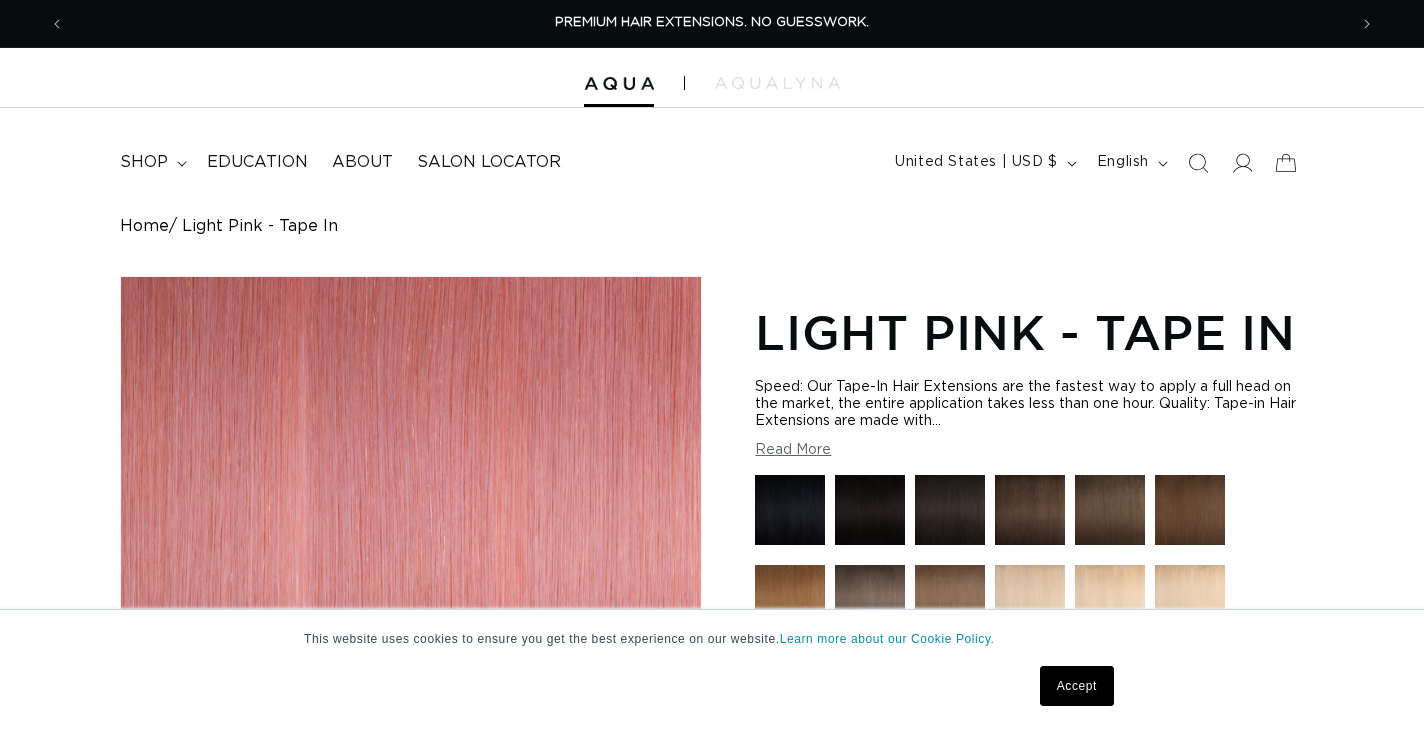 click at bounding box center (950, 1049) 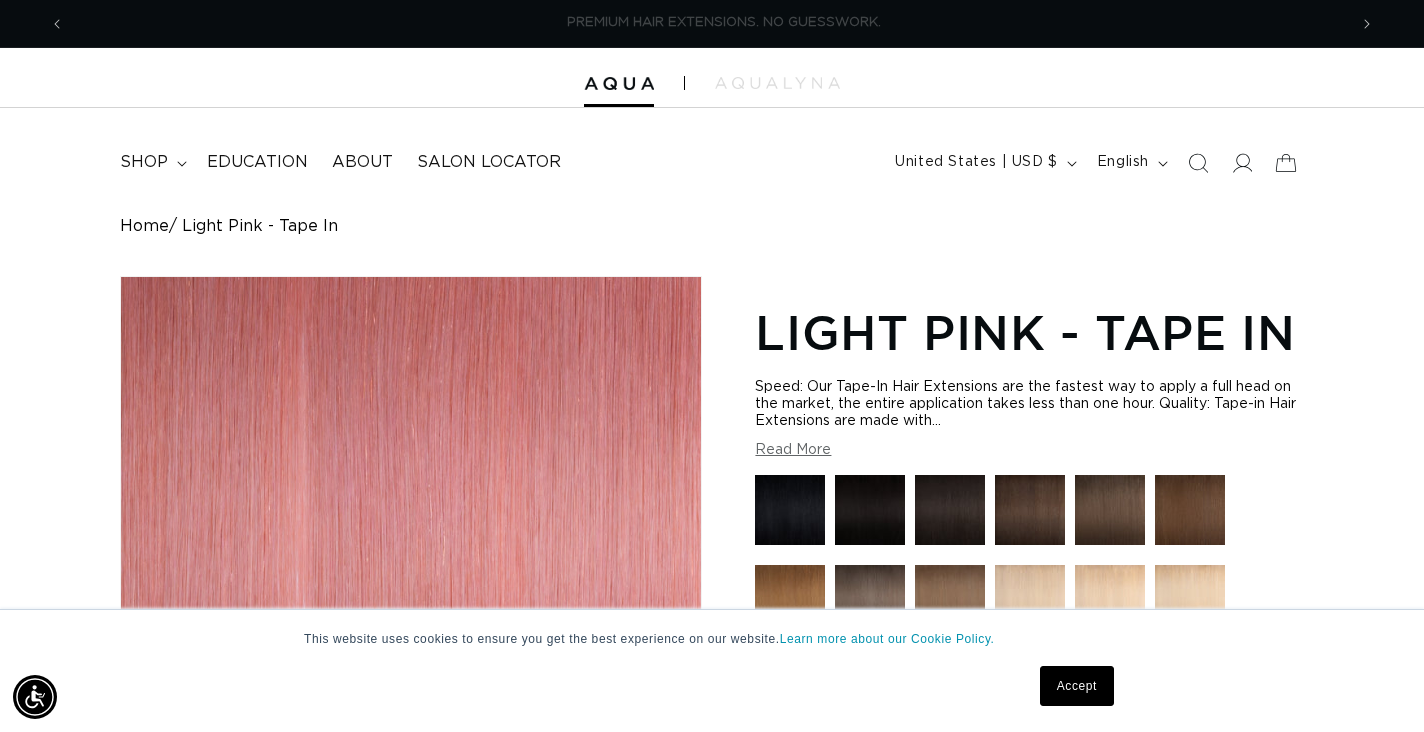 scroll, scrollTop: 694, scrollLeft: 0, axis: vertical 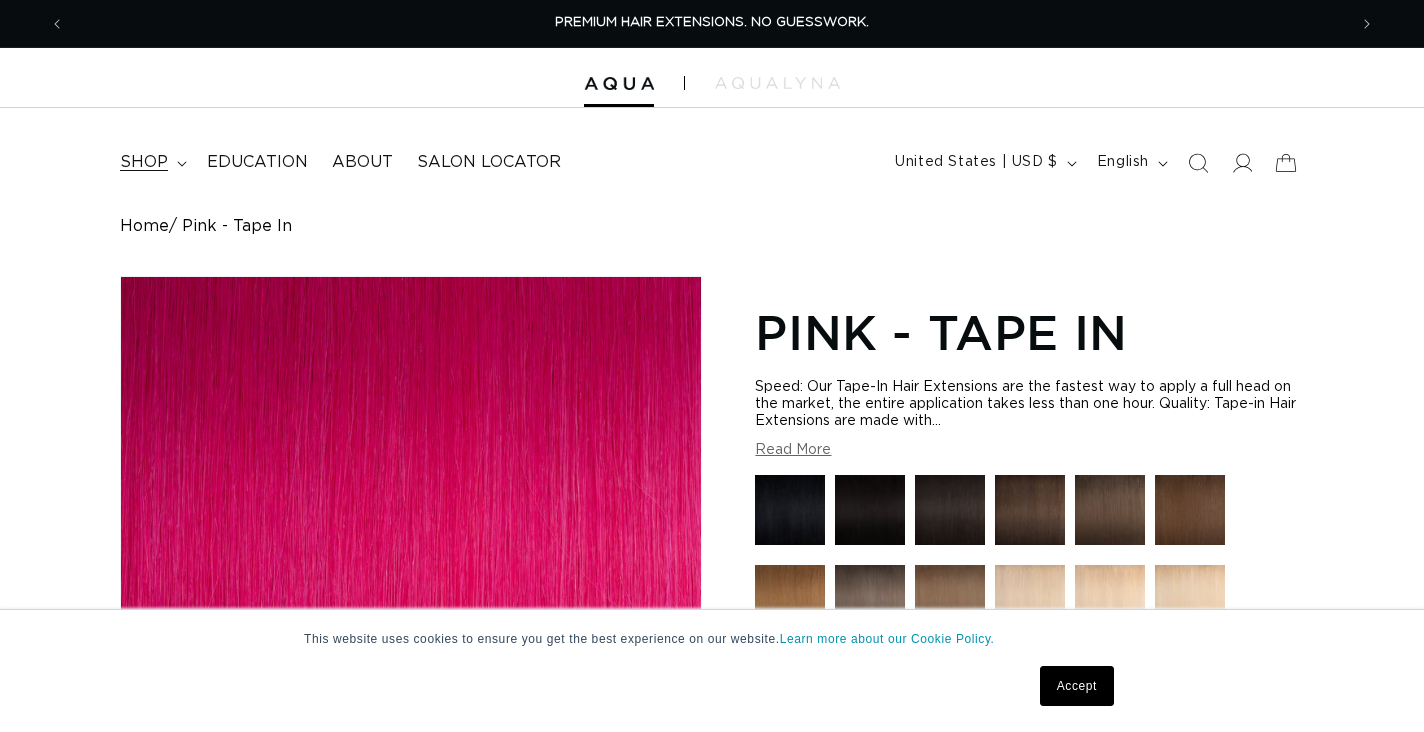 click on "shop" at bounding box center [151, 162] 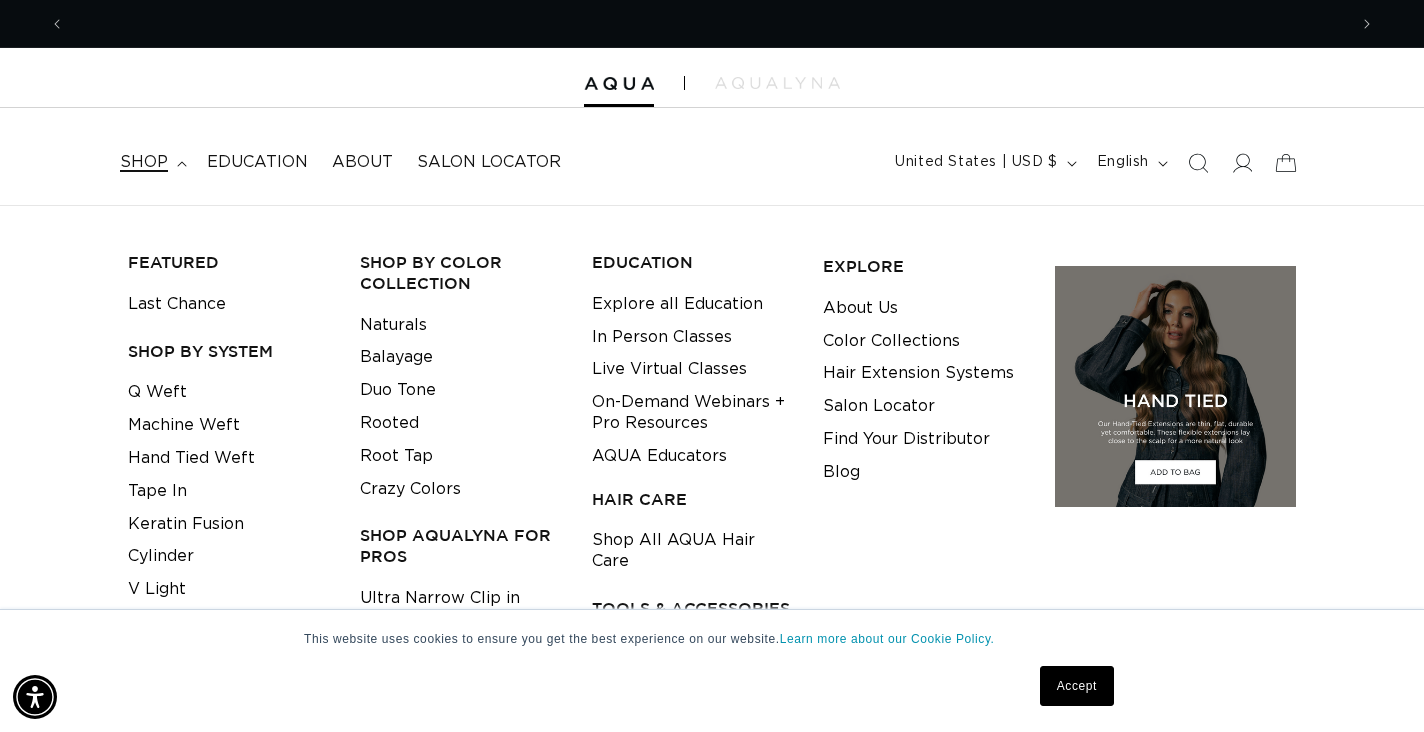 scroll, scrollTop: 0, scrollLeft: 0, axis: both 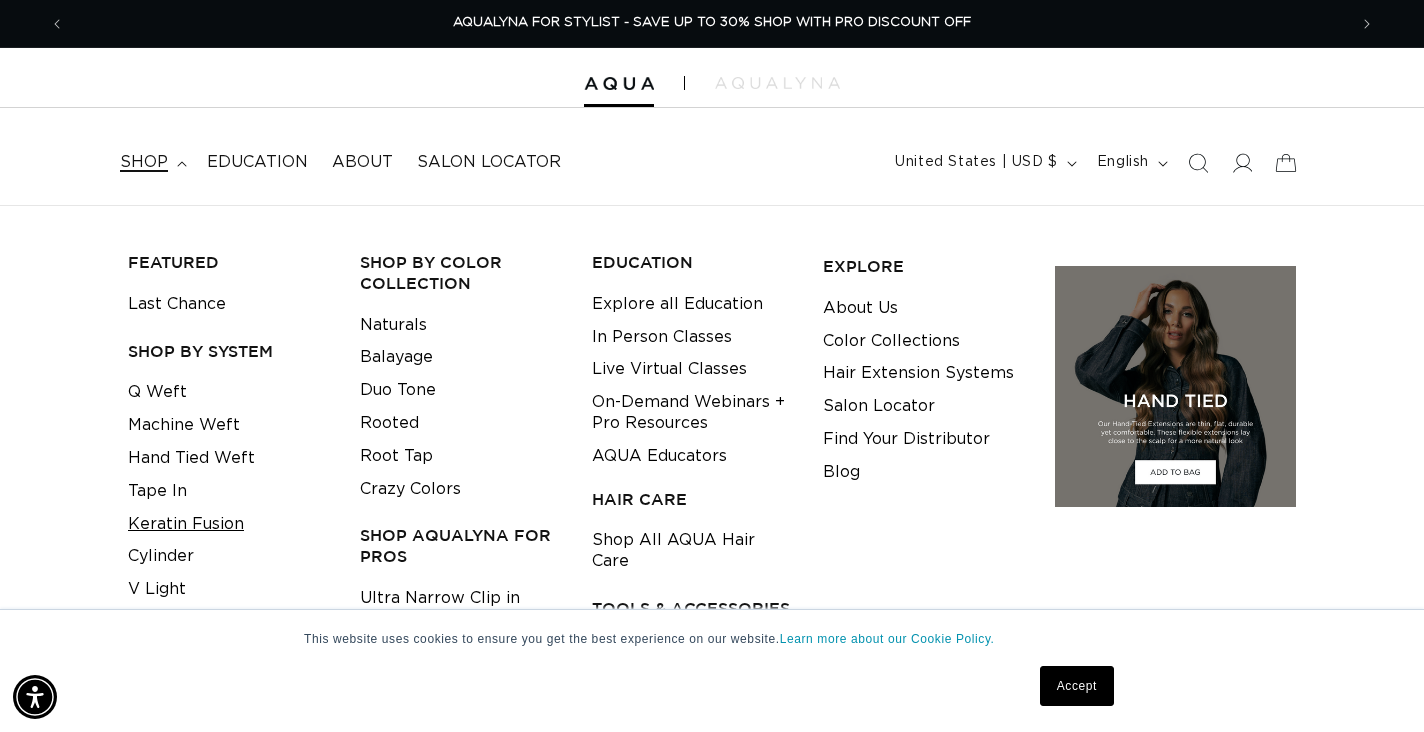 click on "Keratin Fusion" at bounding box center [186, 524] 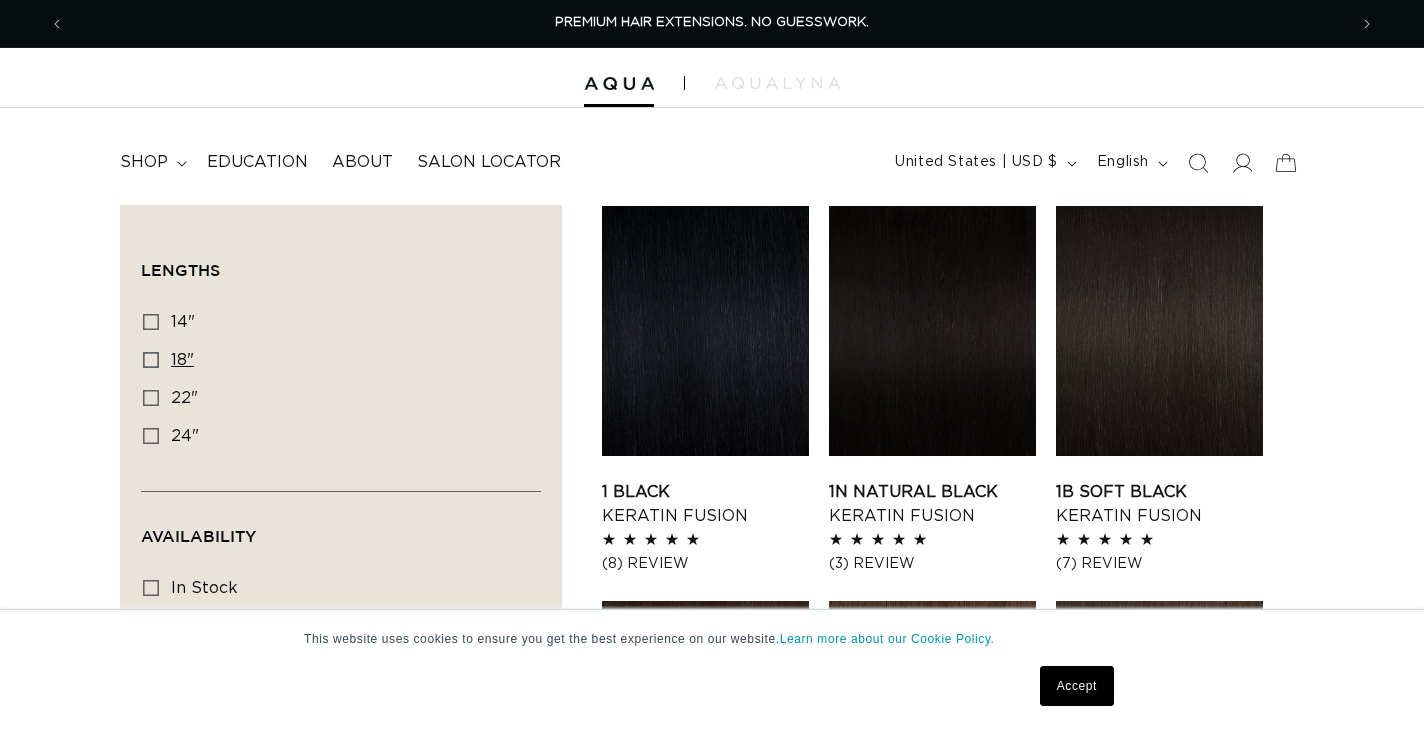 scroll, scrollTop: 0, scrollLeft: 0, axis: both 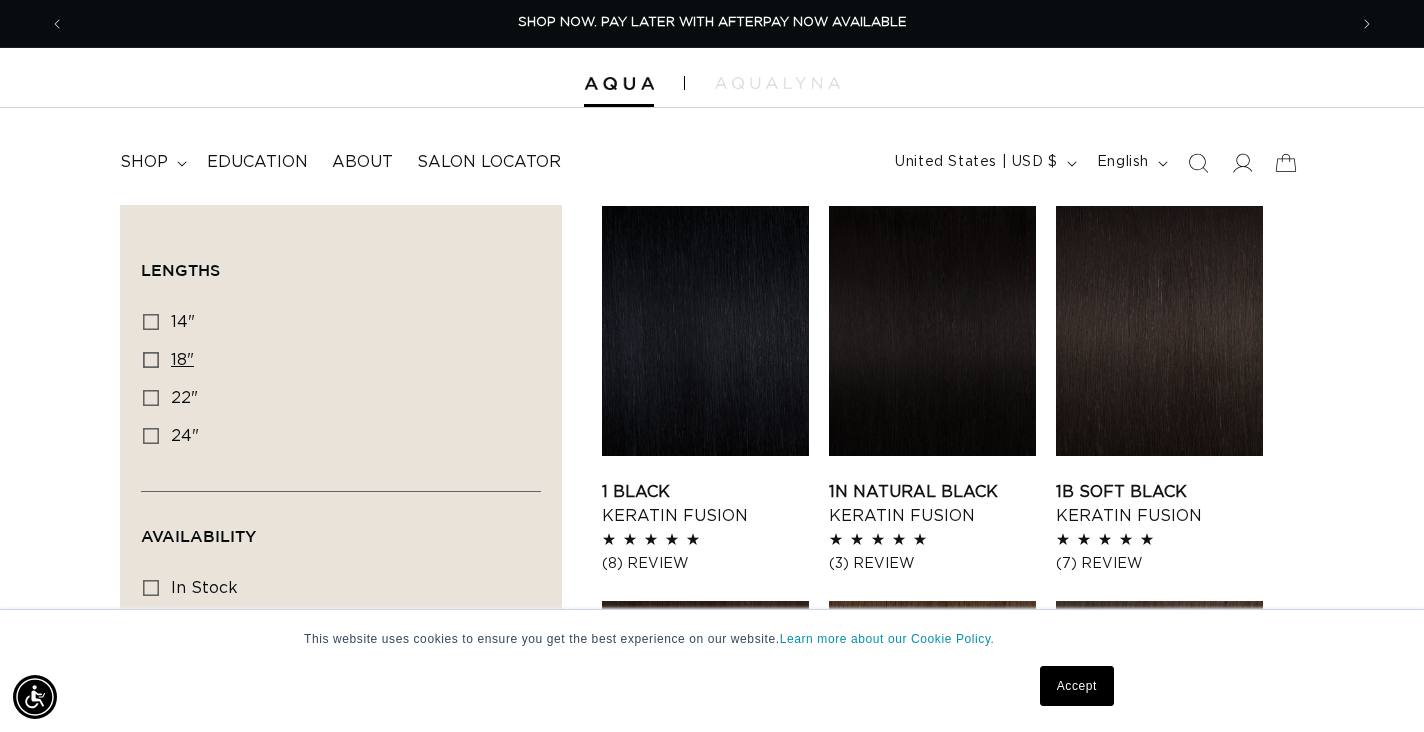 click 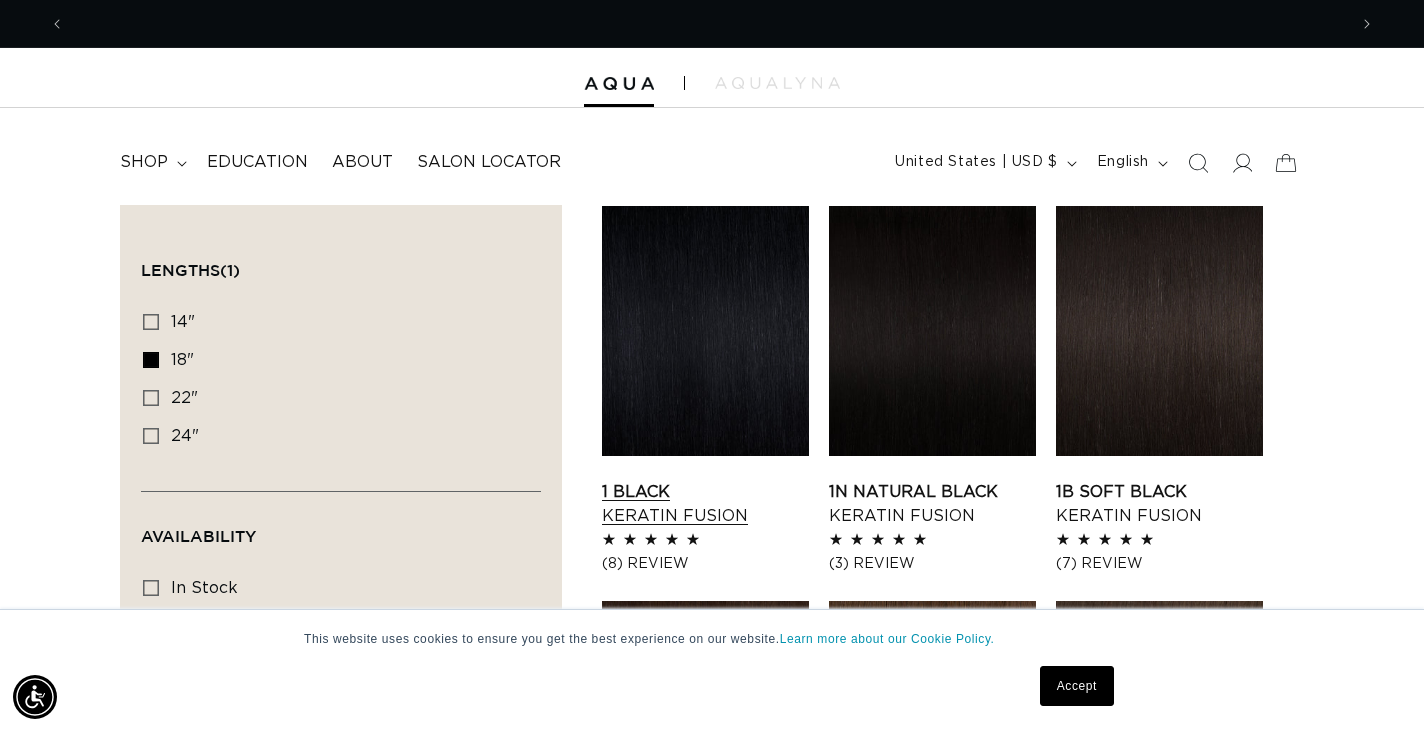 scroll, scrollTop: 0, scrollLeft: 0, axis: both 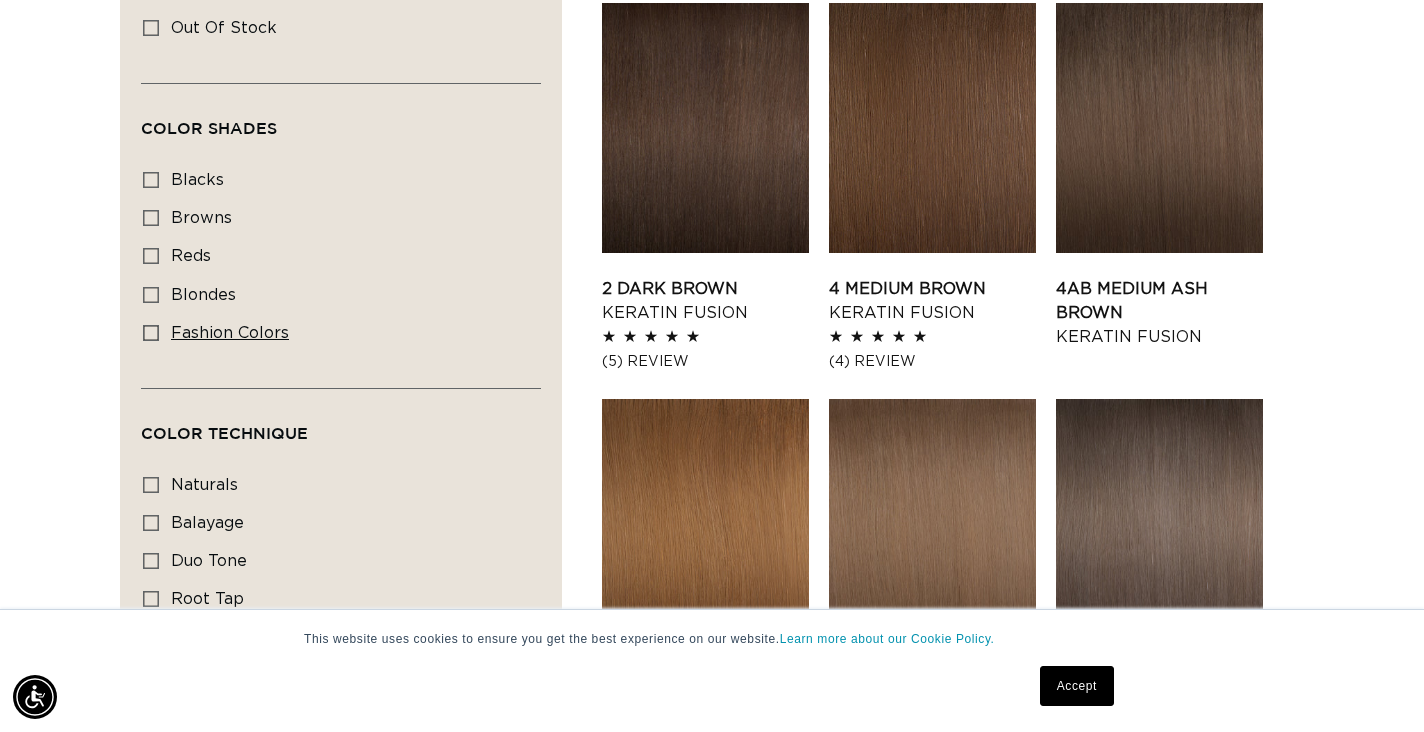 click on "fashion colors
fashion colors (8 products)" at bounding box center (151, 333) 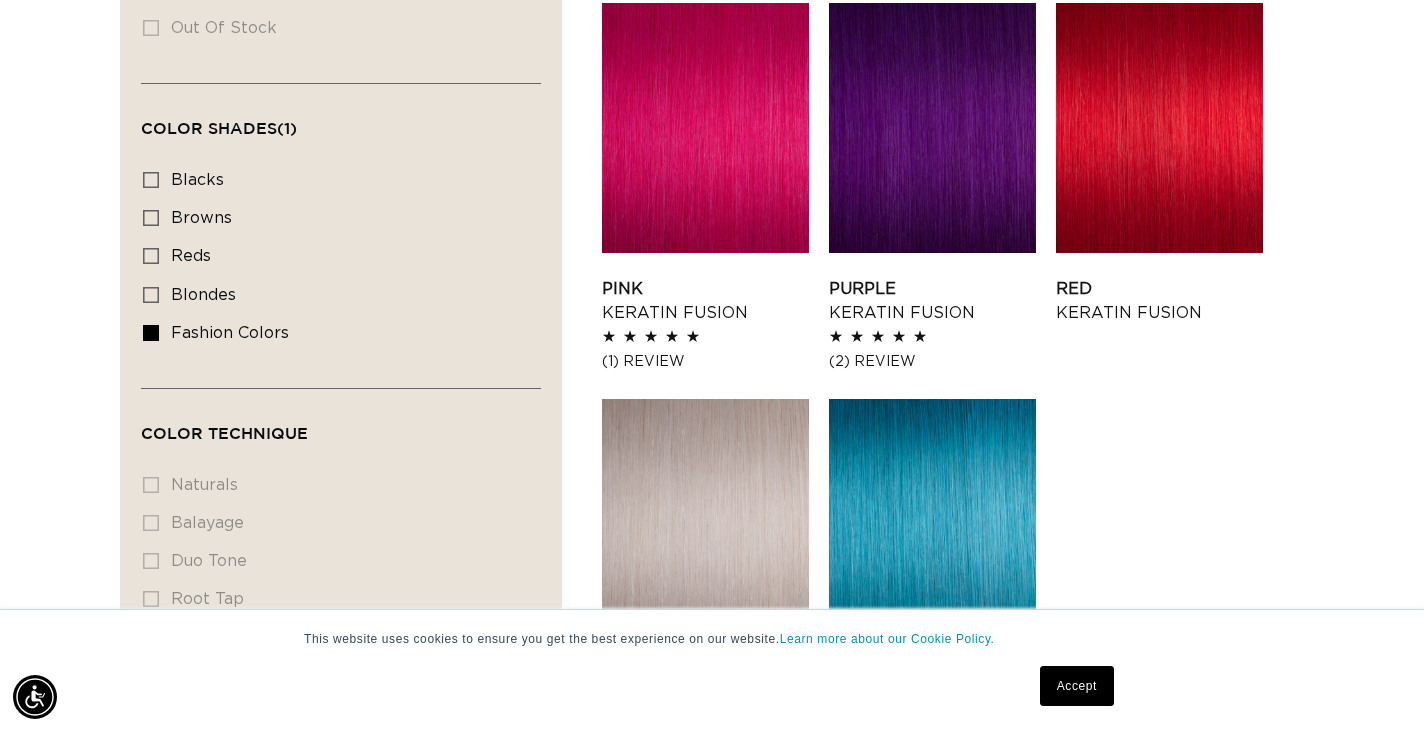 scroll, scrollTop: 0, scrollLeft: 0, axis: both 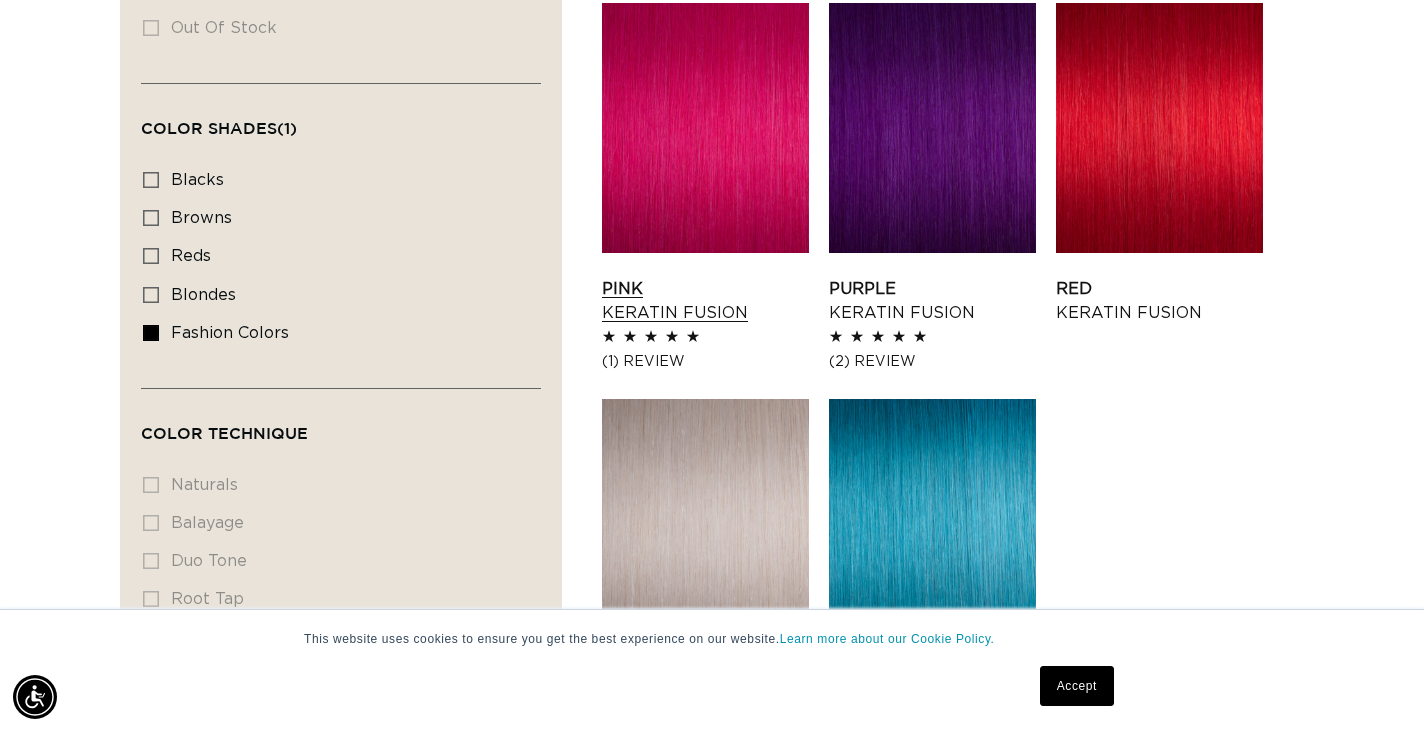 click on "Pink
Keratin Fusion" at bounding box center (705, 301) 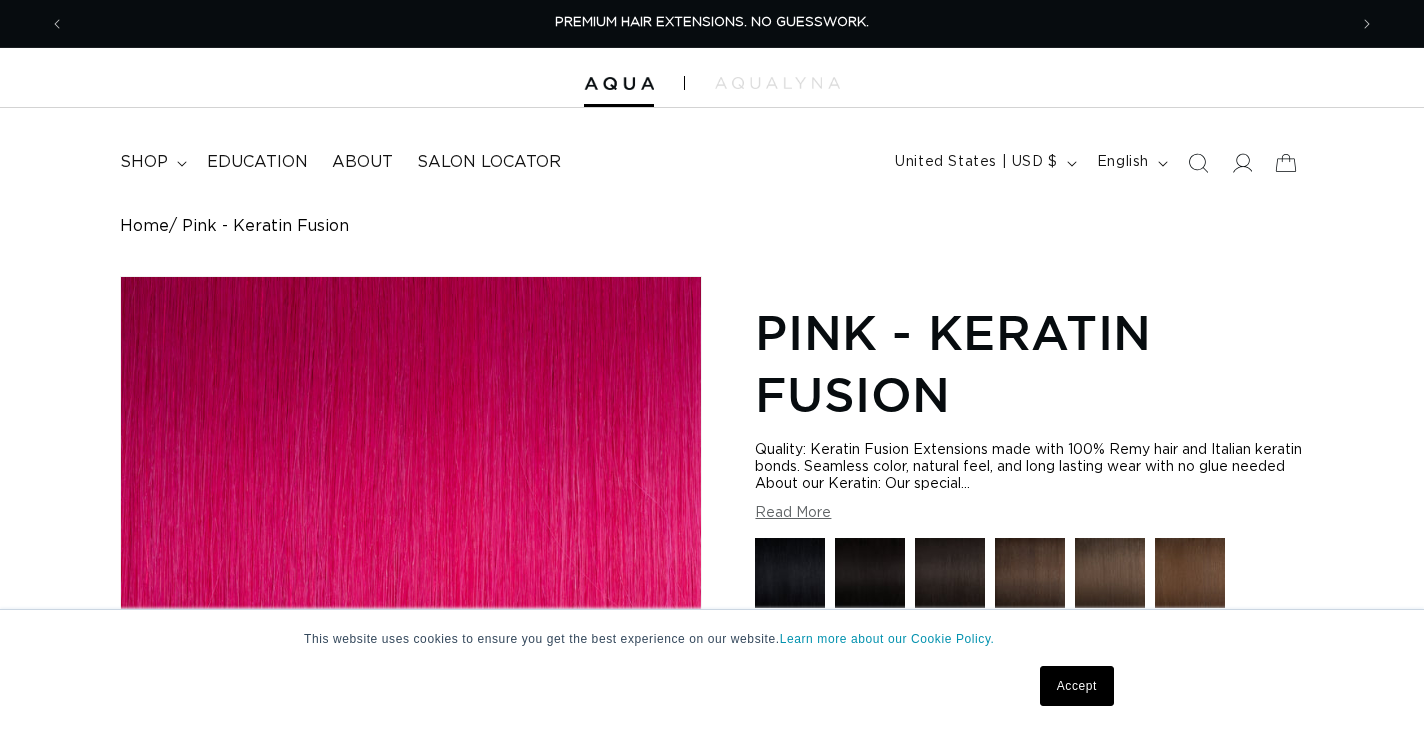 scroll, scrollTop: 0, scrollLeft: 0, axis: both 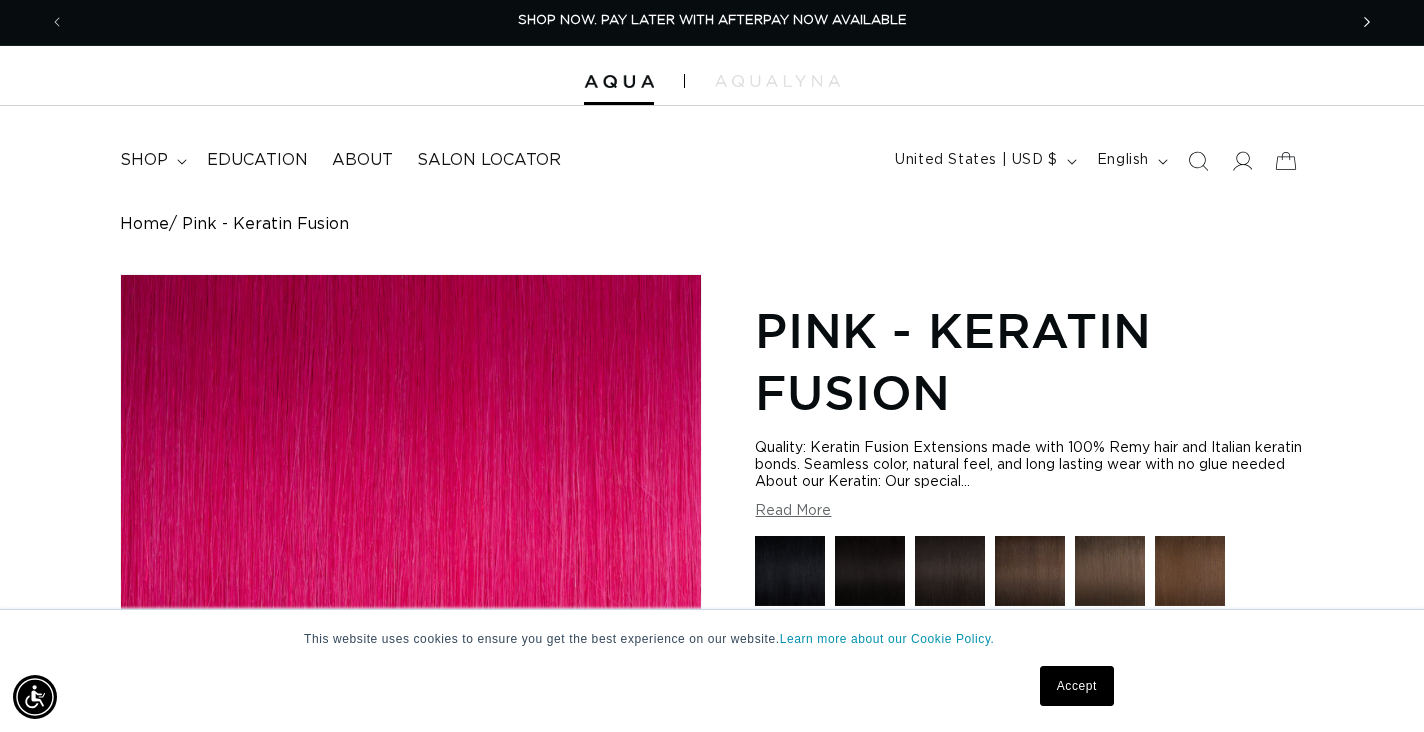 click 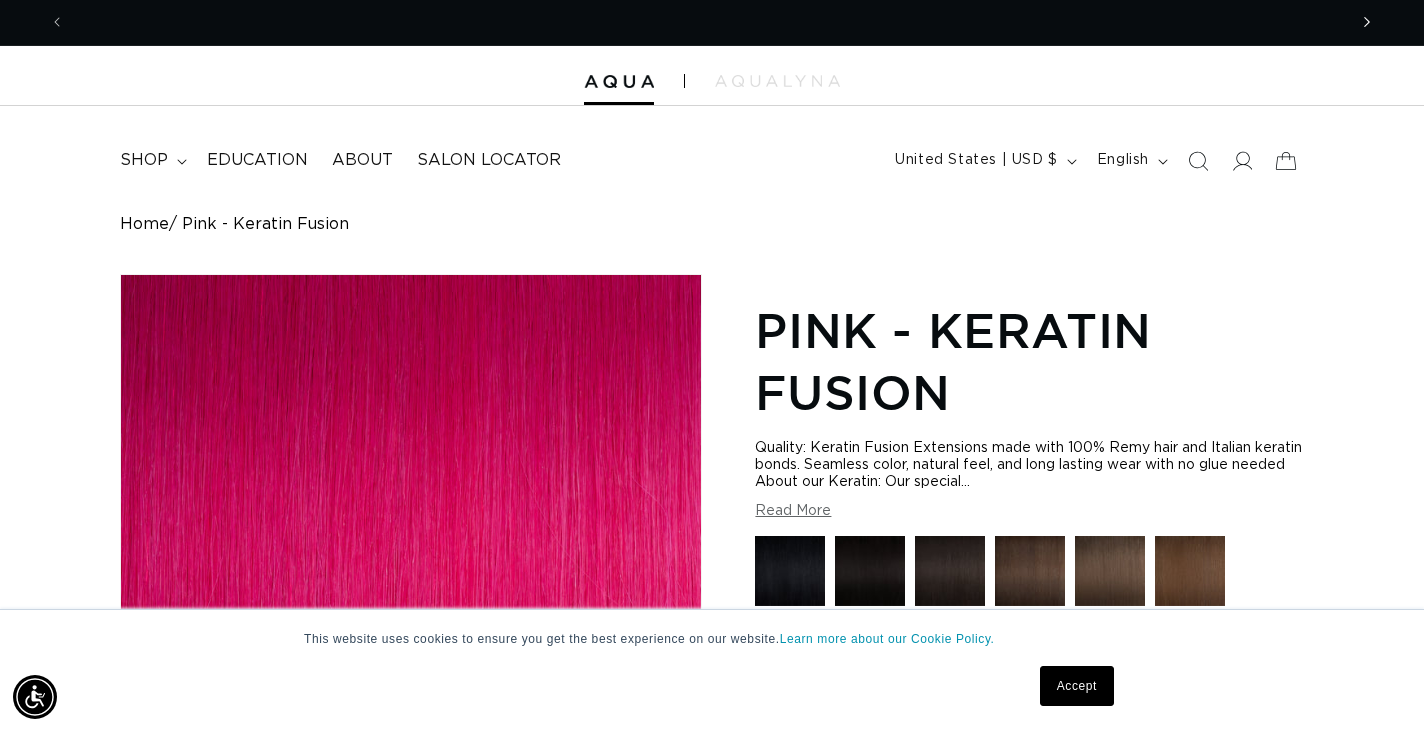 scroll, scrollTop: 0, scrollLeft: 2564, axis: horizontal 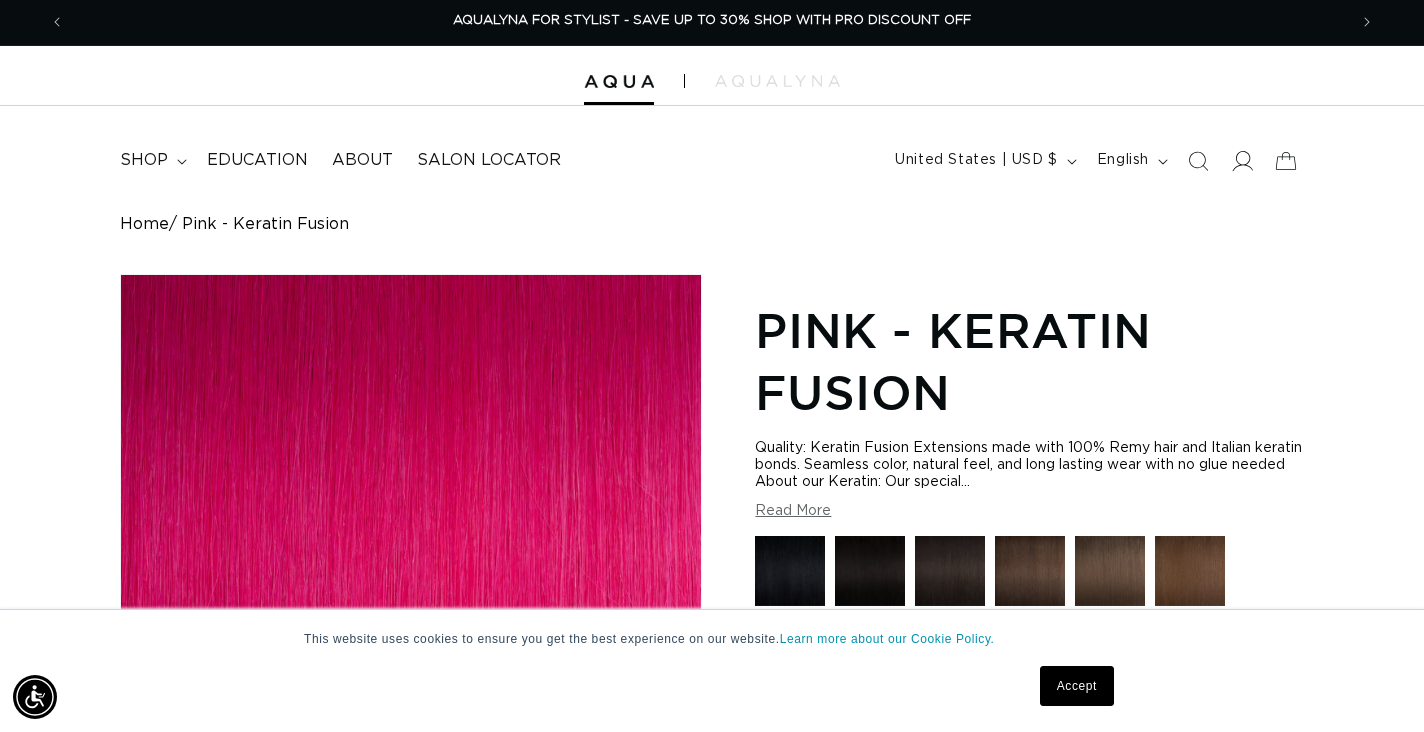 click 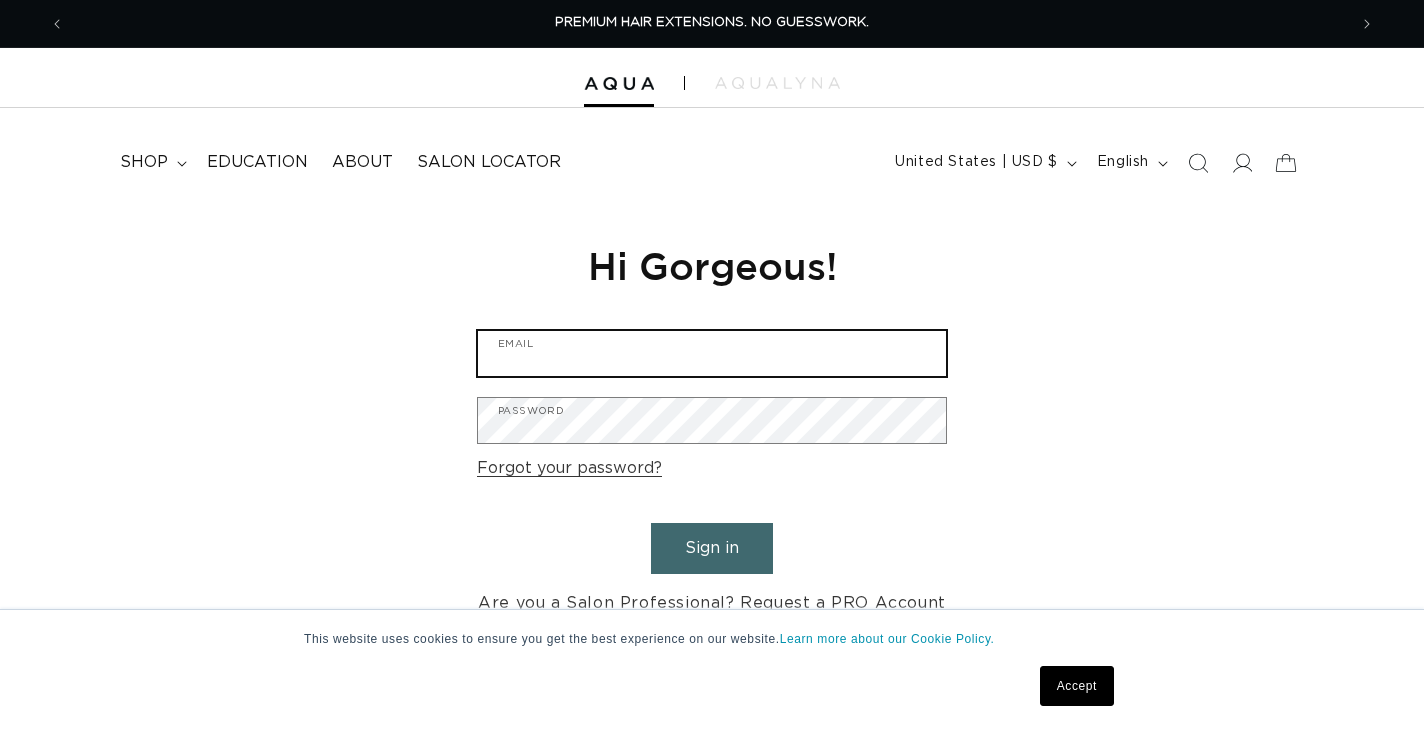 click on "Email" at bounding box center [712, 353] 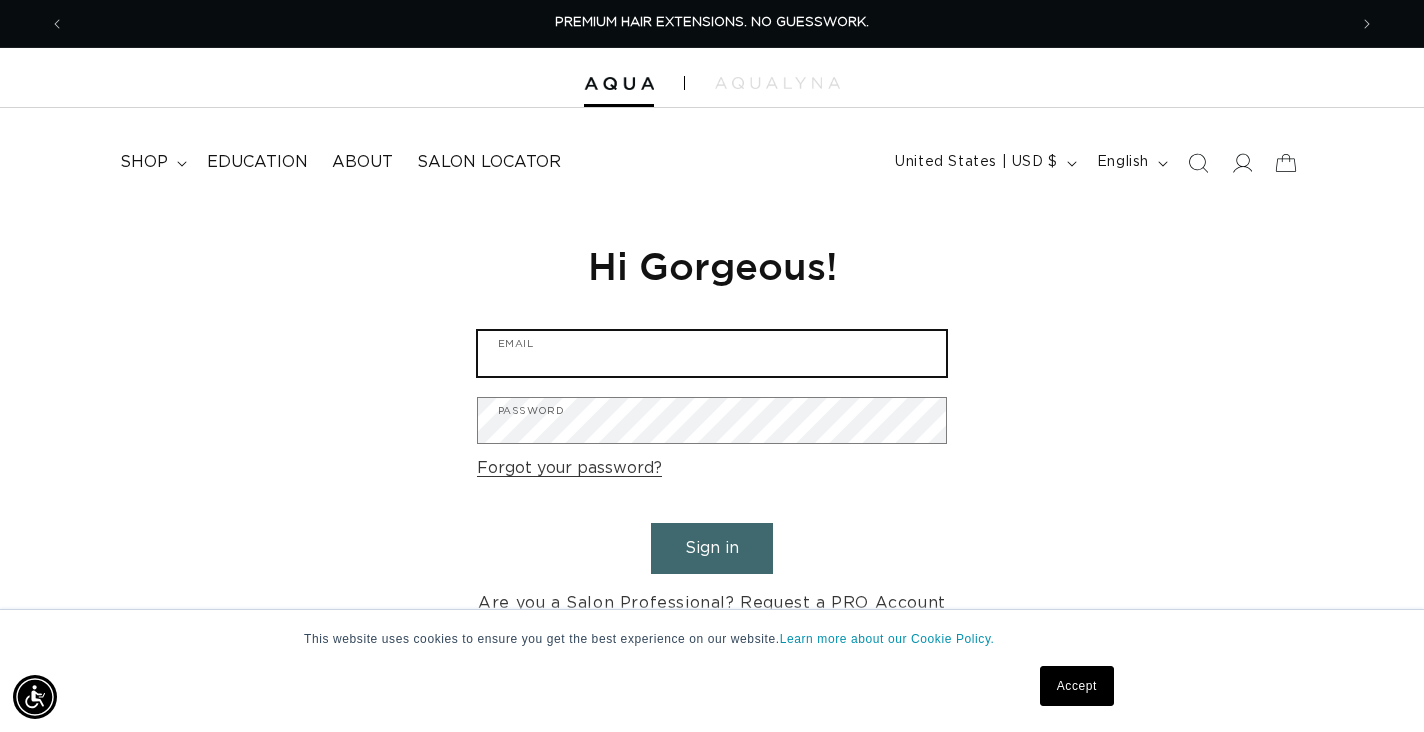 scroll, scrollTop: 131, scrollLeft: 0, axis: vertical 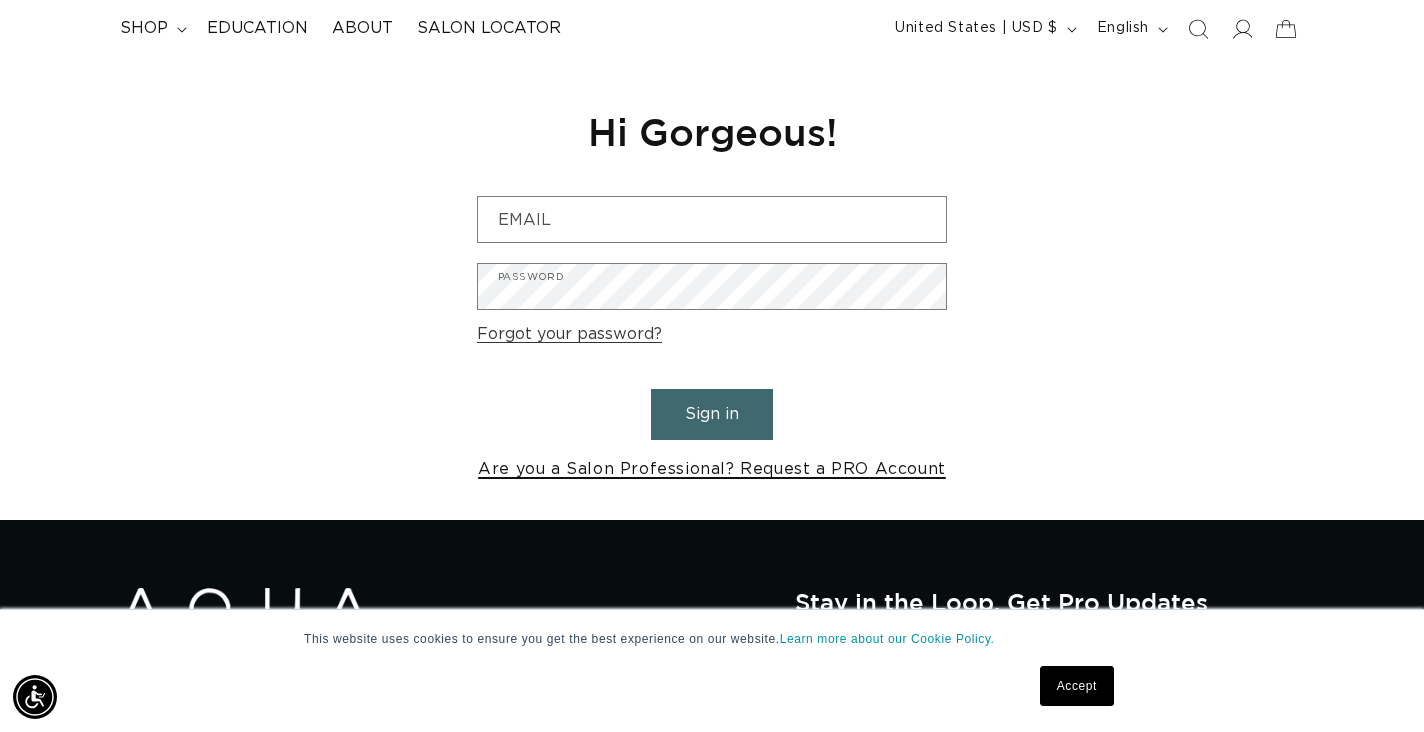 click on "Are you a Salon Professional? Request a PRO Account" at bounding box center [712, 469] 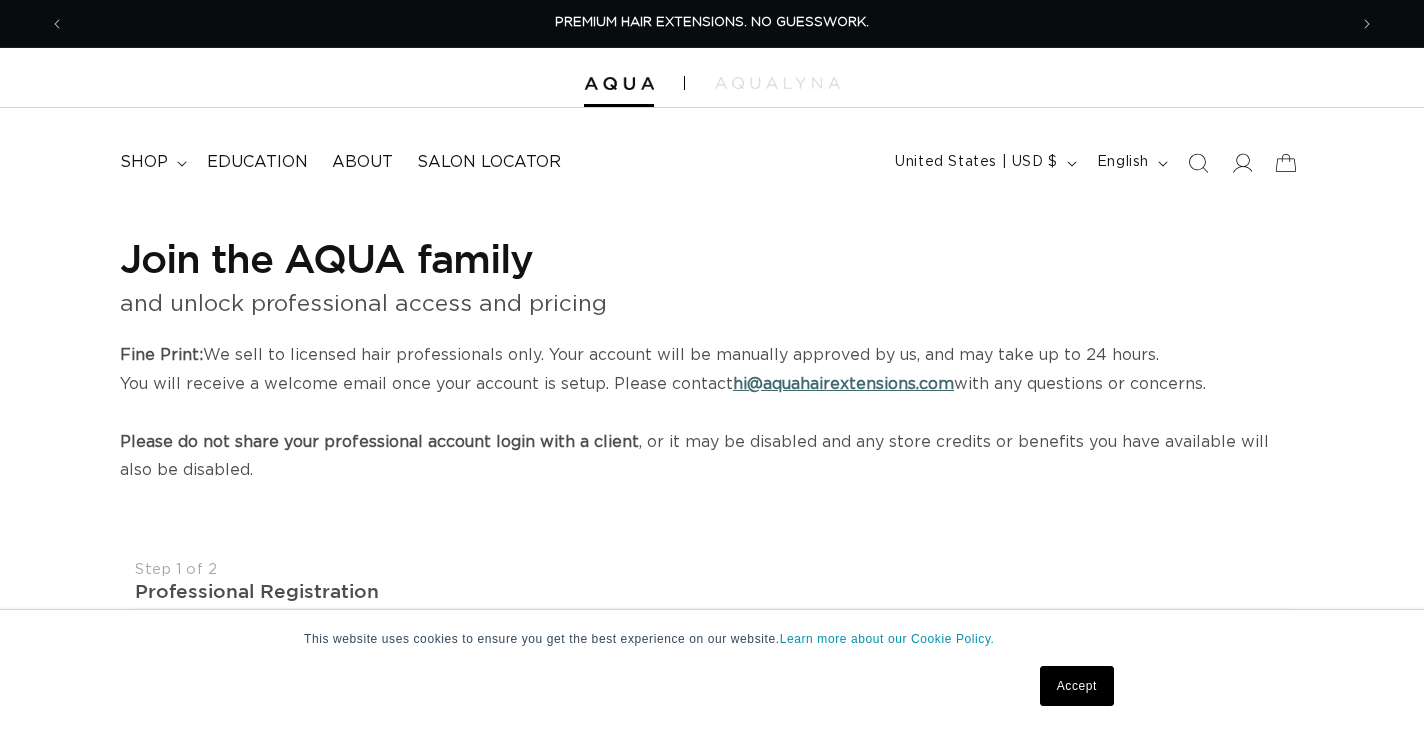 select on "US" 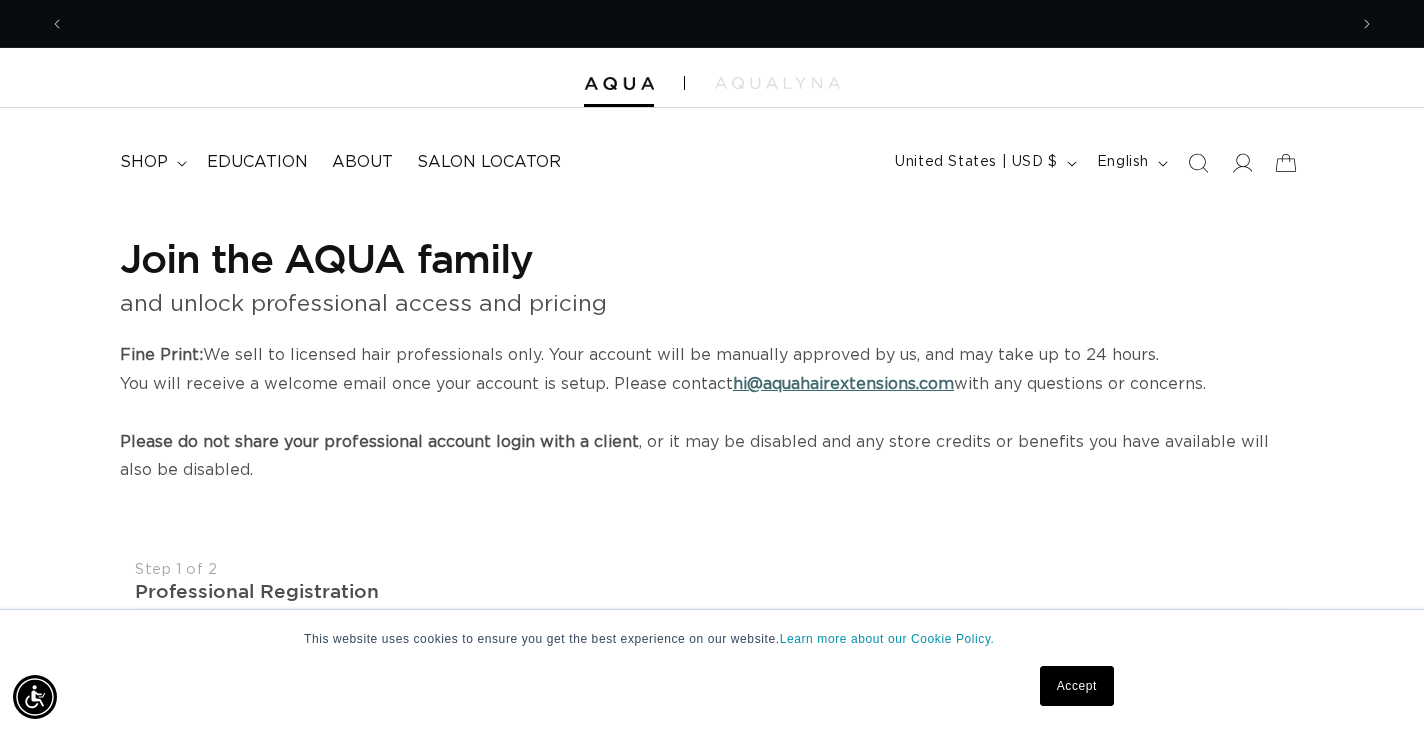 scroll, scrollTop: 0, scrollLeft: 1282, axis: horizontal 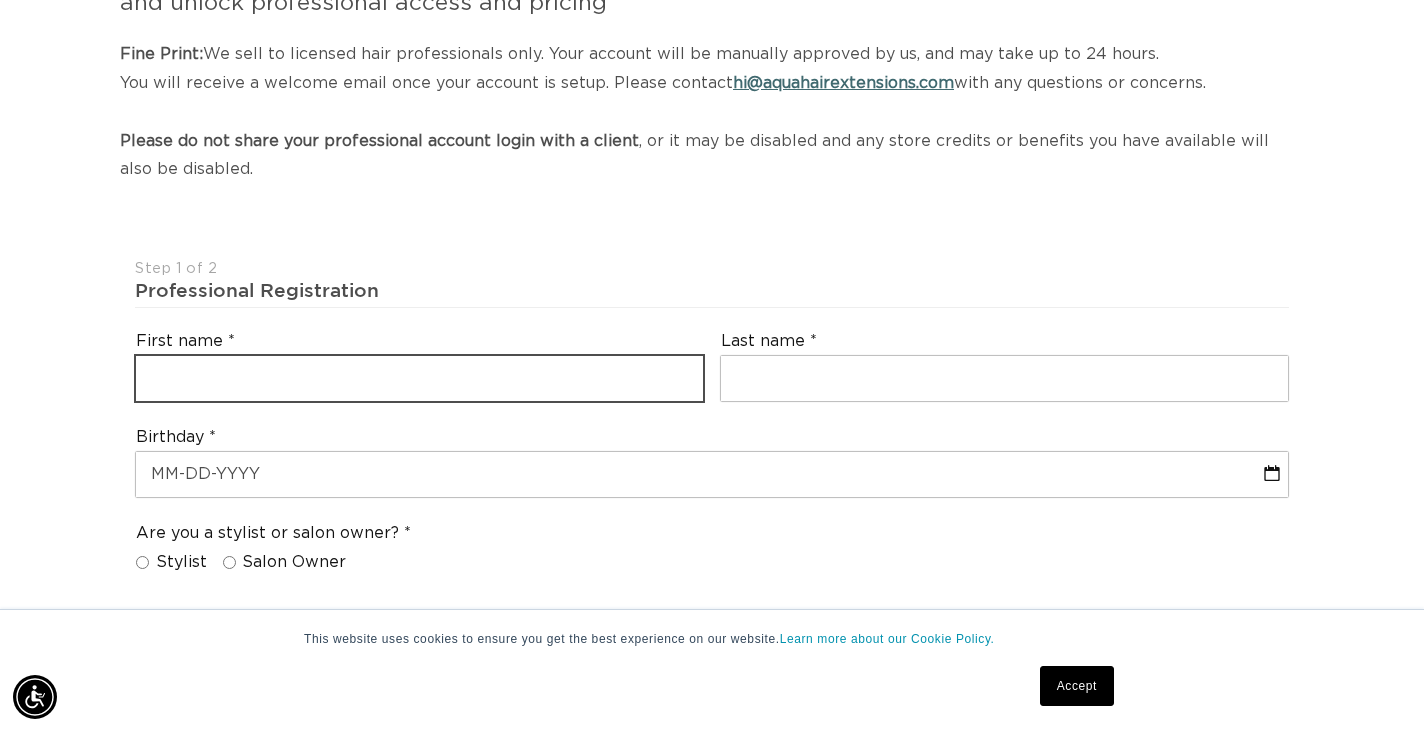 type on "A" 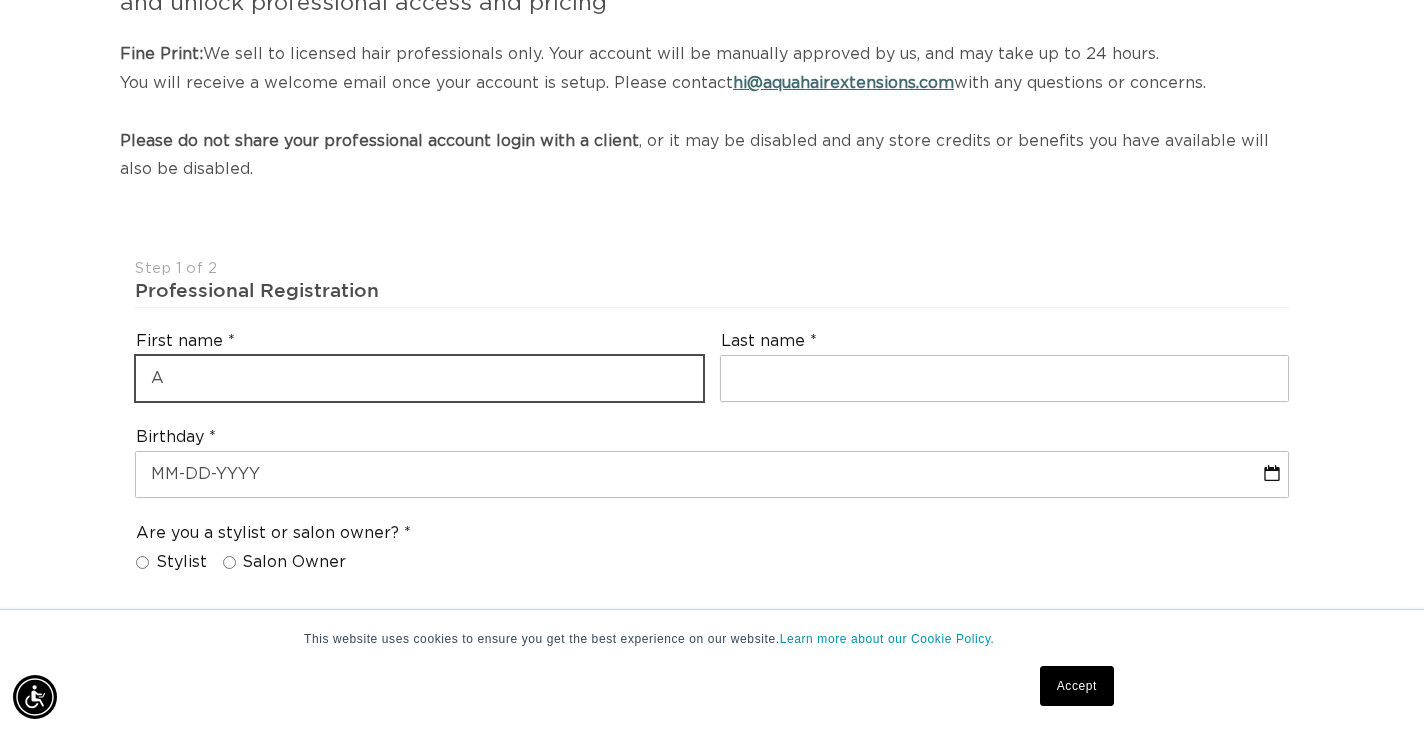 scroll, scrollTop: 0, scrollLeft: 1282, axis: horizontal 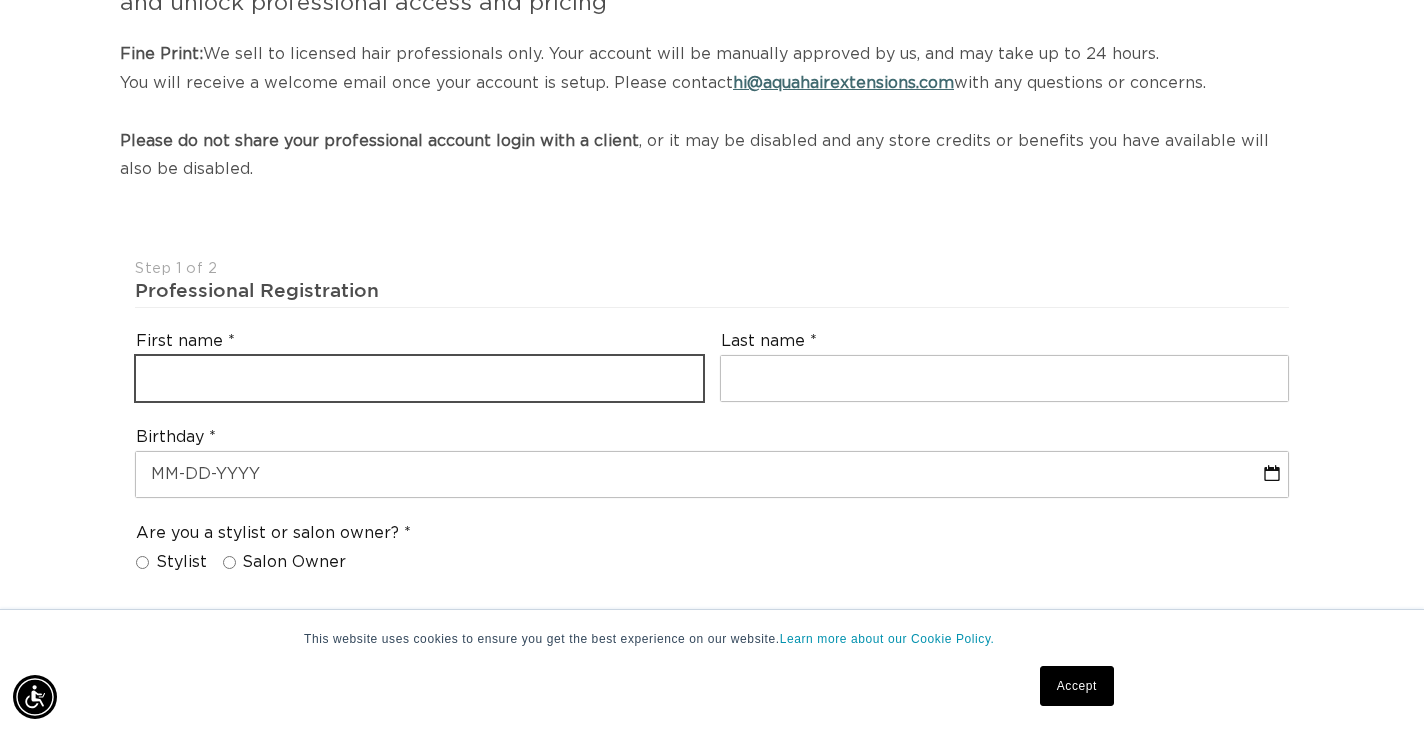 click at bounding box center (419, 378) 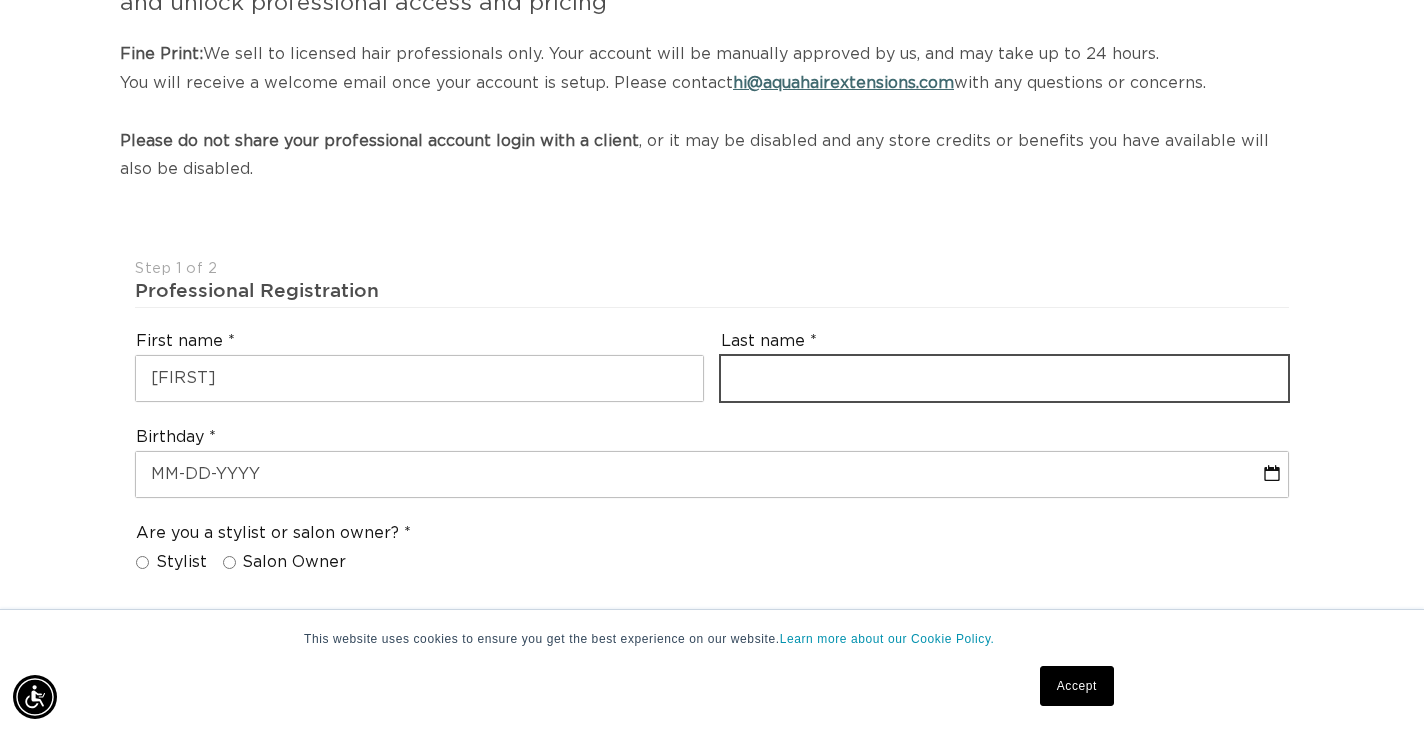 type on "[LAST]" 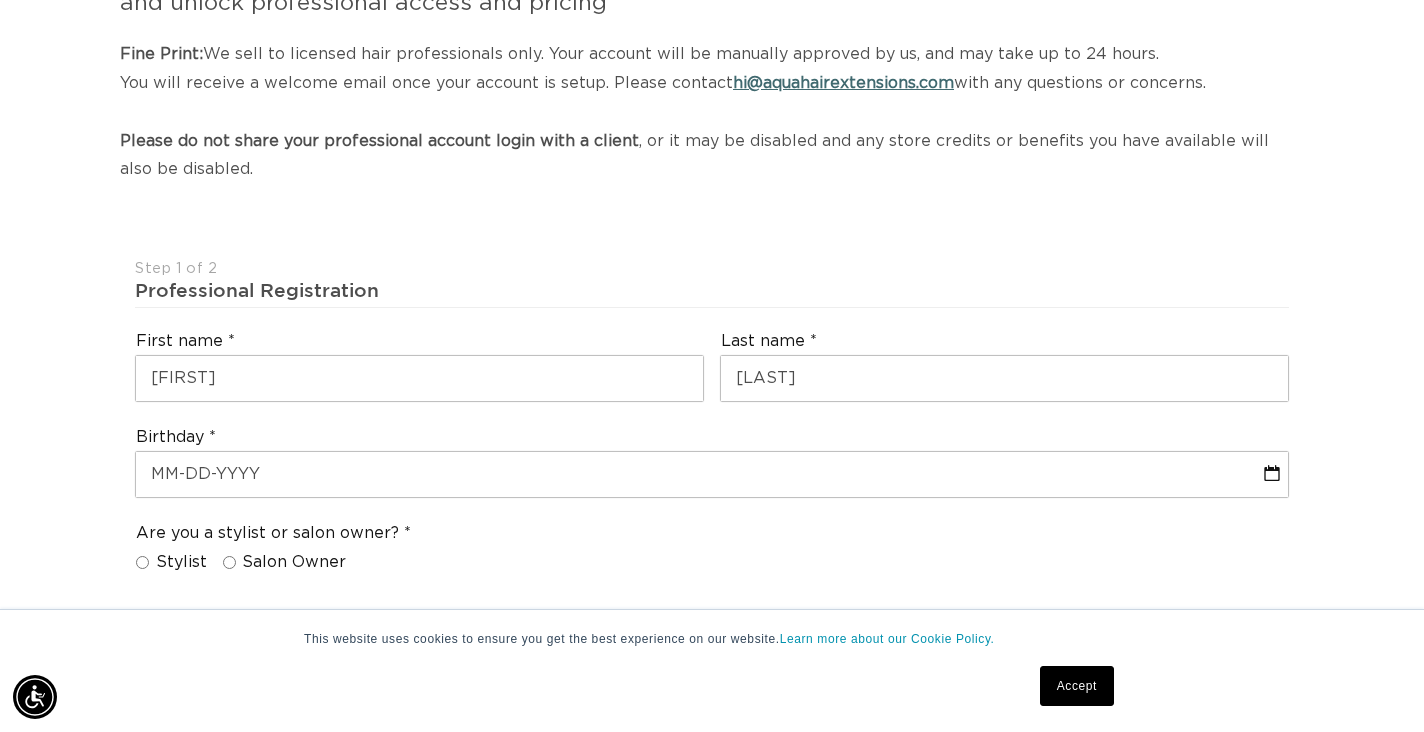 type on "[FIRST] [LAST]" 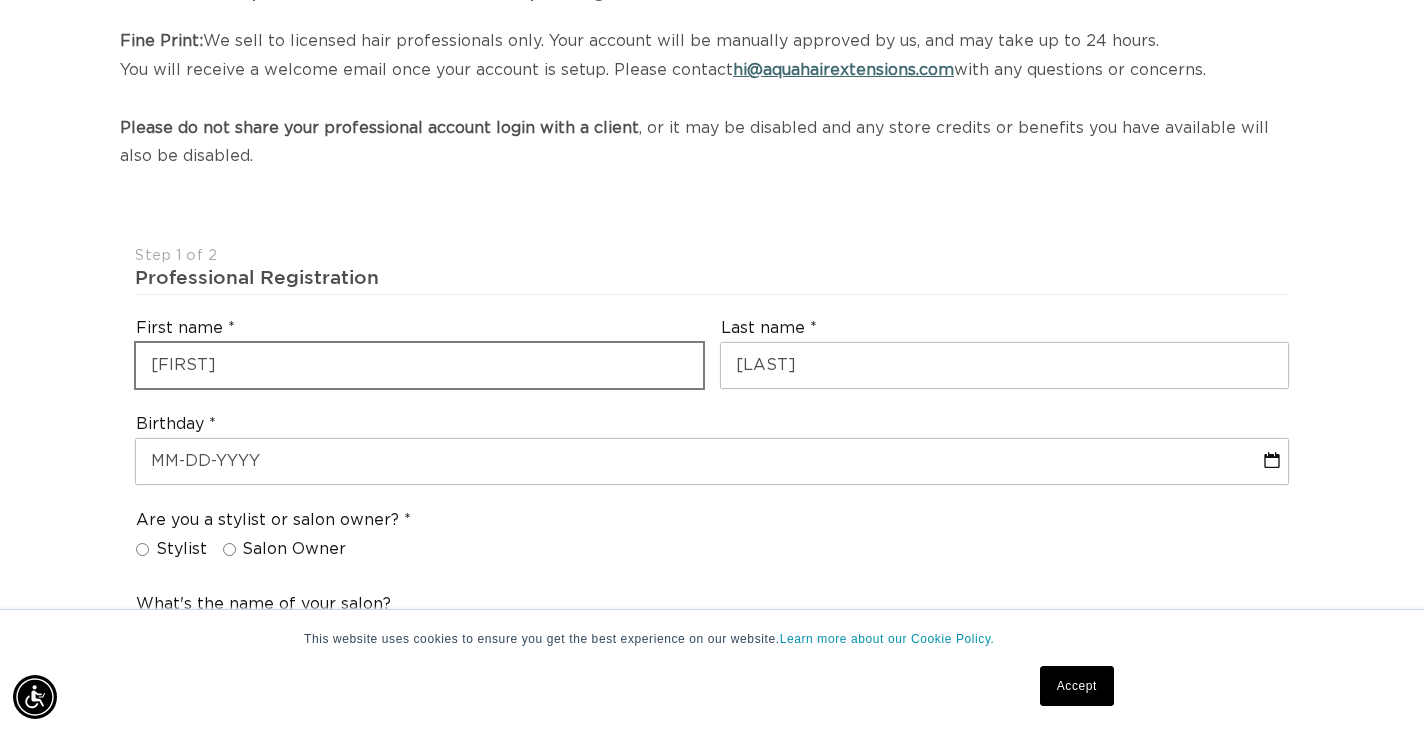 scroll, scrollTop: 356, scrollLeft: 0, axis: vertical 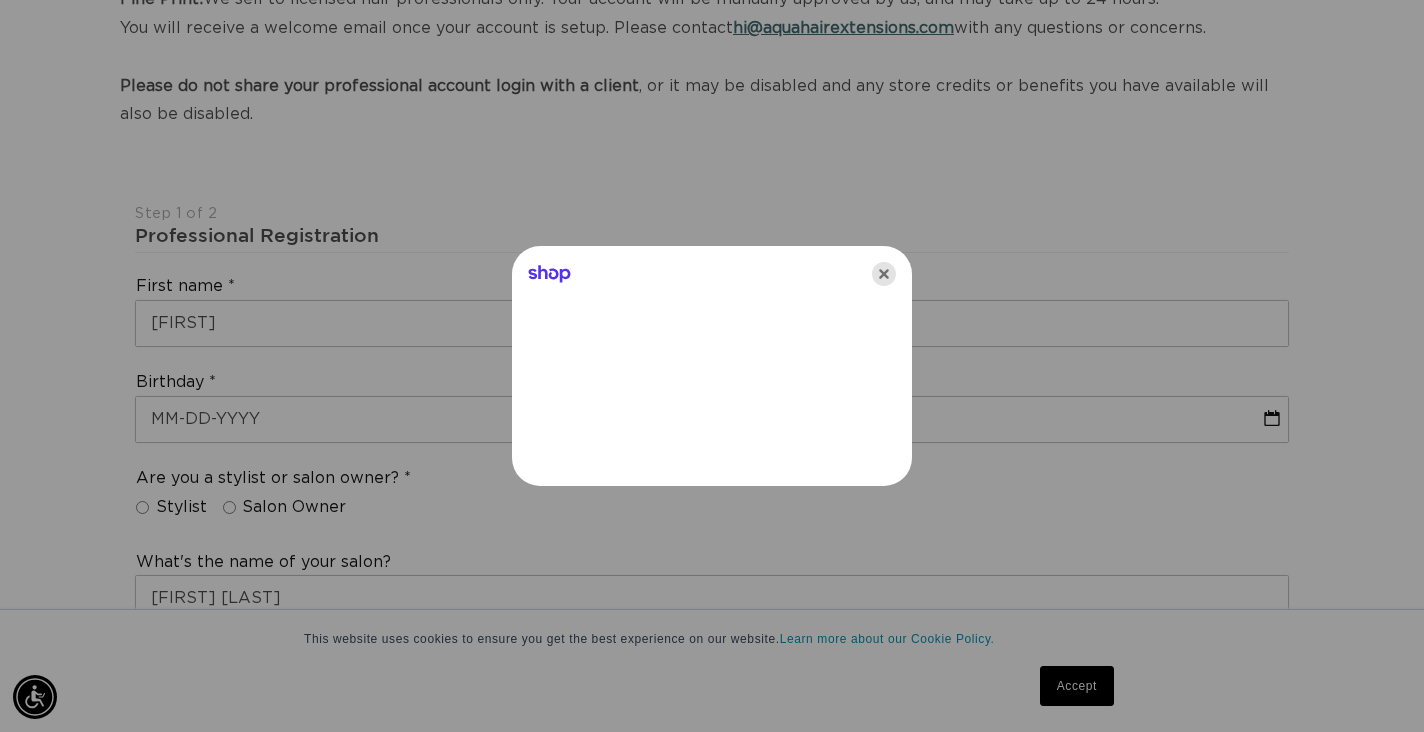 click 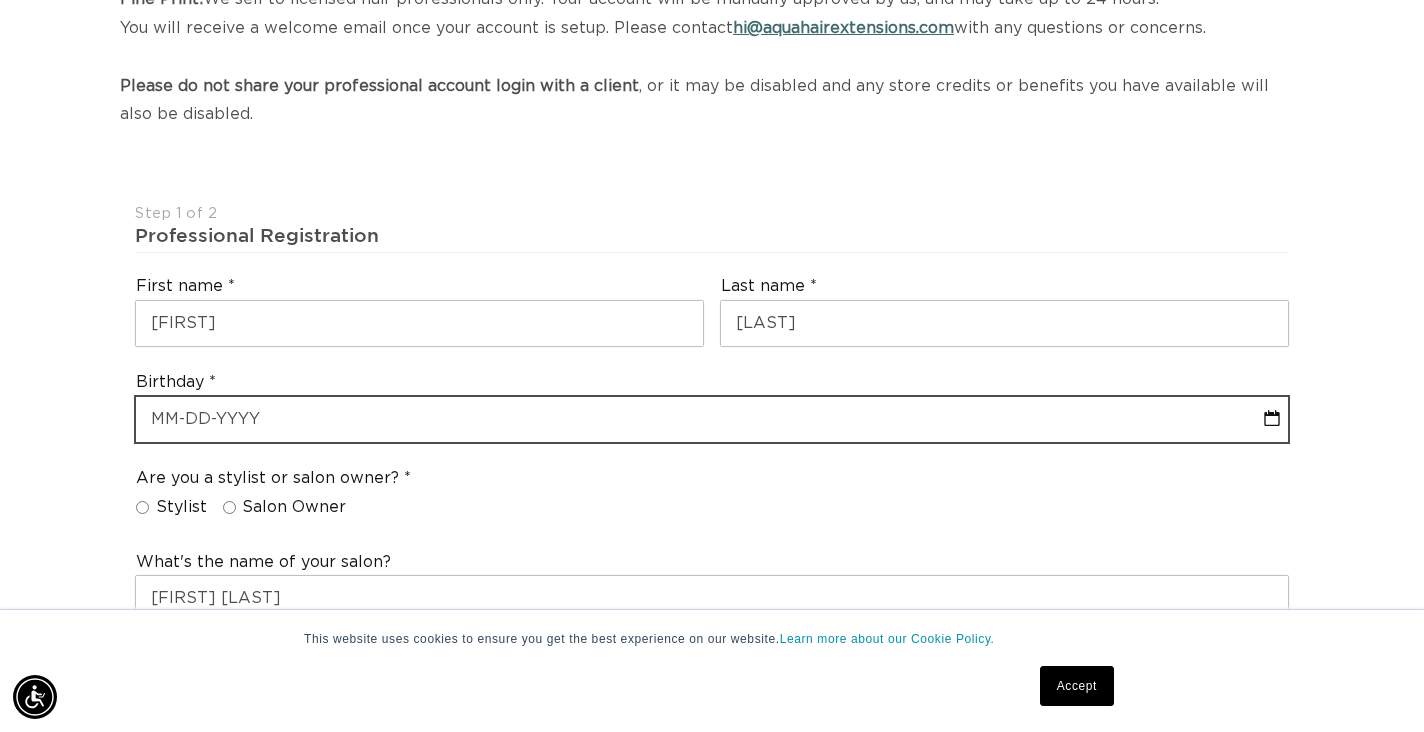 select on "7" 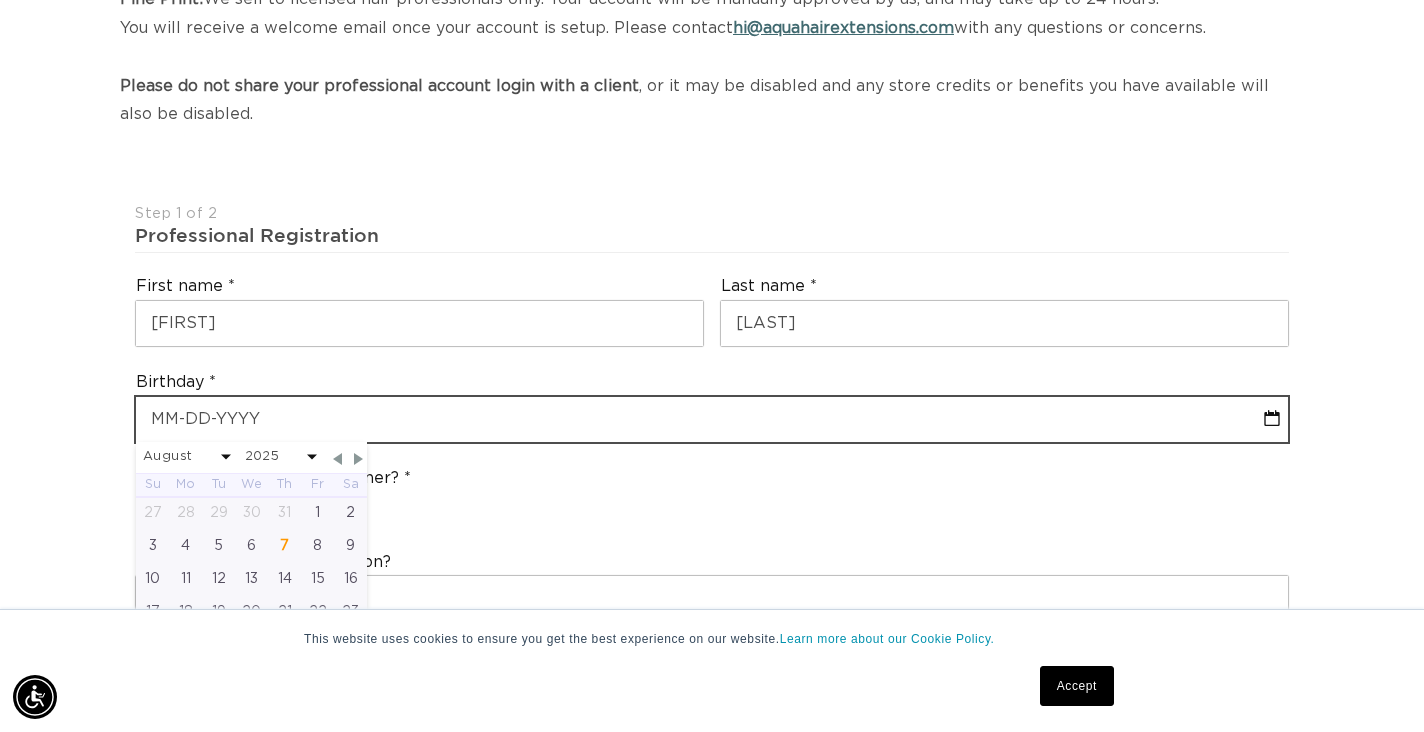 scroll, scrollTop: 0, scrollLeft: 1282, axis: horizontal 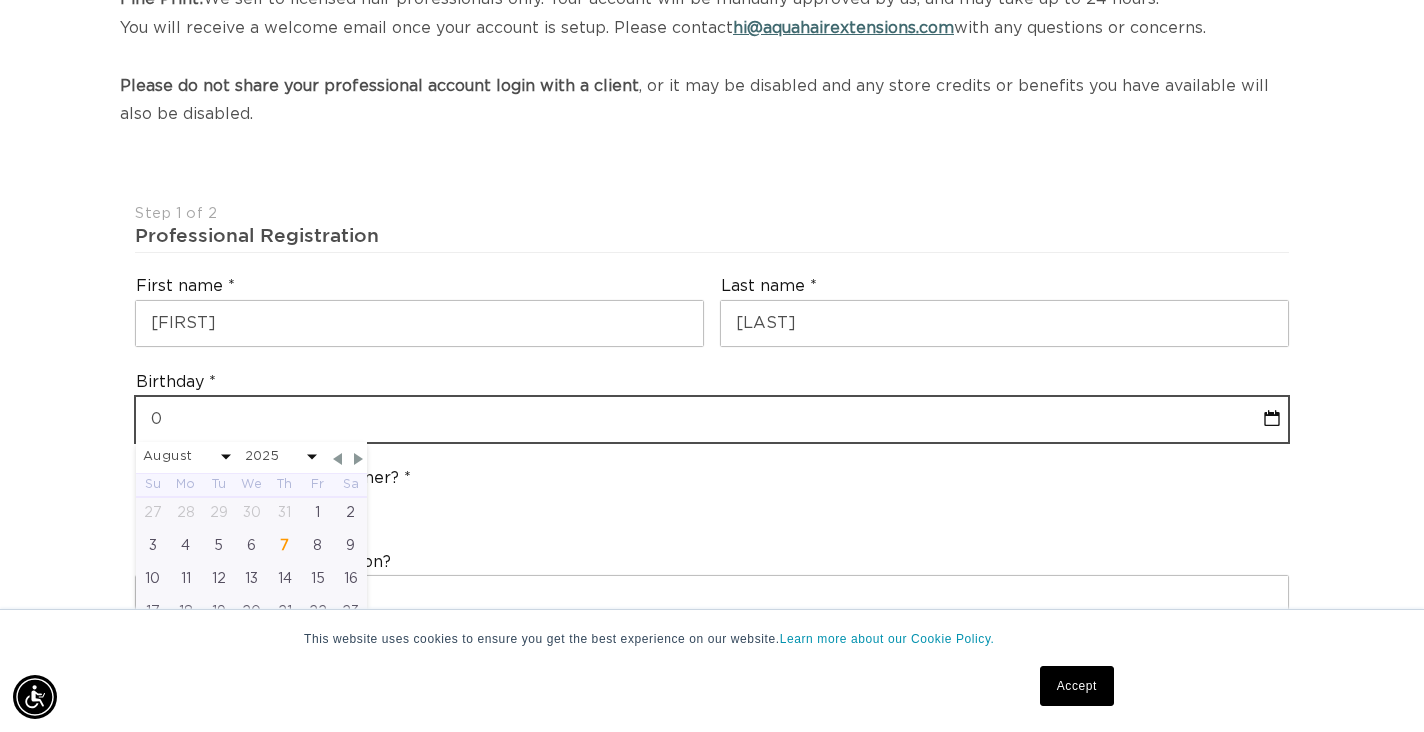 select on "7" 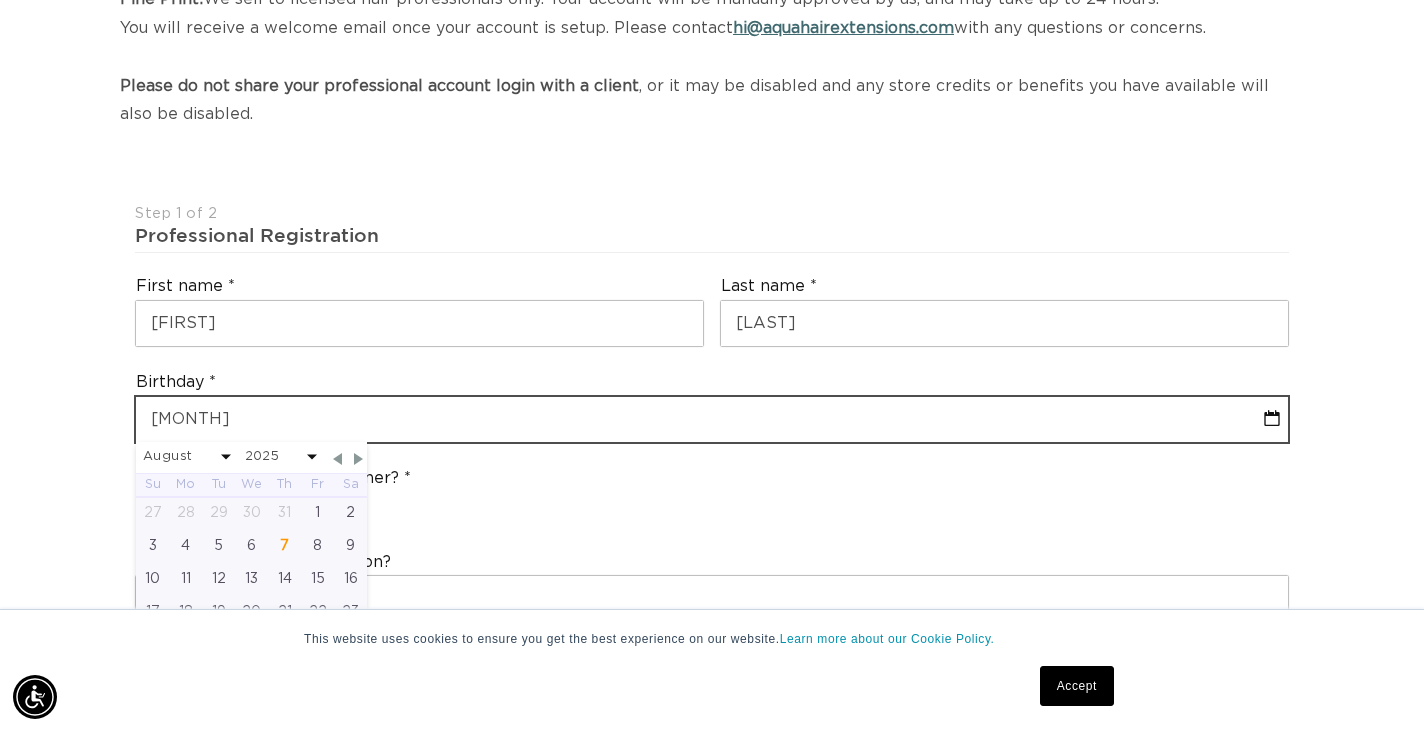 select on "7" 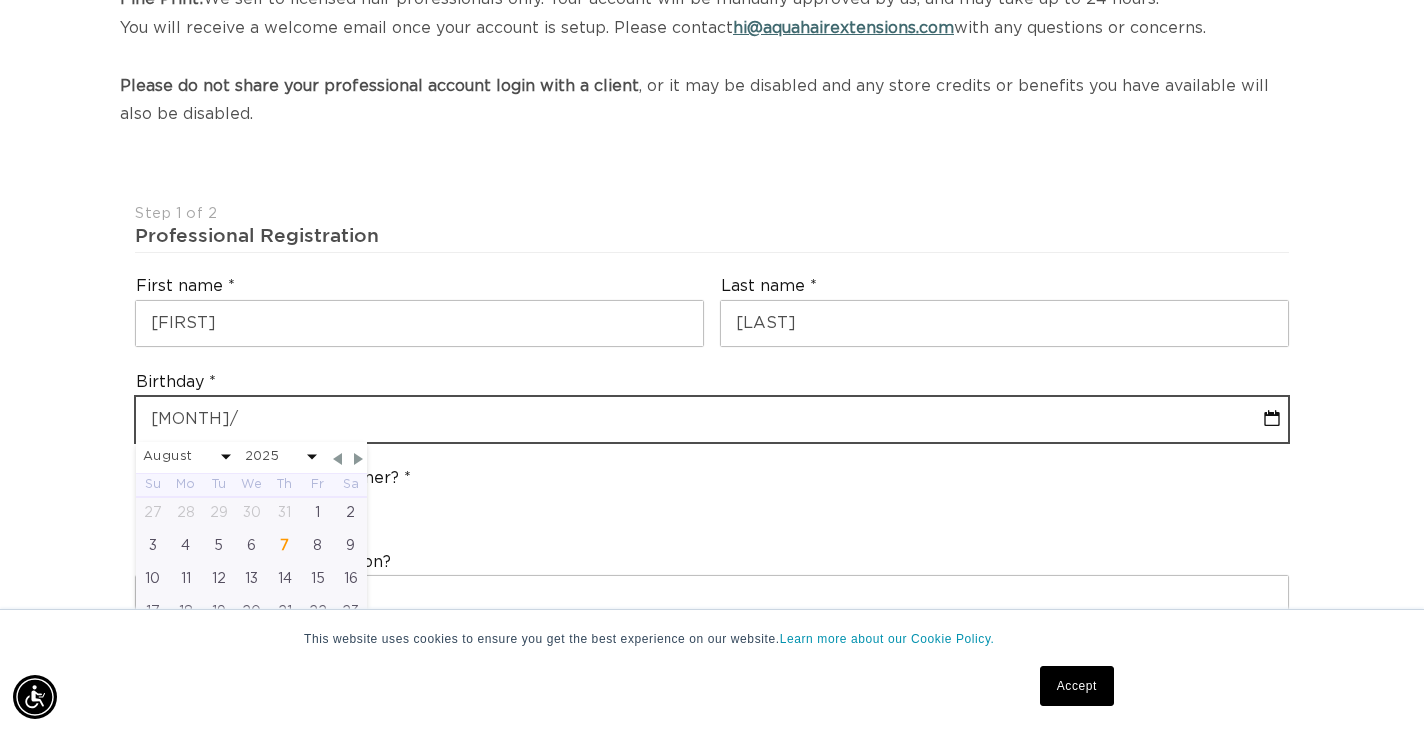 select on "7" 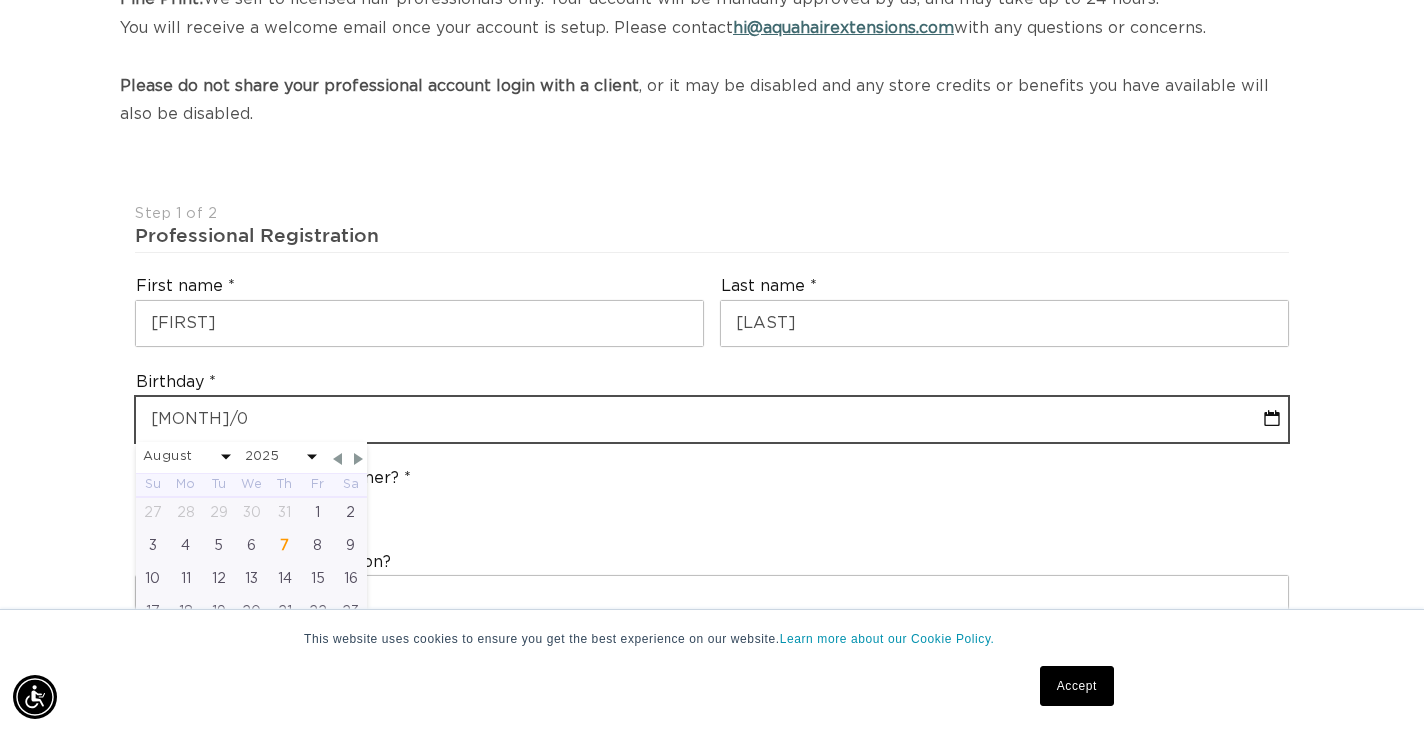 select on "7" 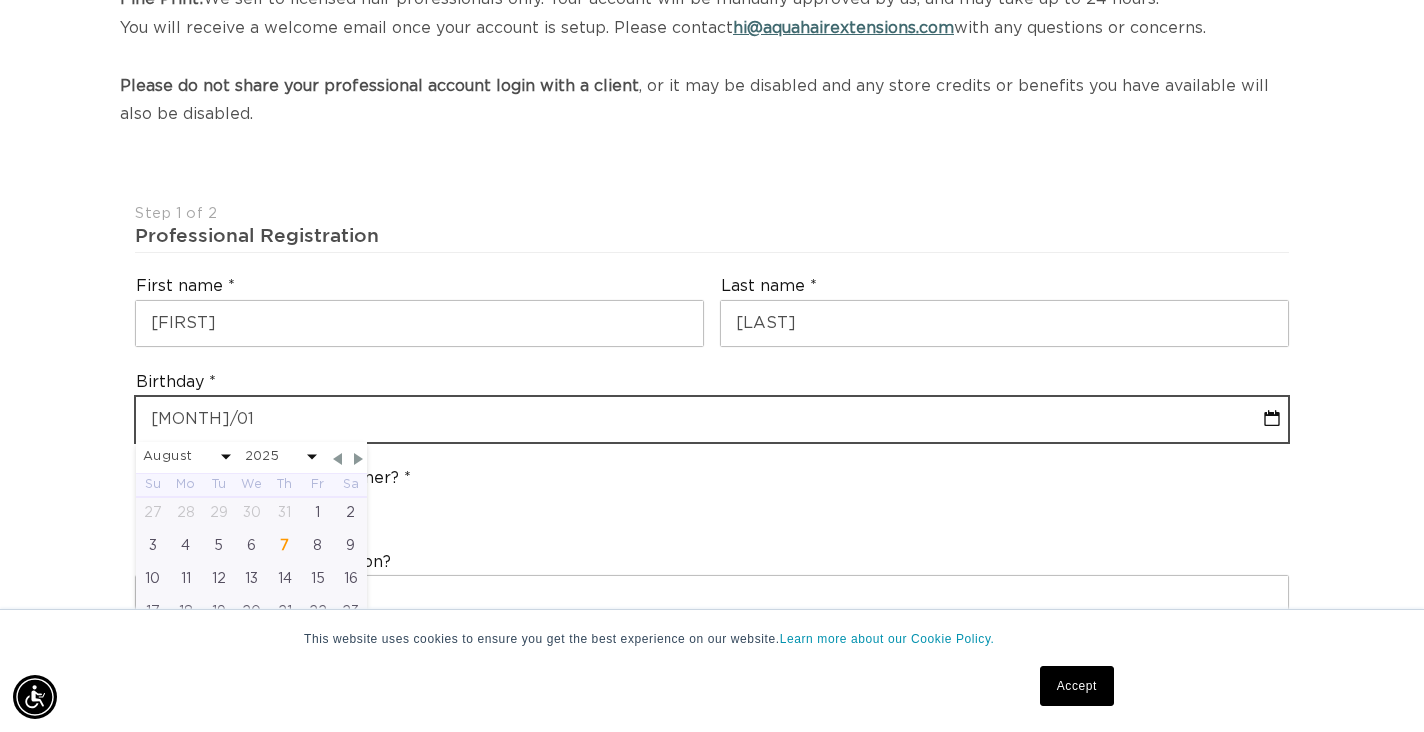 select on "7" 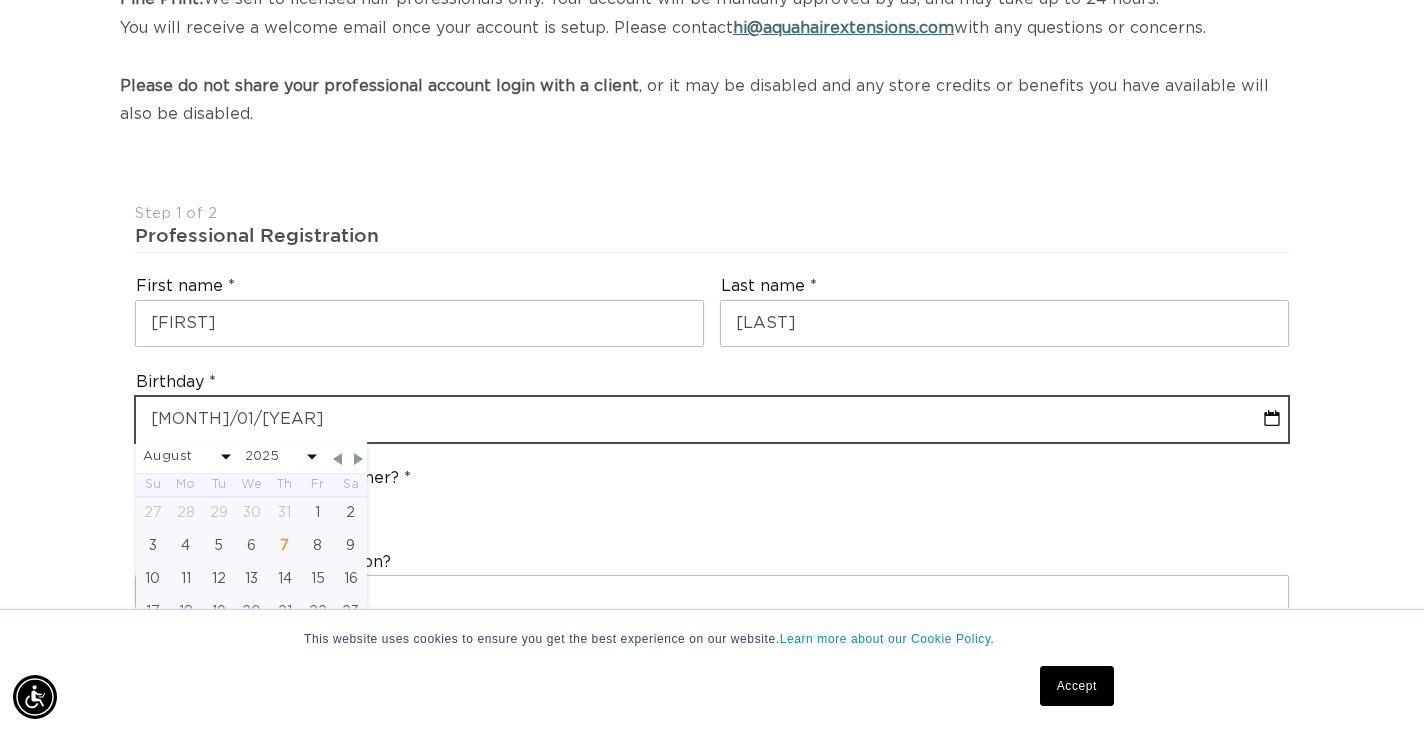 select on "7" 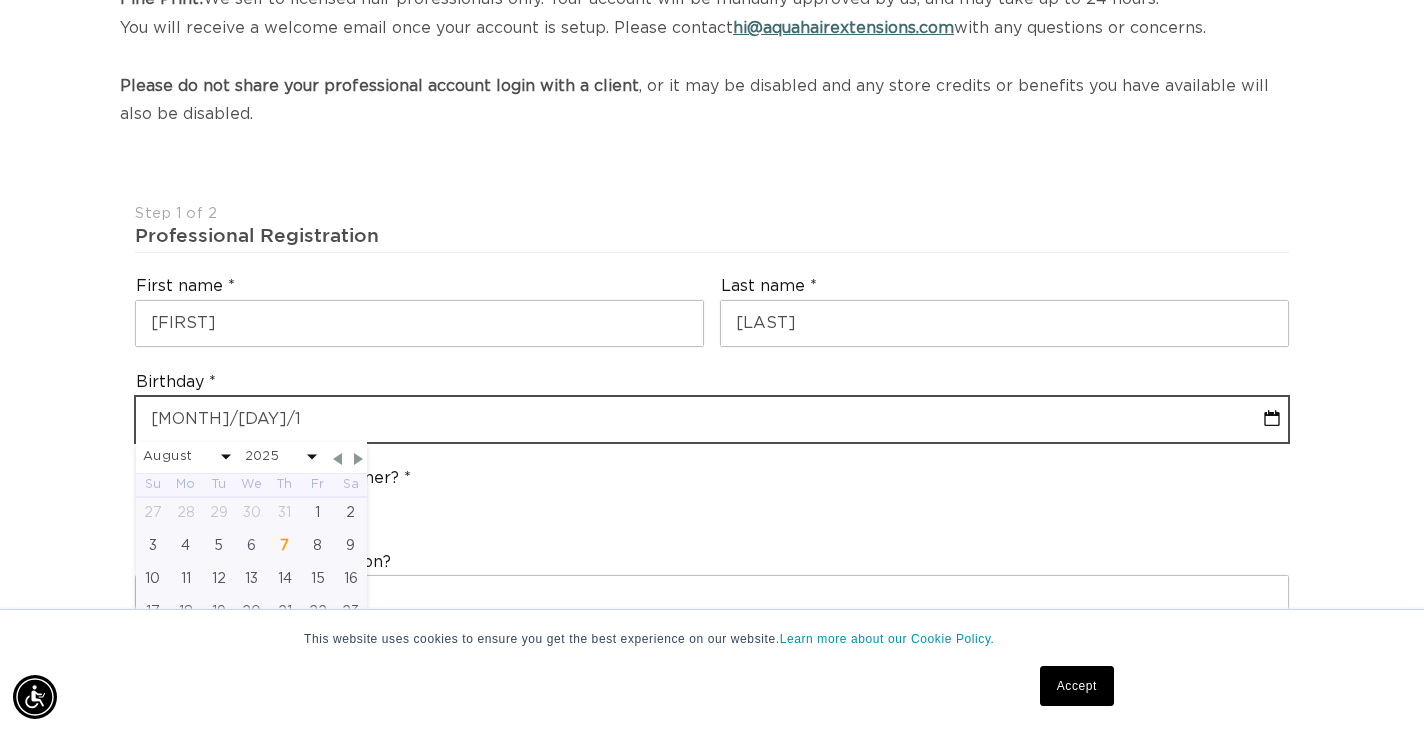 select on "7" 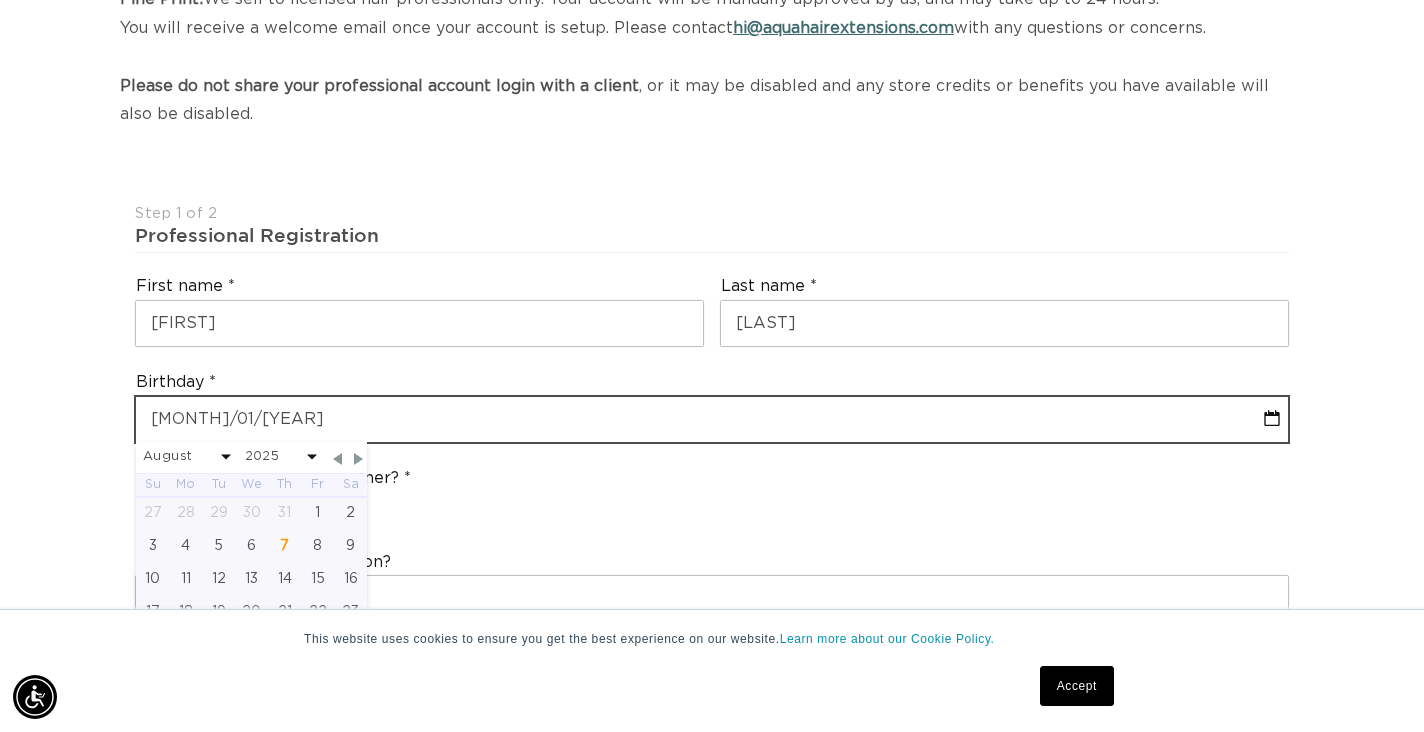 select on "7" 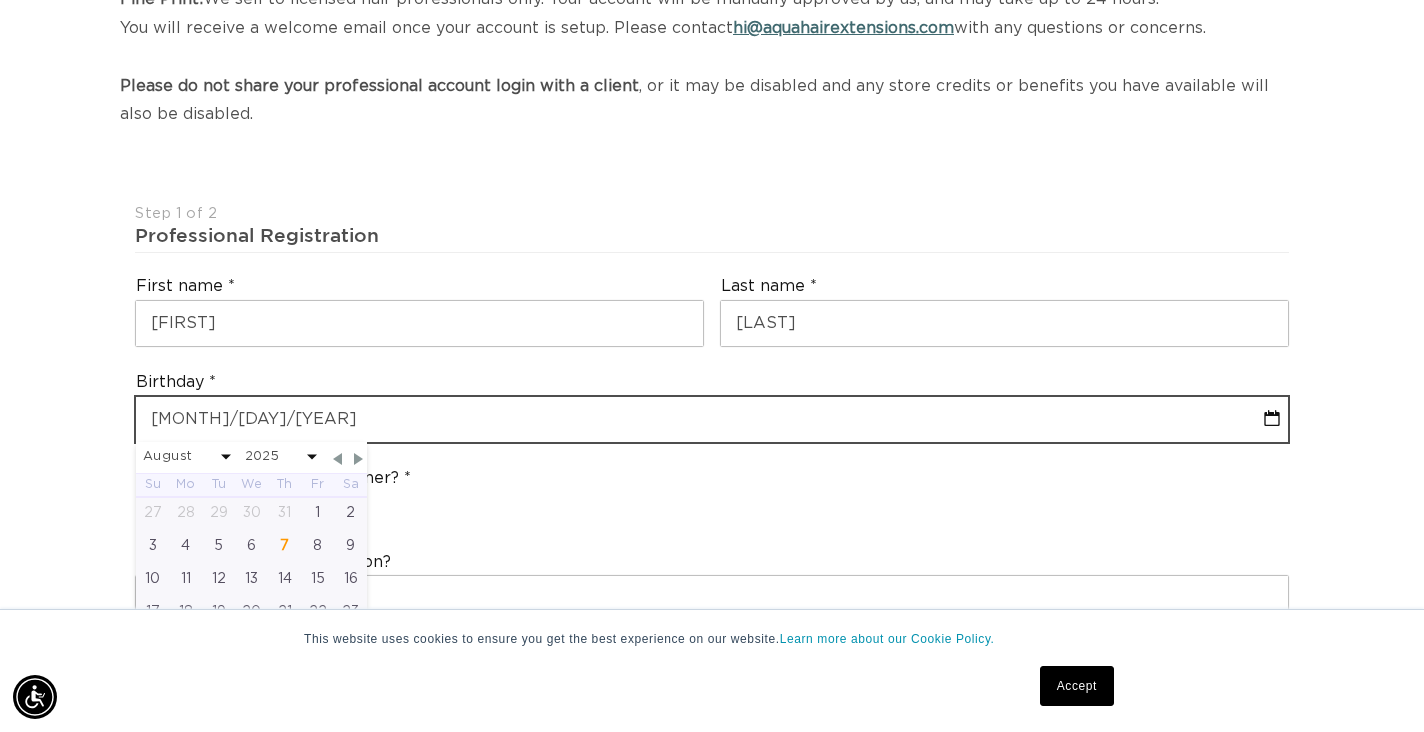 select on "7" 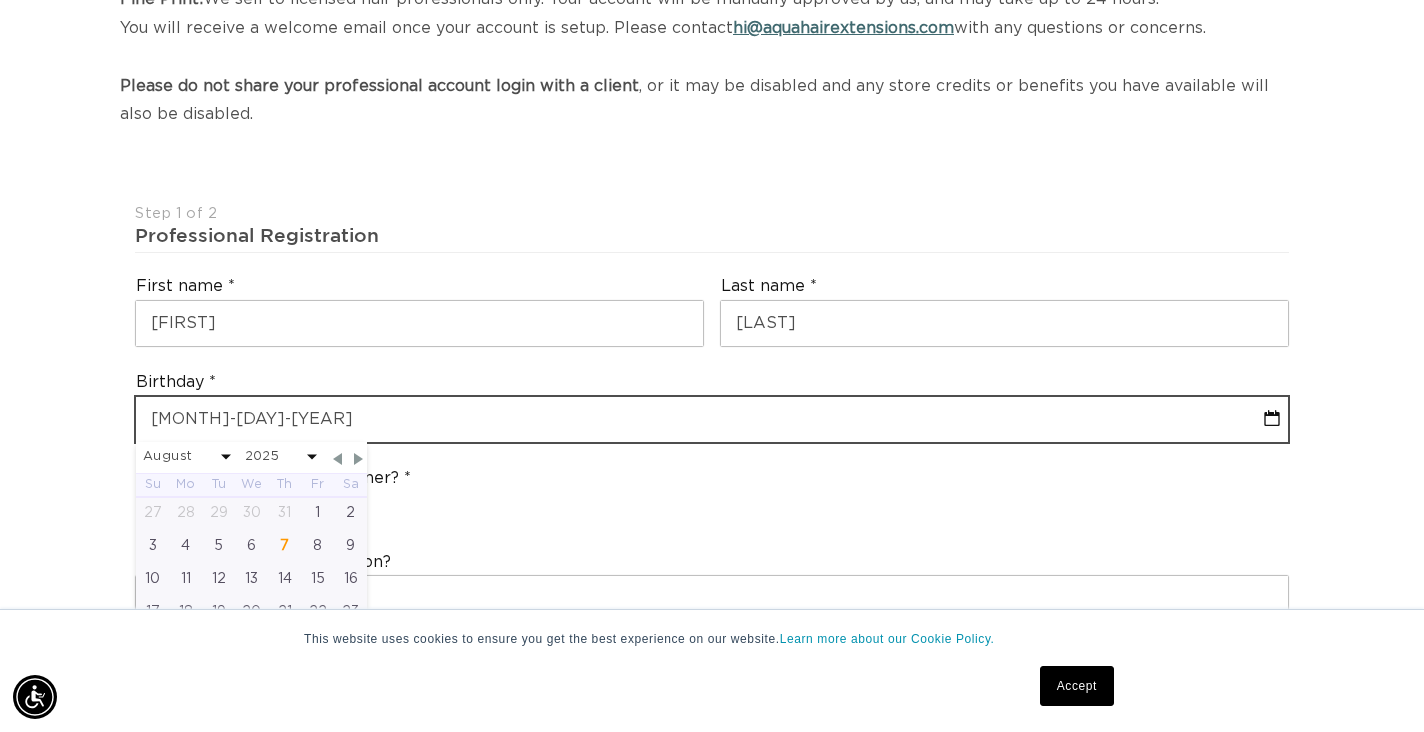 select on "4" 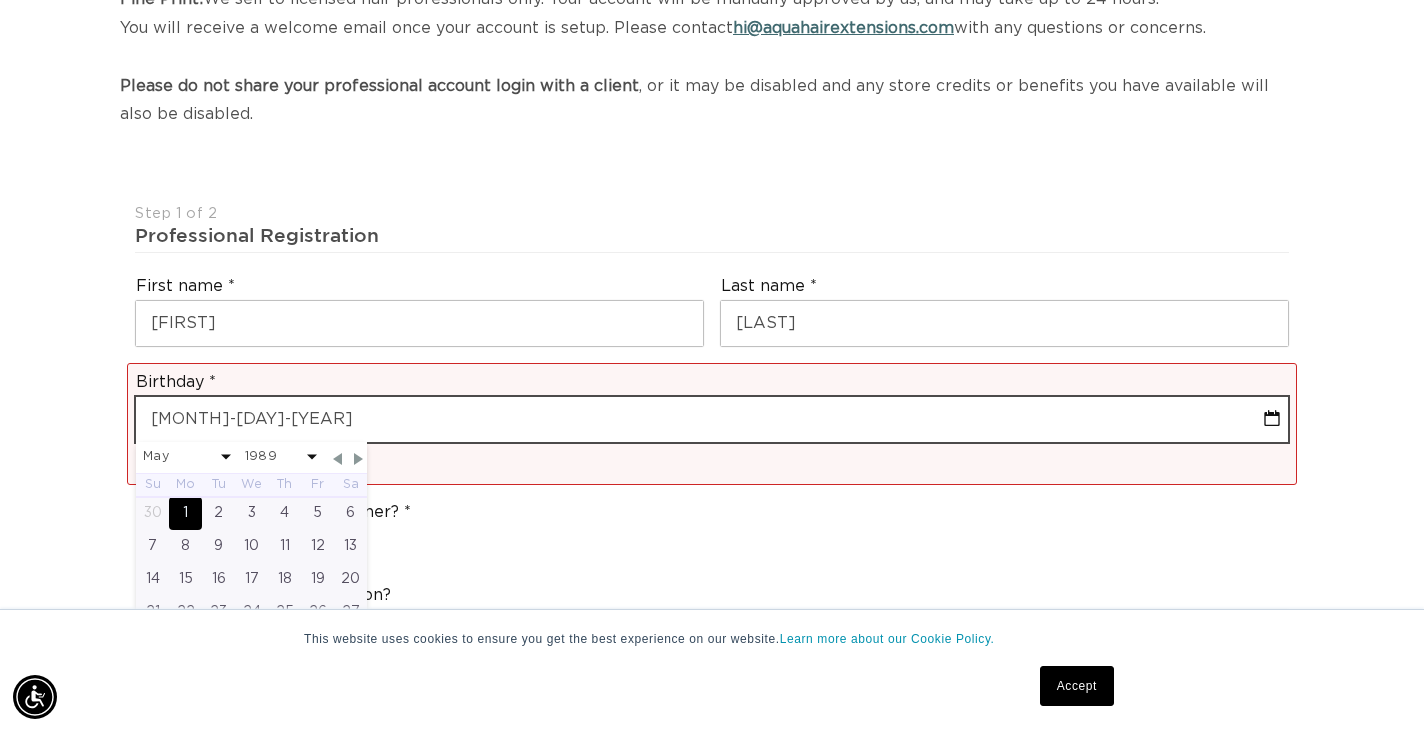 type on "[MONTH]-[DAY]-[YEAR]" 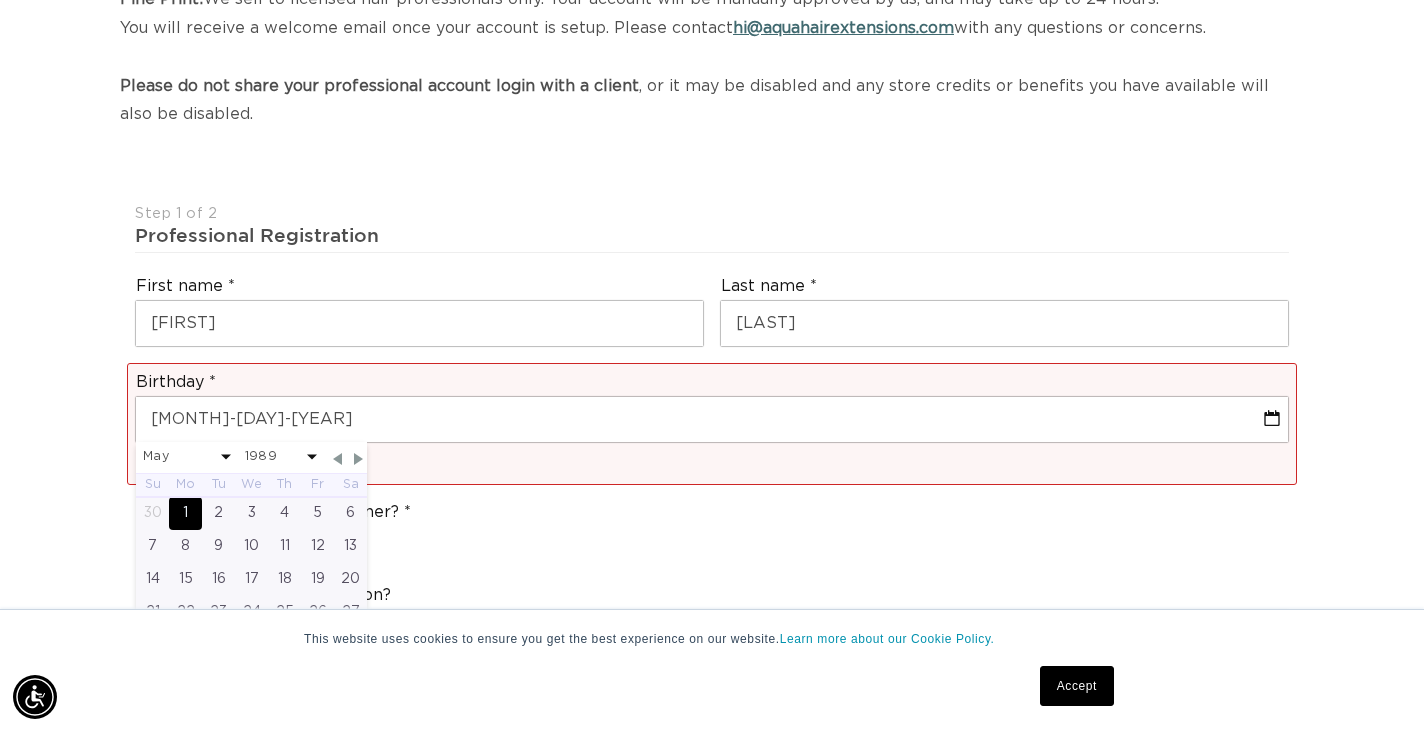 click on "Please contact hi@example.com with any questions or concerns. Please do not share your professional account login with a client , or it may be disabled and any store credits or benefits you have available will also be disabled.
Step 1 of 2 Professional Registration First name [FIRST] Last name [LAST]  Birthday [MONTH]-[DAY]-[YEAR] January February March April May June July August September October November December 2045 2044 2043 2042 2041 2040 2039 2038 2037 2036 2035 2034 2033 2032 2031 2030 2029 2028 2027 2026 2025 2024 2023 2022 2021 2020 2019 2018 2017 2016 2015 2014 2013 2012 2011 2010 2009 2008 2007 2006 2005 2004 2003 2002 2001 2000 1999 1998 1997 1996 1995 1994 1993 1992 1991 1990 1989 1988 1987 1986 1985" at bounding box center (712, 1028) 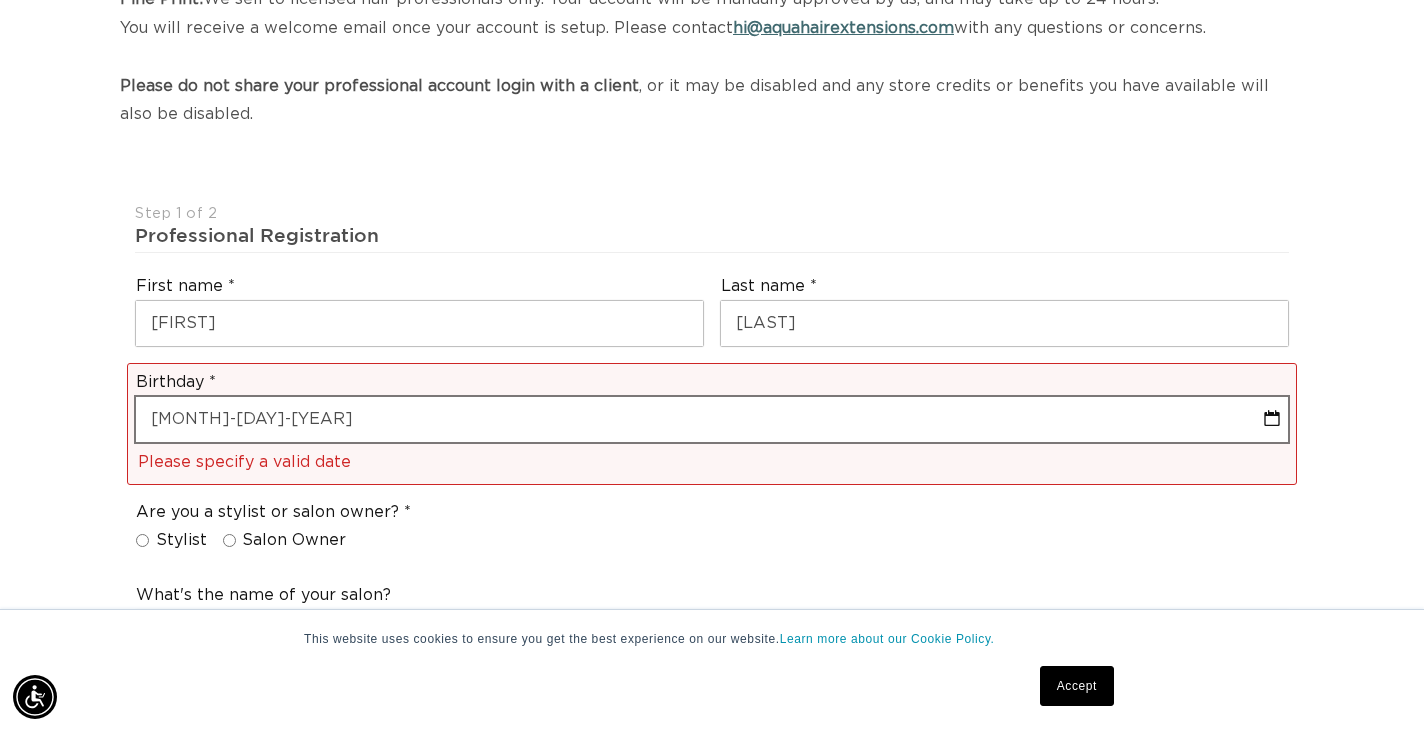 scroll, scrollTop: 0, scrollLeft: 0, axis: both 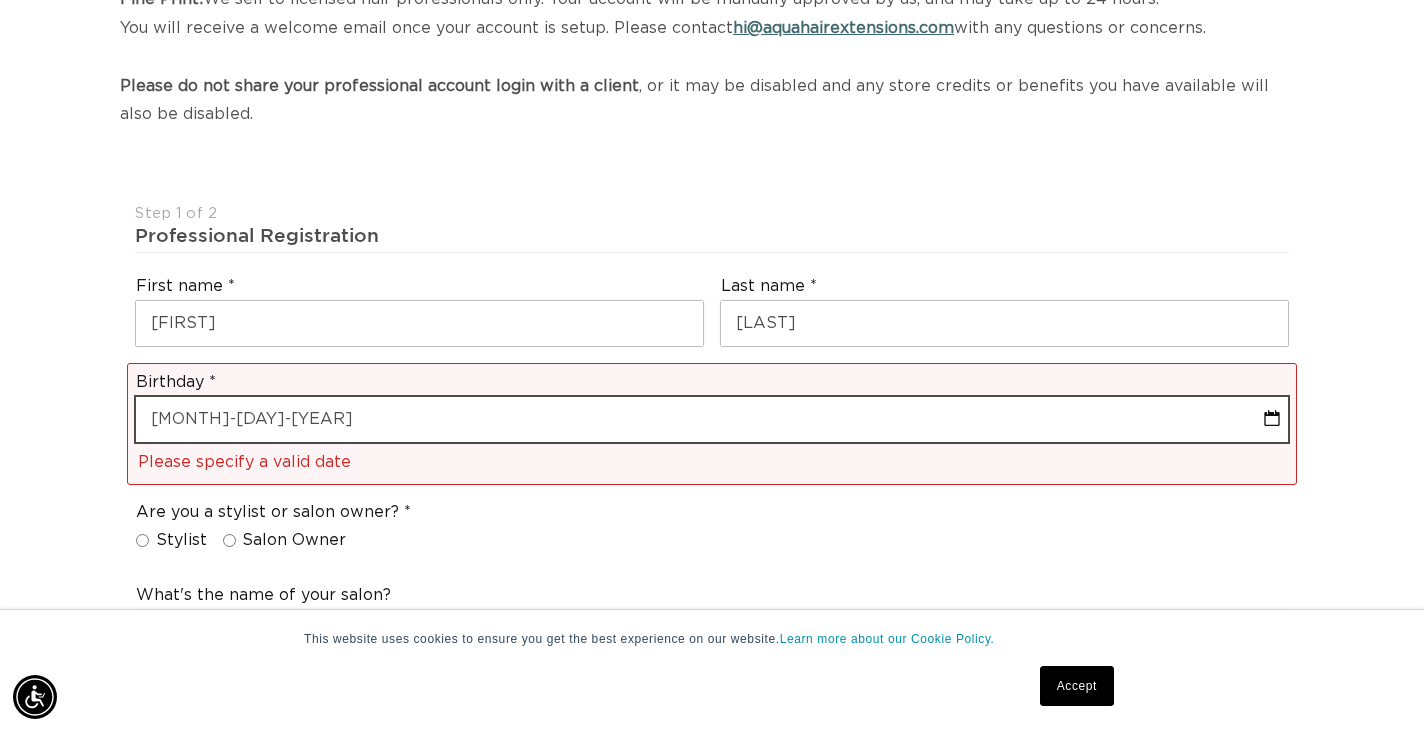 select on "4" 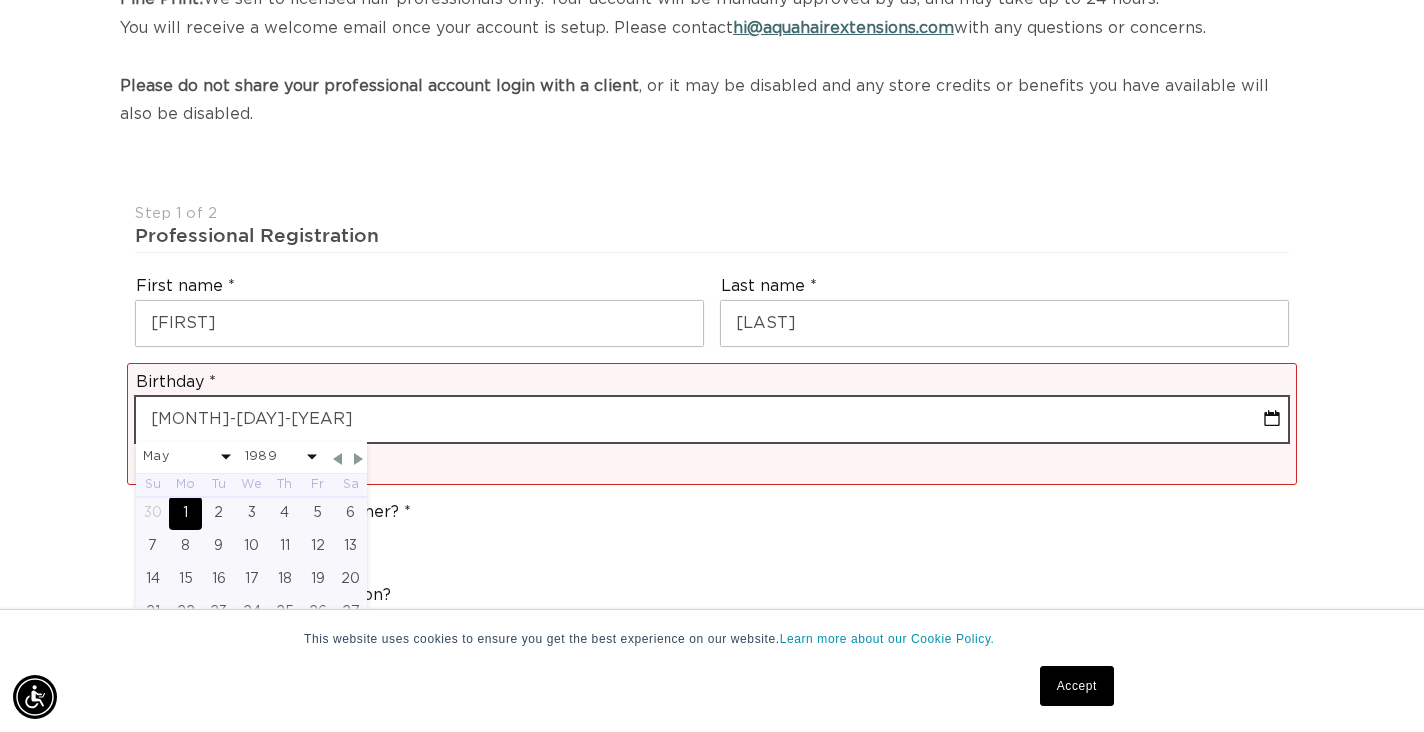 click on "[MONTH]-[DAY]-[YEAR]" at bounding box center [712, 419] 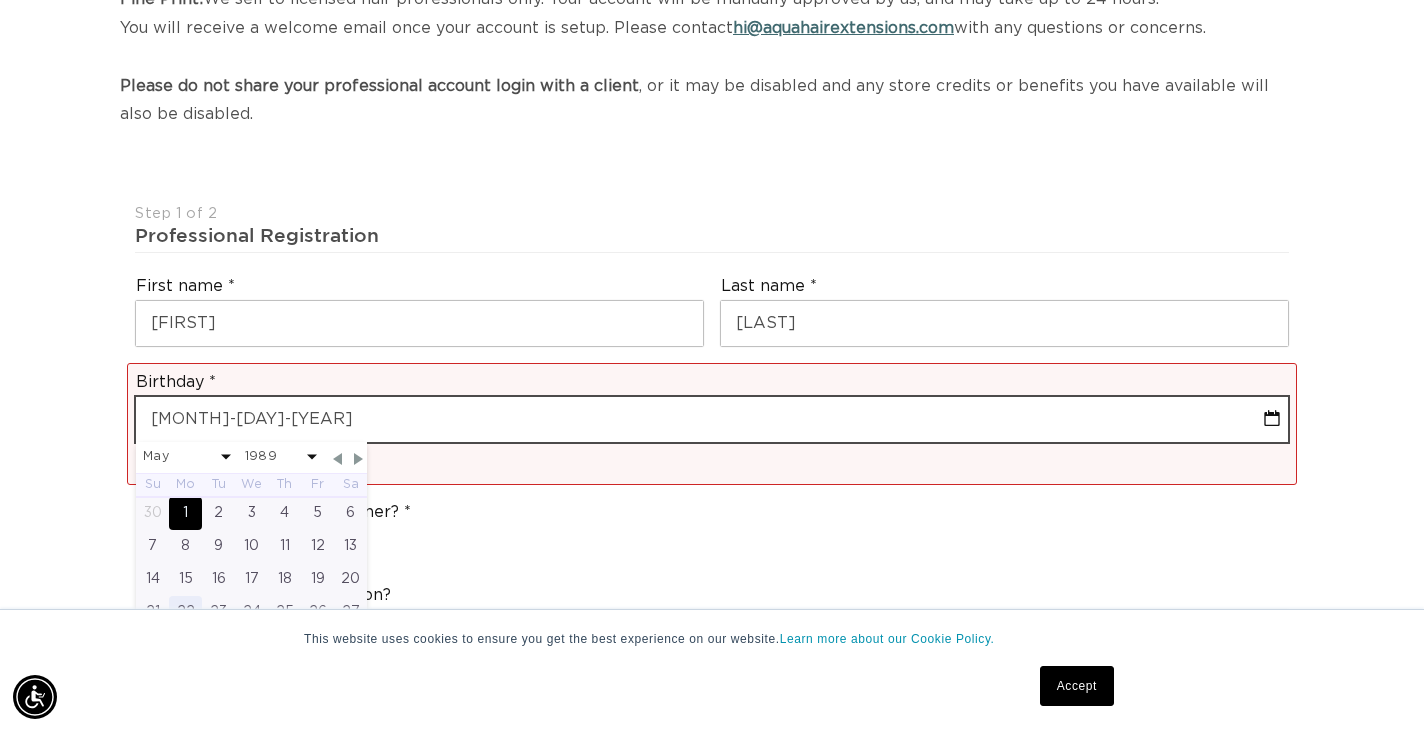 scroll, scrollTop: 0, scrollLeft: 2564, axis: horizontal 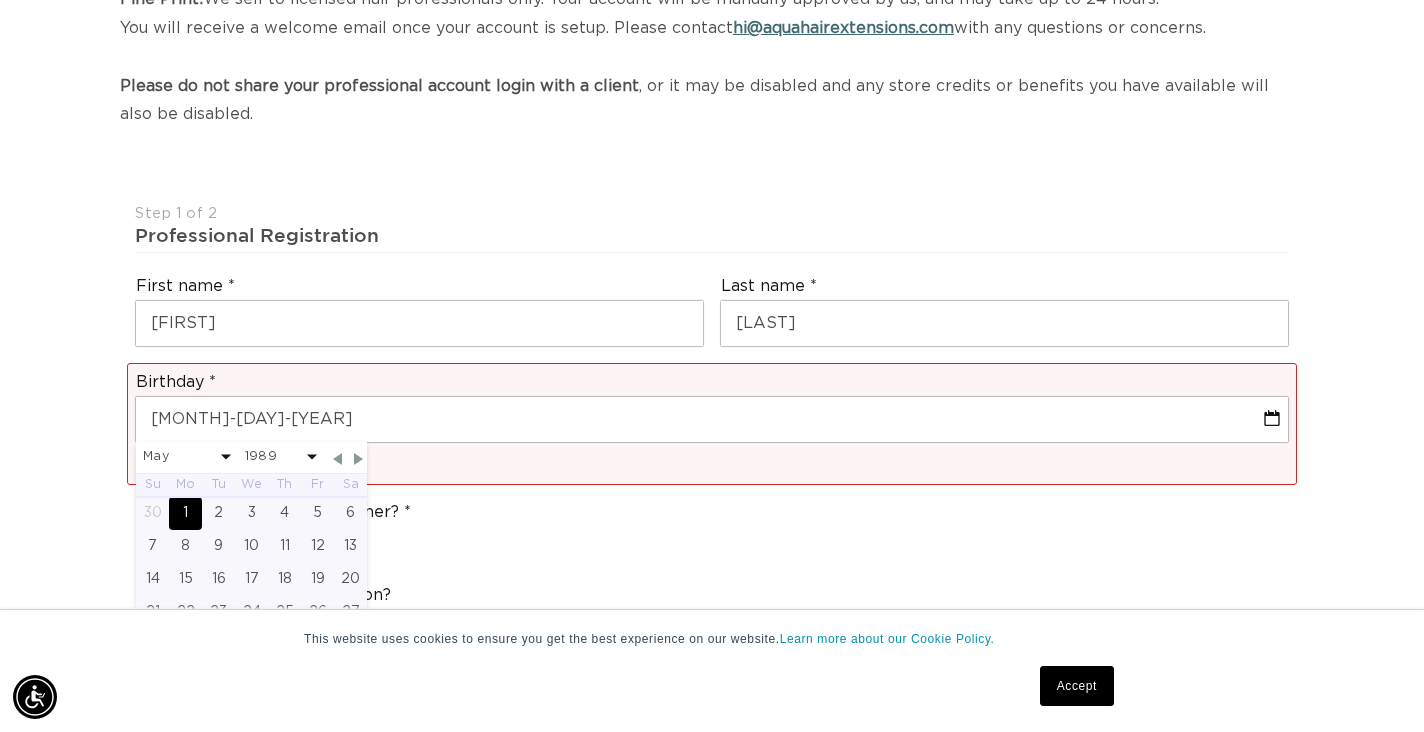 click on "1" at bounding box center (185, 513) 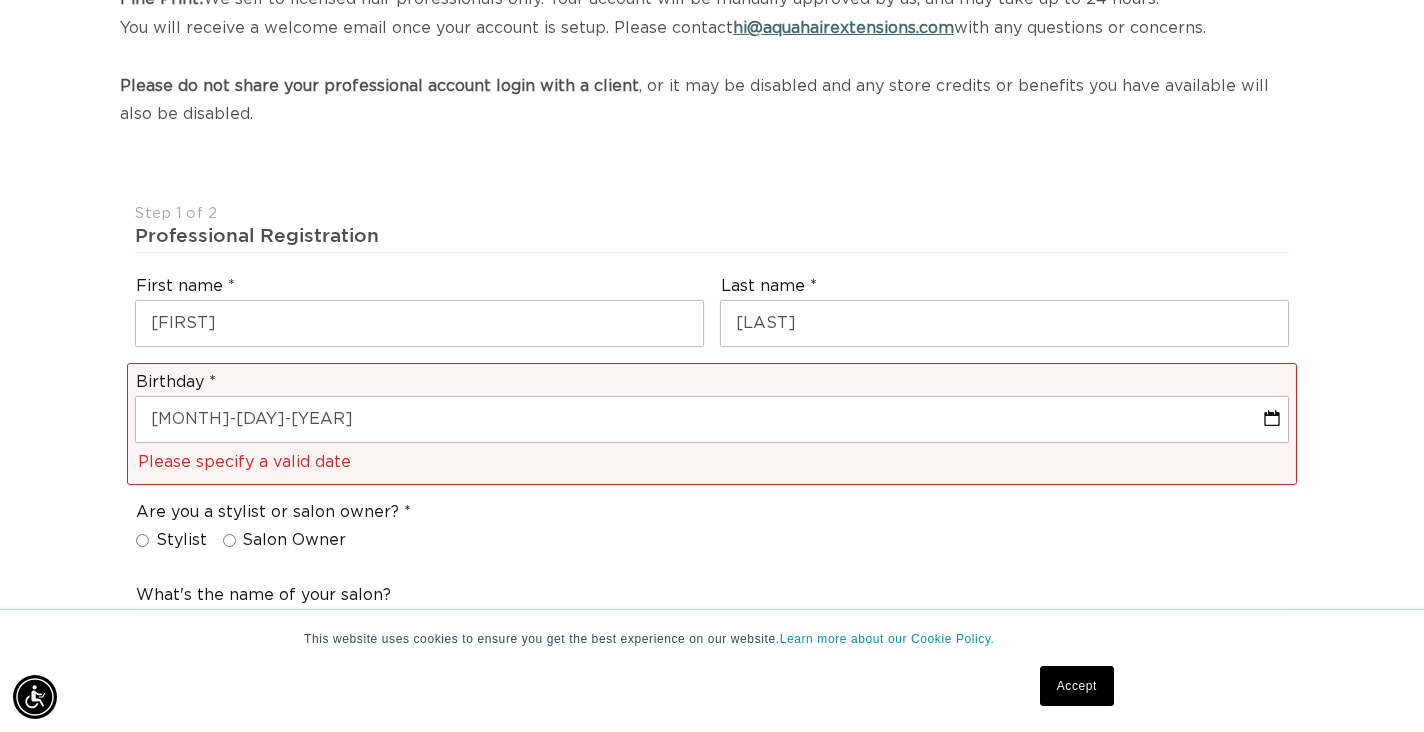 click on "Please contact hi@example.com with any questions or concerns. Please do not share your professional account login with a client , or it may be disabled and any store credits or benefits you have available will also be disabled.
Step 1 of 2 Professional Registration First name [FIRST] Last name [LAST]  Birthday [MONTH]-[DAY]-[YEAR] Please specify a valid date Are you a stylist or salon owner? Stylist Salon Owner What's the name of your salon? [SALON NAME] Email [EMAIL] Email confirmation [EMAIL] Cell Phone number AC (+247)  Afghanistan (+93) 🇦🇫 Albania (+355) 🇦🇱 Algeria (+213) 🇩🇿 American Samoa (+1) 🇦🇸 Andorra (+376) 🇦🇩 Angola (+244) 🇦🇴 Aruba (+297) 🇦🇼" at bounding box center [712, 1028] 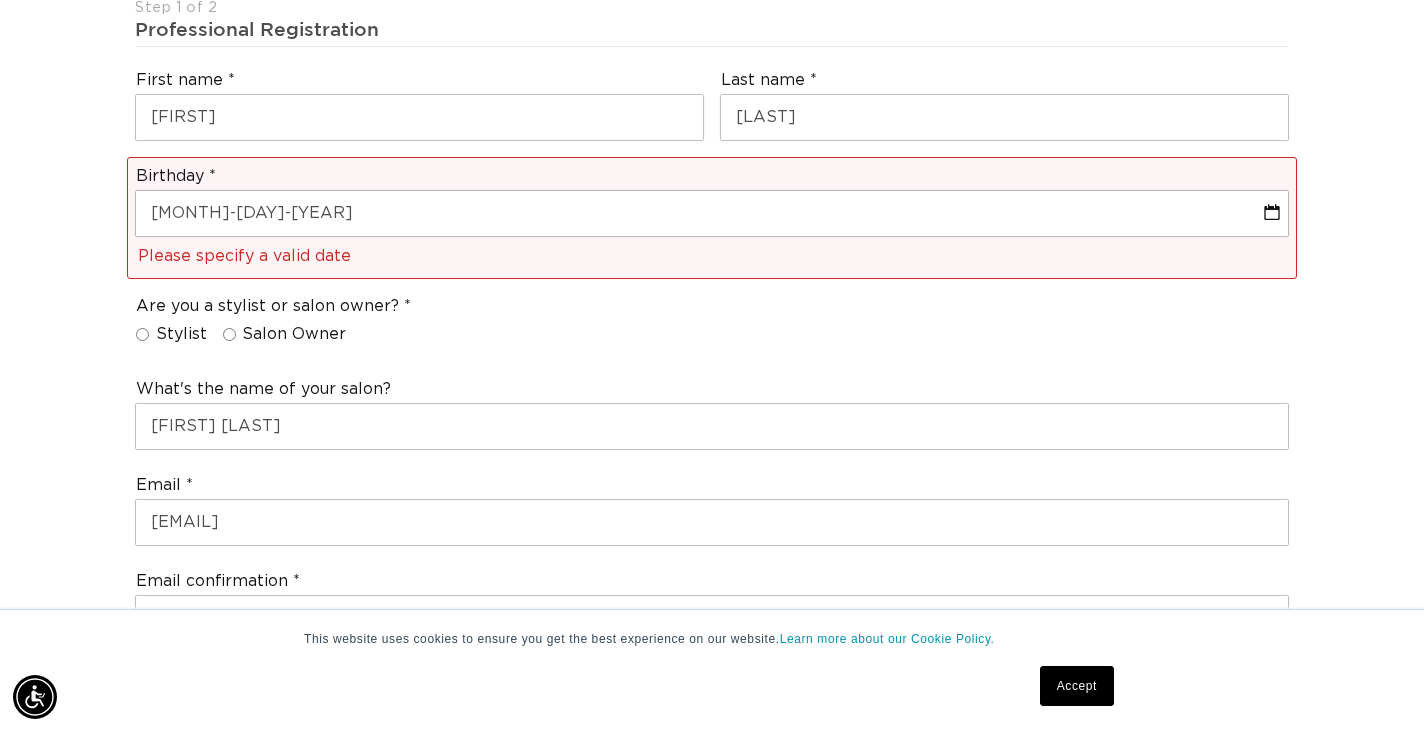 scroll, scrollTop: 562, scrollLeft: 1, axis: both 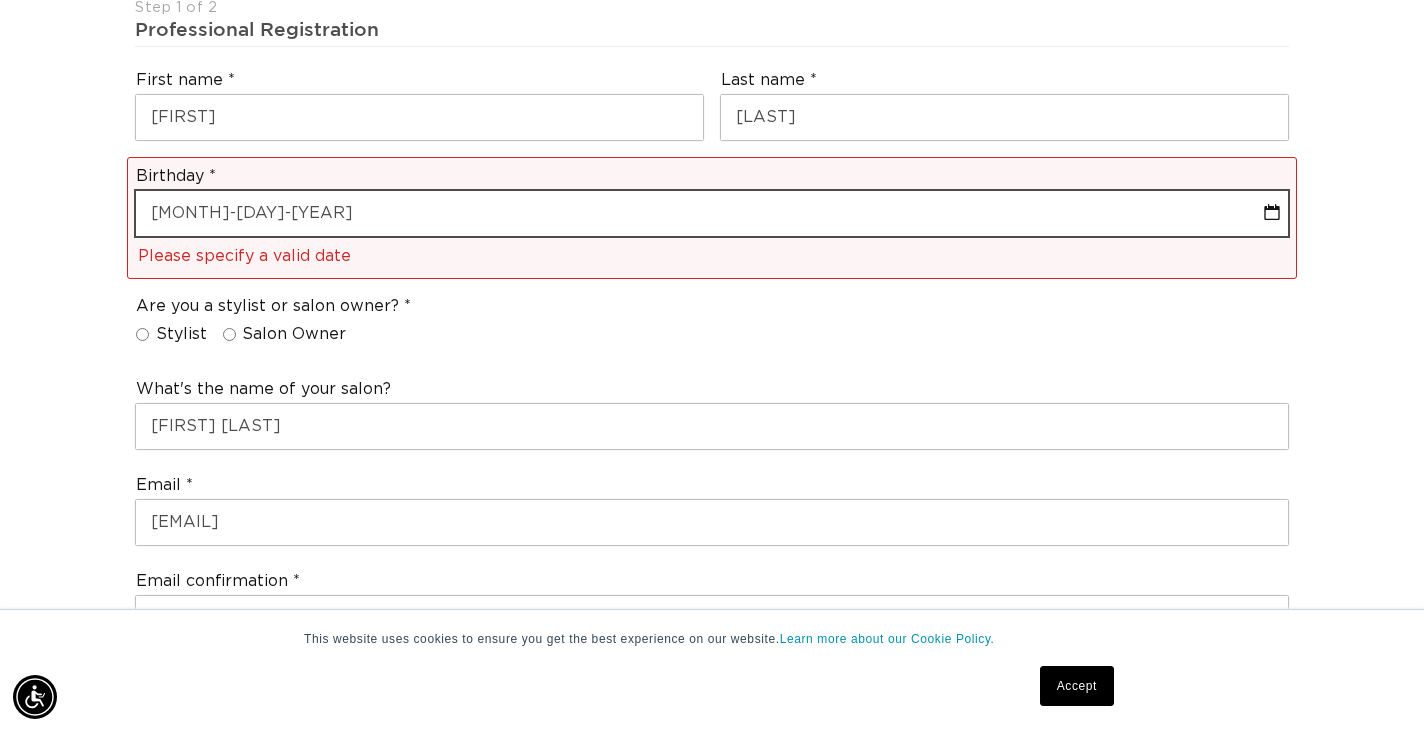 click on "[MONTH]-[DAY]-[YEAR]" at bounding box center [712, 213] 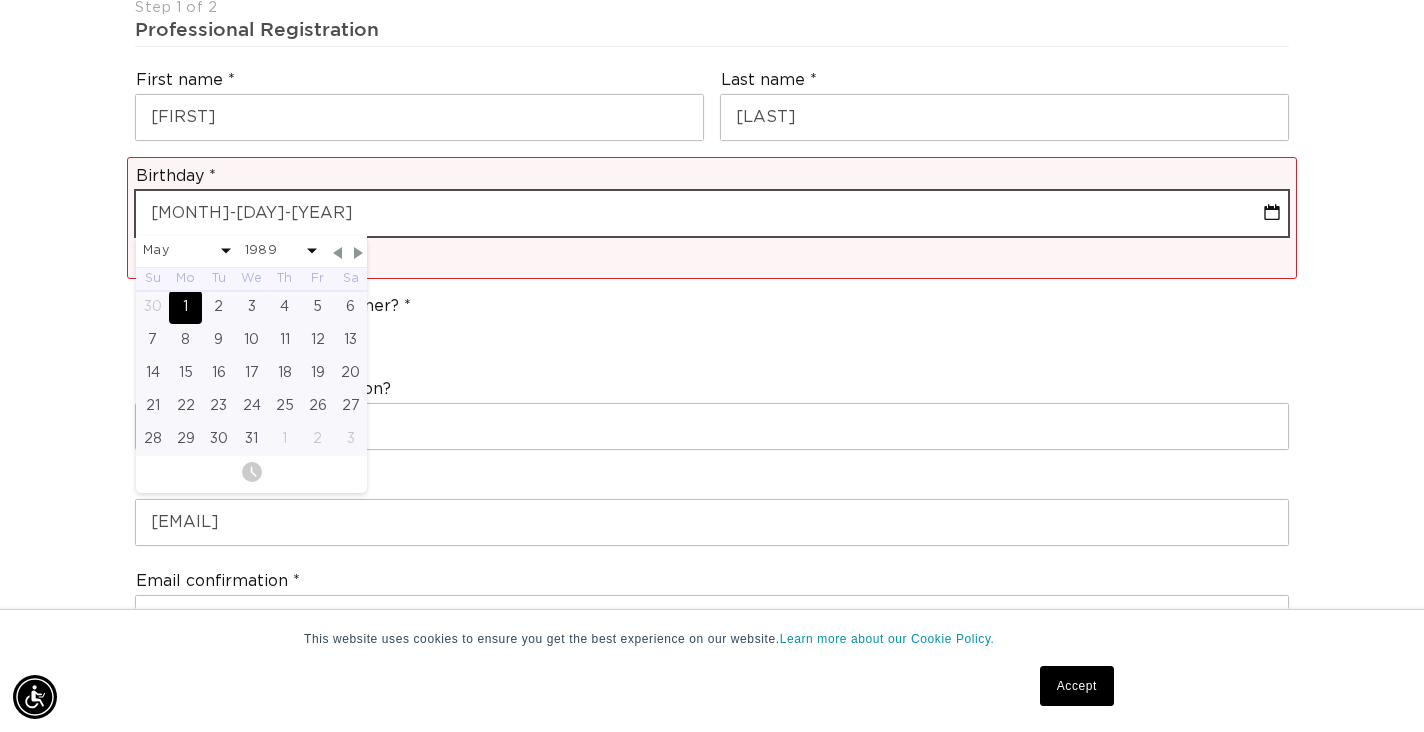 click on "[MONTH]-[DAY]-[YEAR]" at bounding box center [712, 213] 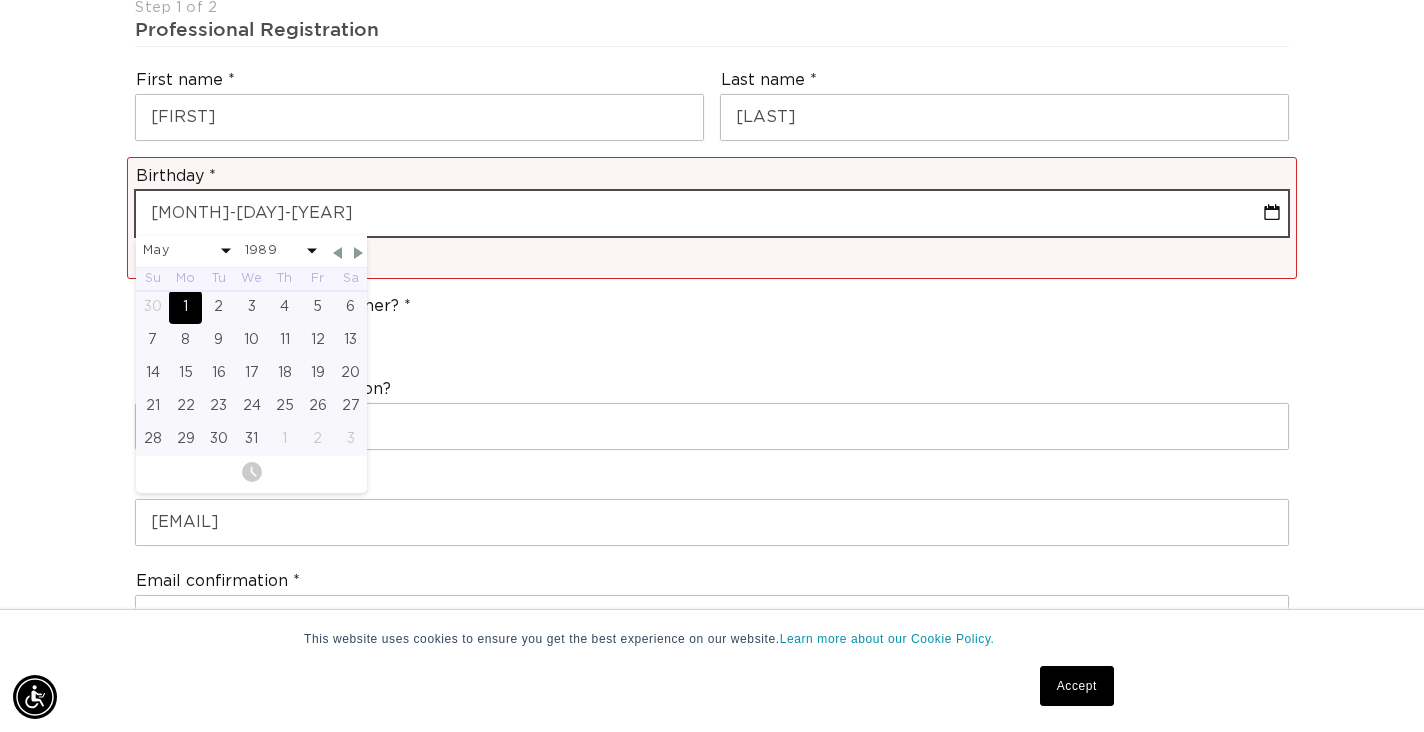 scroll, scrollTop: 0, scrollLeft: 1282, axis: horizontal 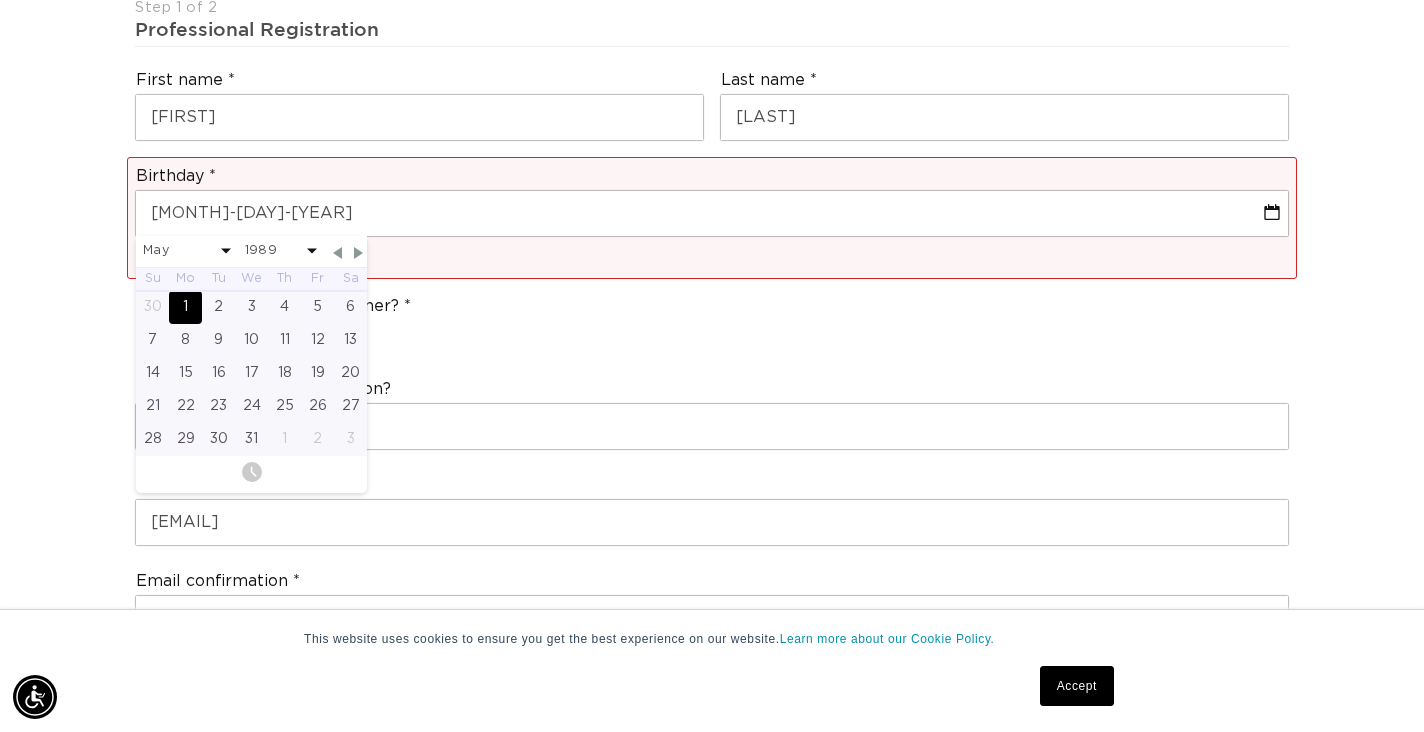 click on "Please contact hi@example.com with any questions or concerns. Please do not share your professional account login with a client , or it may be disabled and any store credits or benefits you have available will also be disabled.
Step 1 of 2 Professional Registration First name [FIRST] Last name [LAST]  Birthday [MONTH]-[DAY]-[YEAR] January February March April May June July August September October November December 2045 2044 2043 2042 2041 2040 2039 2038 2037 2036 2035 2034 2033 2032 2031 2030 2029 2028 2027 2026 2025 2024 2023 2022 2021 2020 2019 2018 2017 2016 2015 2014 2013 2012 2011 2010 2009 2008 2007 2006 2005 2004 2003 2002 2001 2000 1999 1998 1997 1996 1995 1994 1993 1992 1991 1990 1989 1988 1987 1986 1985" at bounding box center (712, 822) 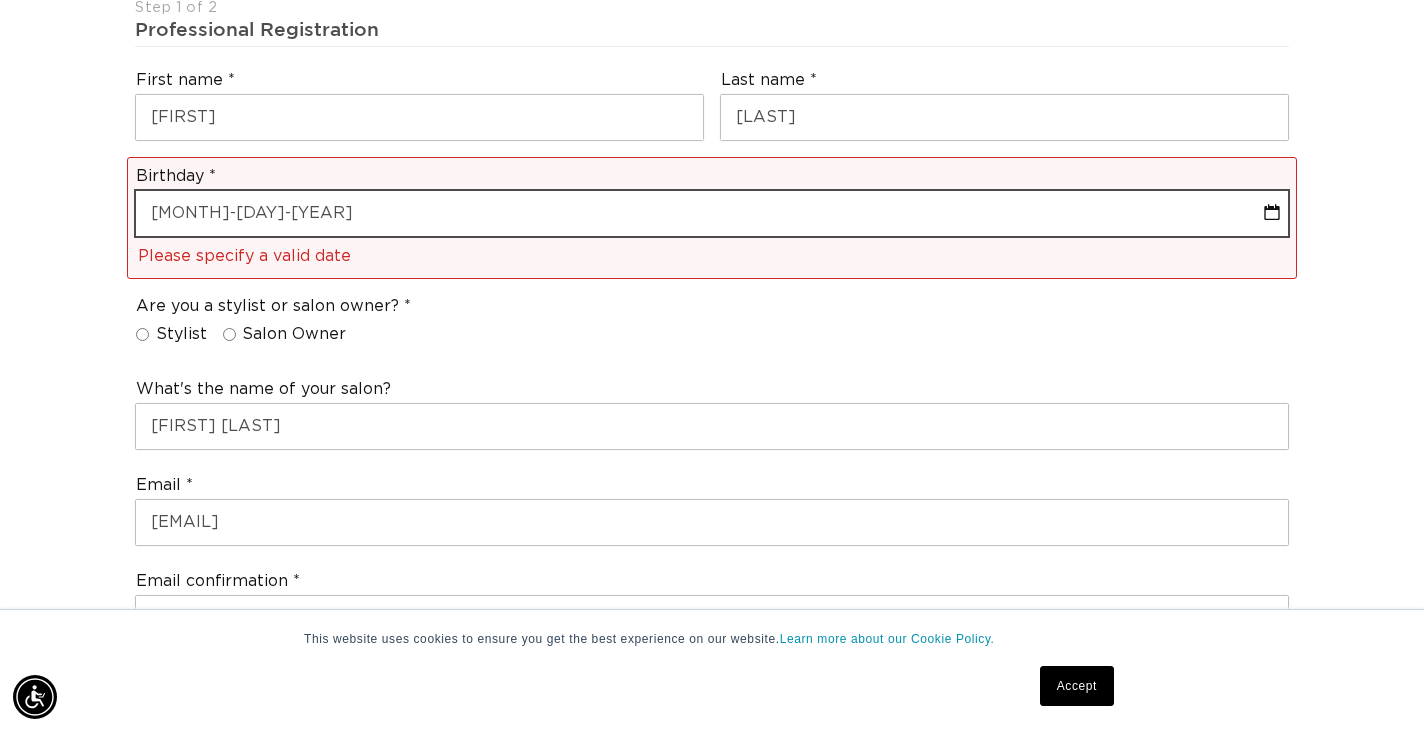 click on "[MONTH]-[DAY]-[YEAR]" at bounding box center (712, 213) 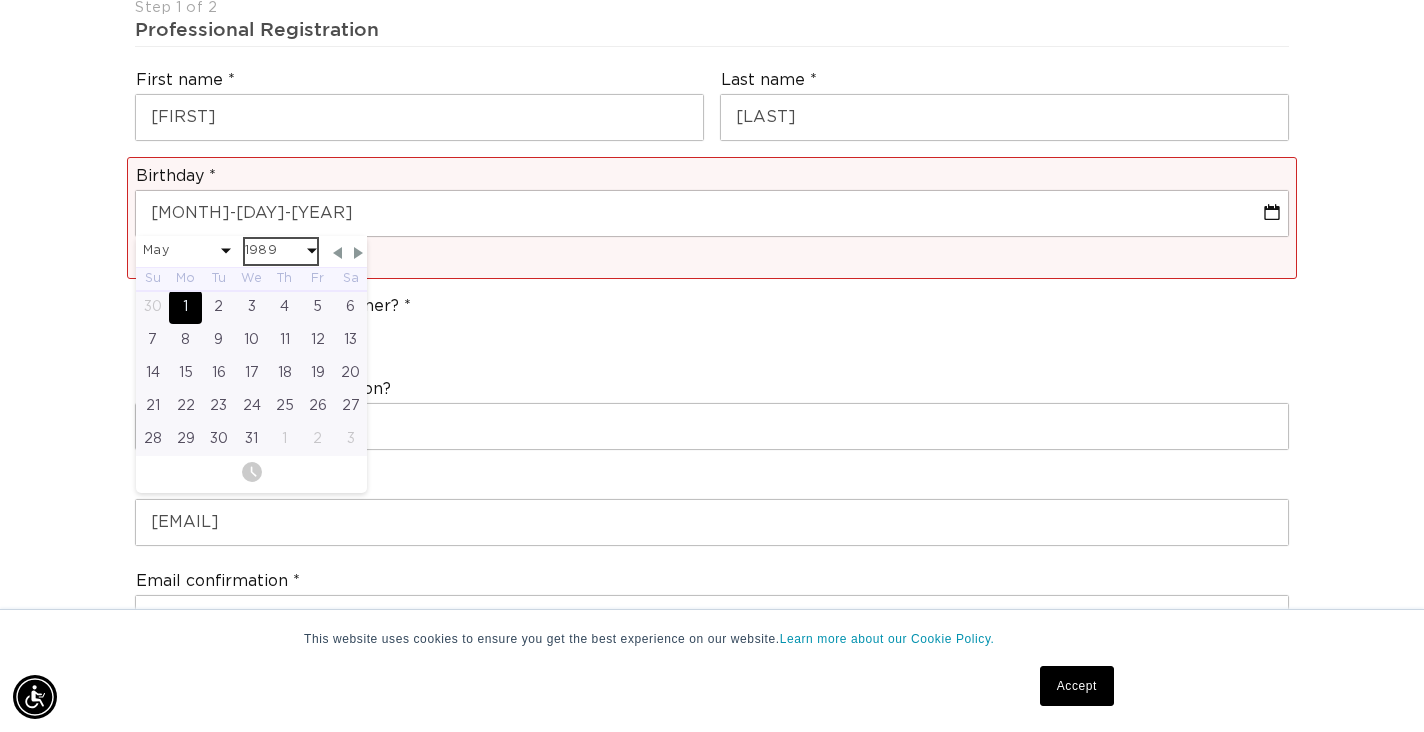 scroll, scrollTop: 0, scrollLeft: 0, axis: both 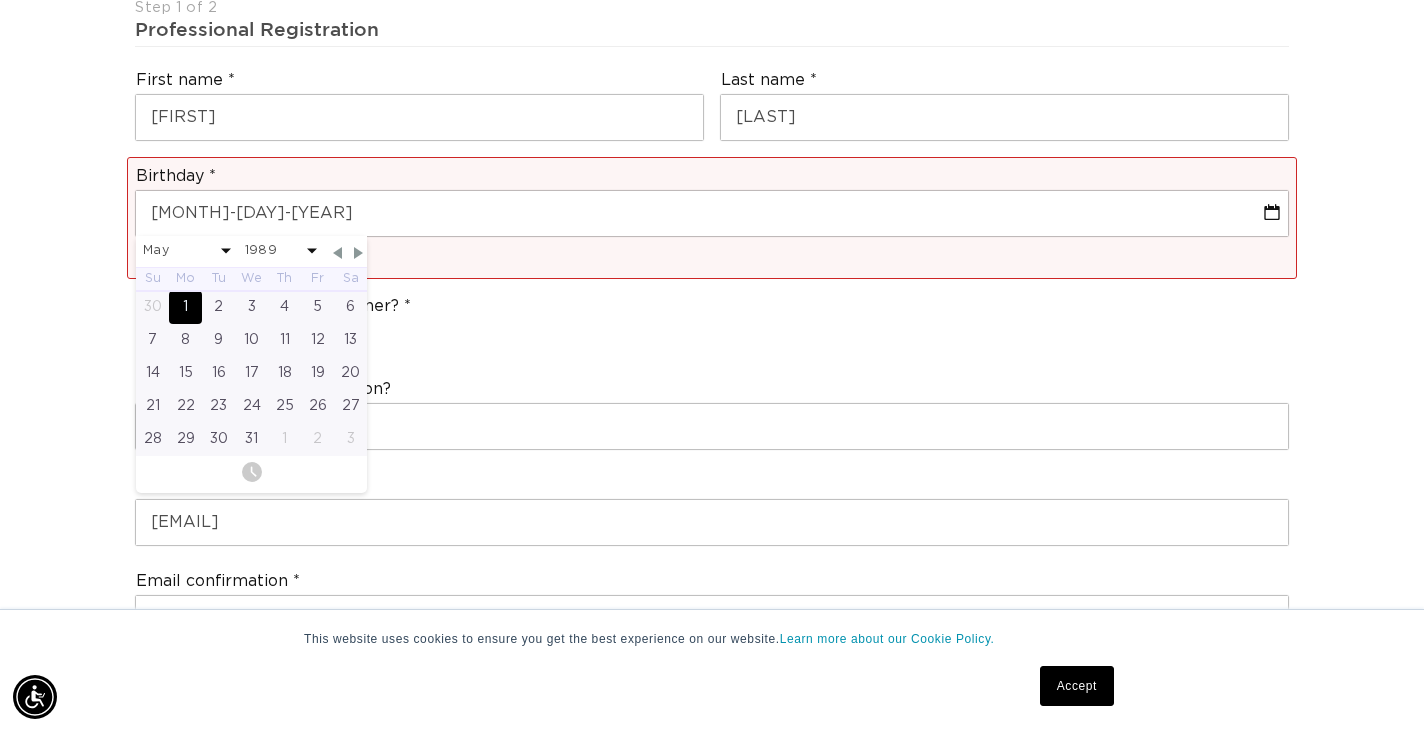 click on "1" at bounding box center (185, 307) 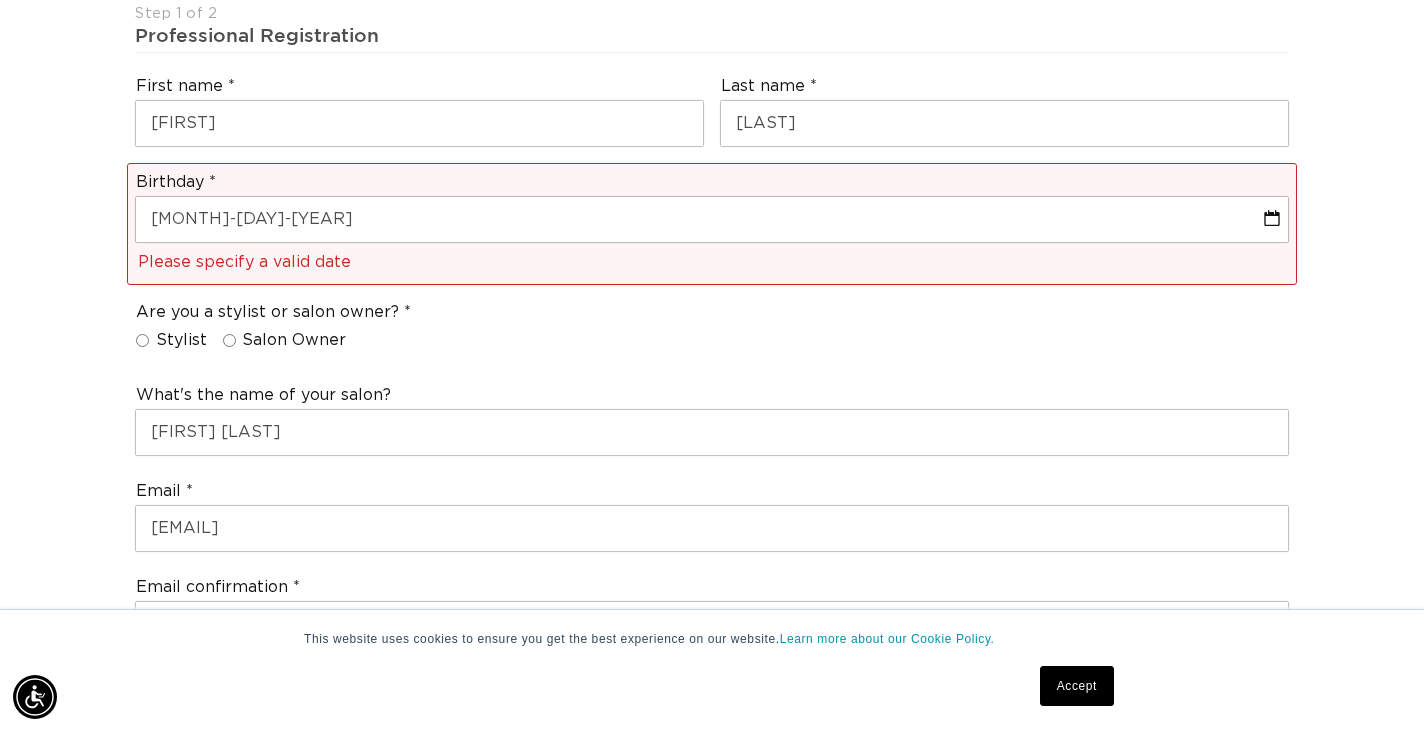 scroll, scrollTop: 555, scrollLeft: 0, axis: vertical 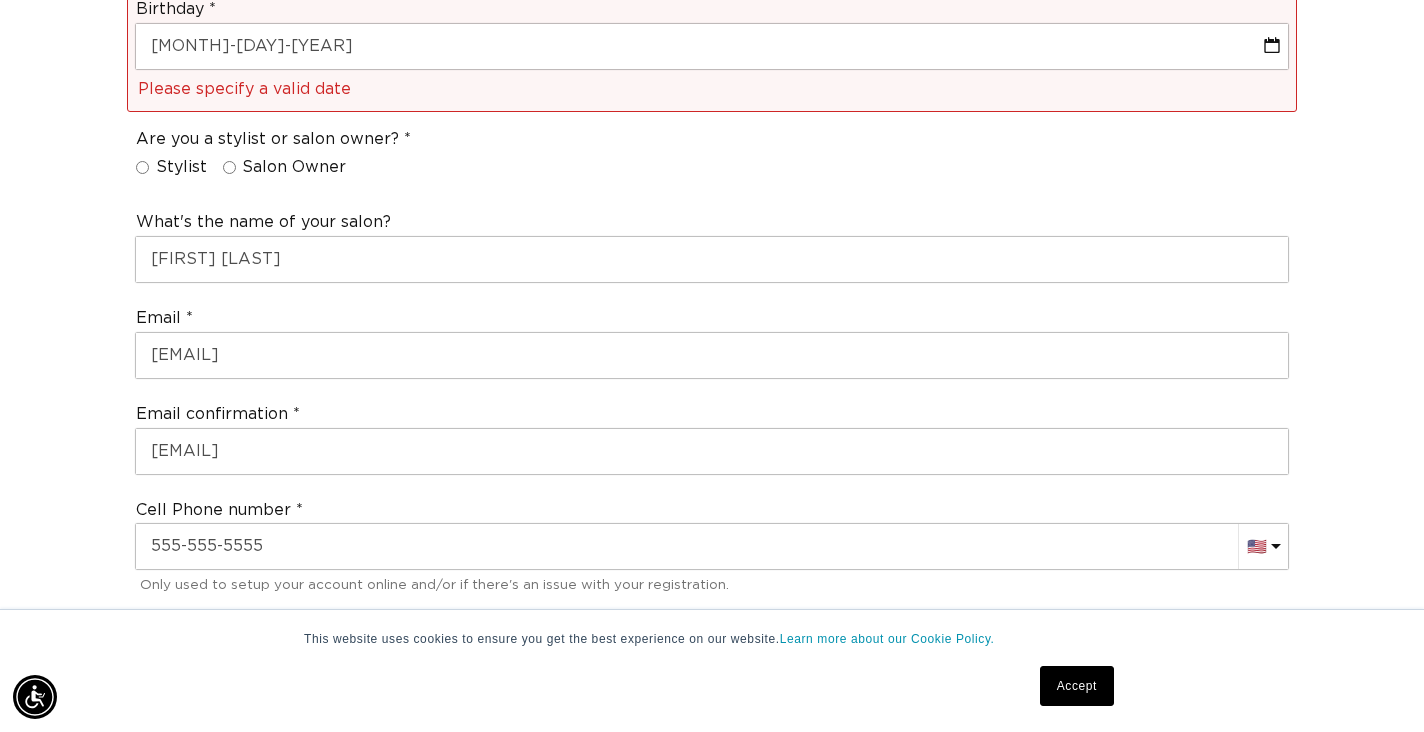 click on "Stylist" at bounding box center (181, 167) 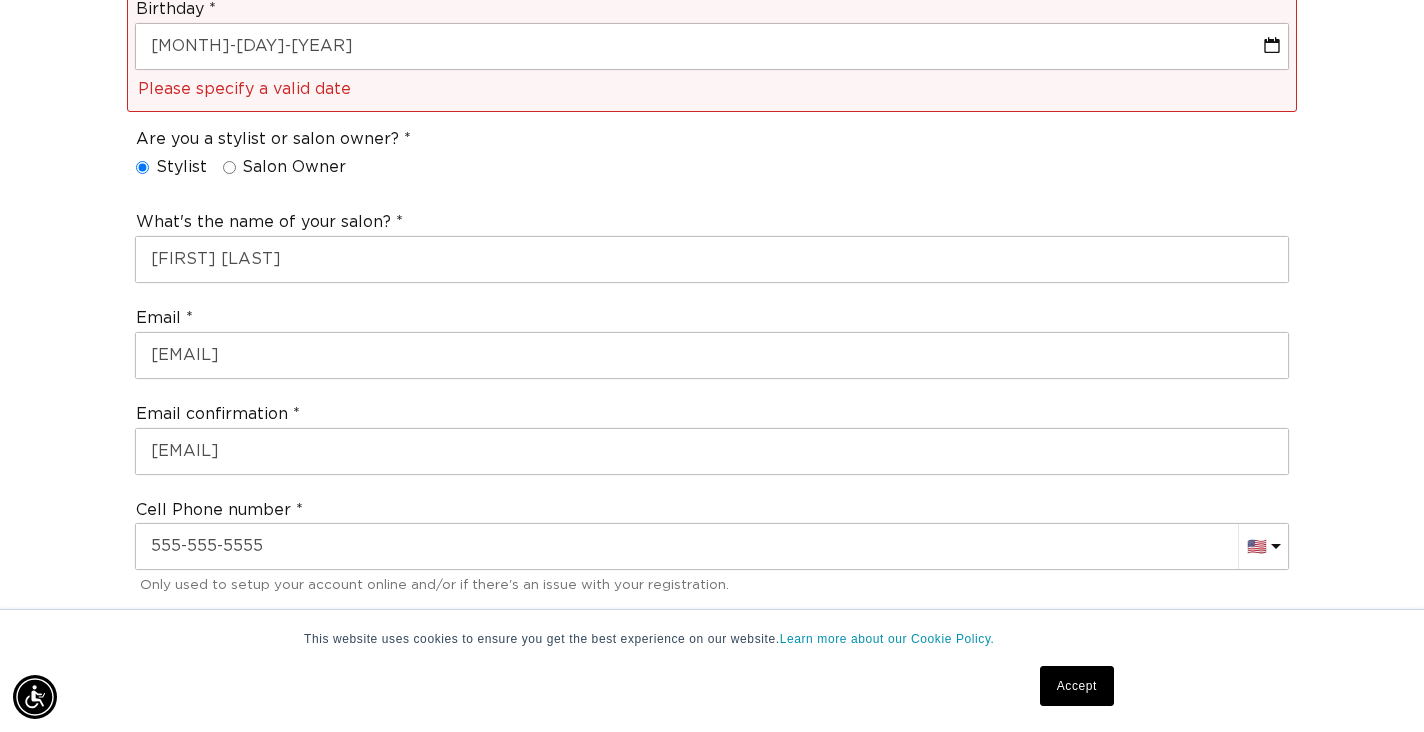 scroll, scrollTop: 0, scrollLeft: 0, axis: both 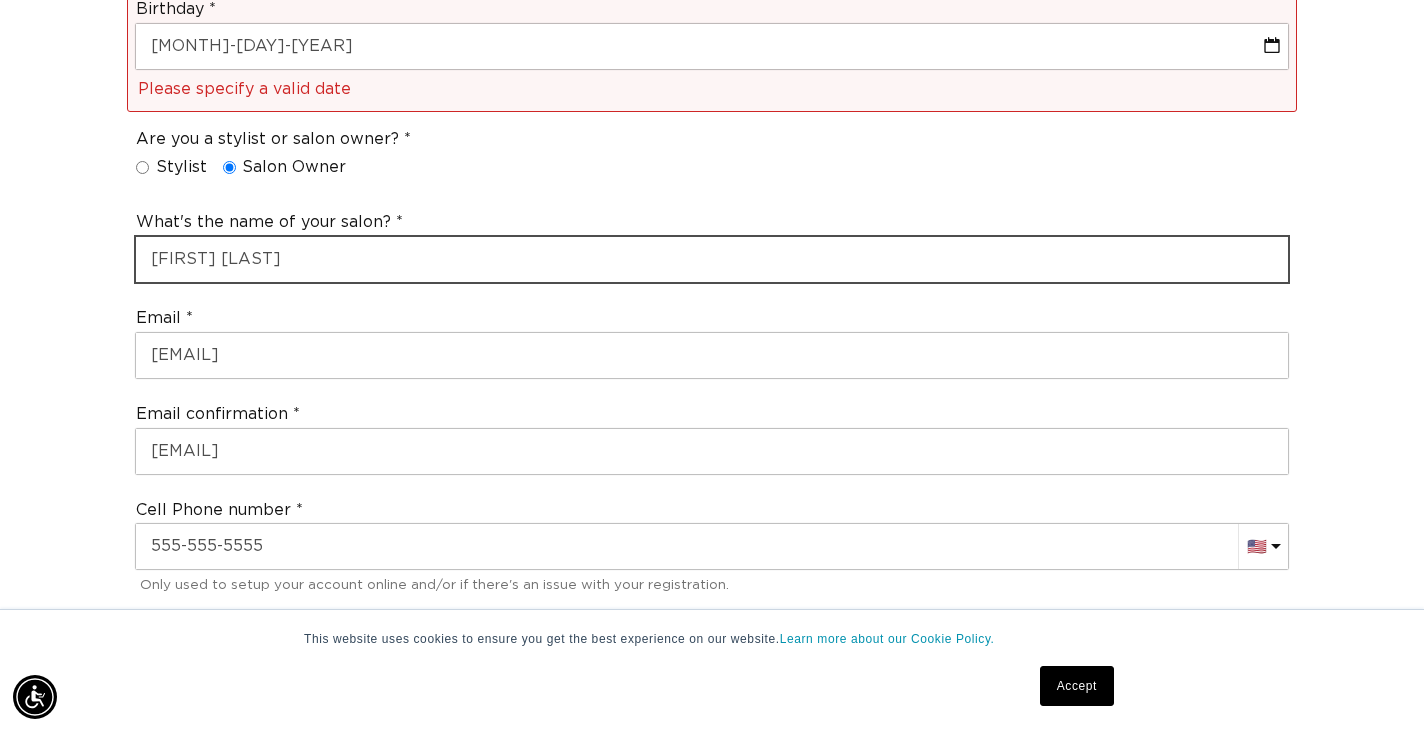 click on "[FIRST] [LAST]" at bounding box center (712, 259) 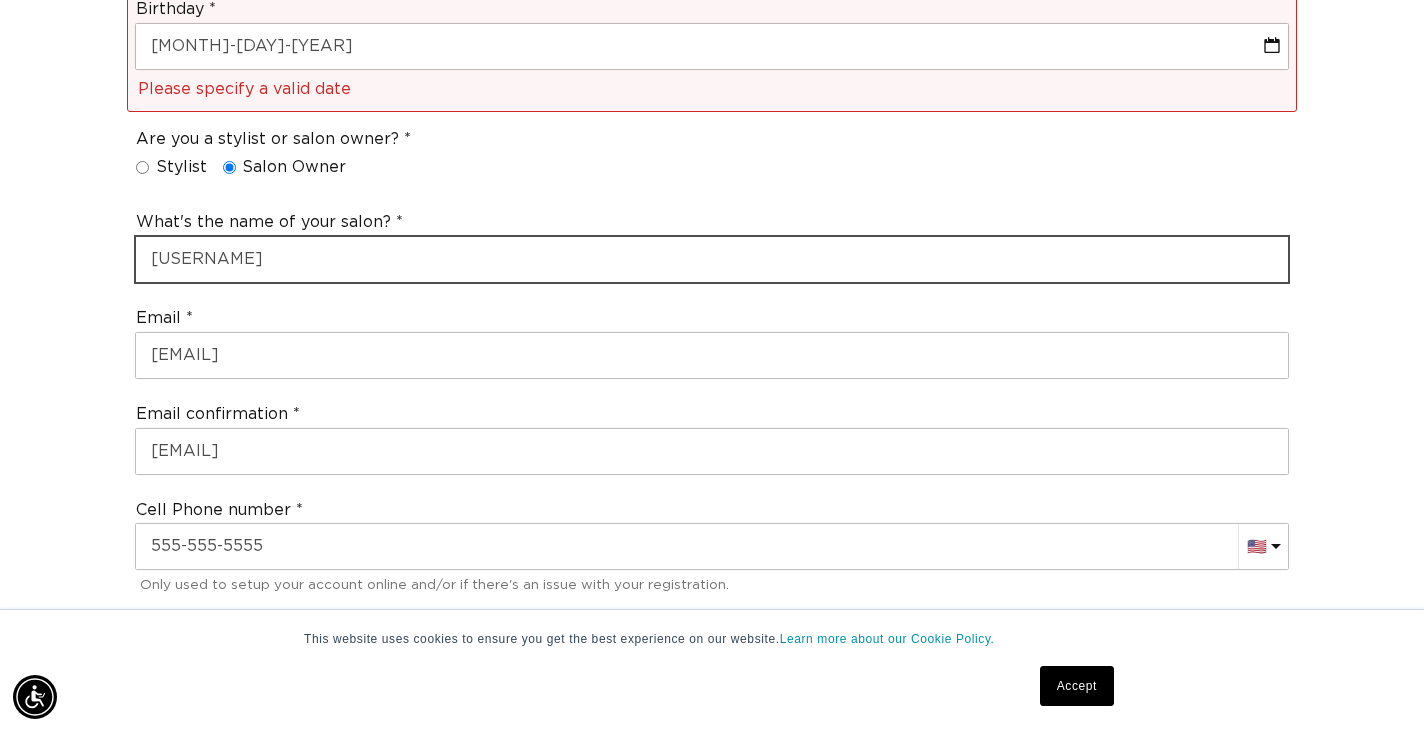 scroll, scrollTop: 0, scrollLeft: 2564, axis: horizontal 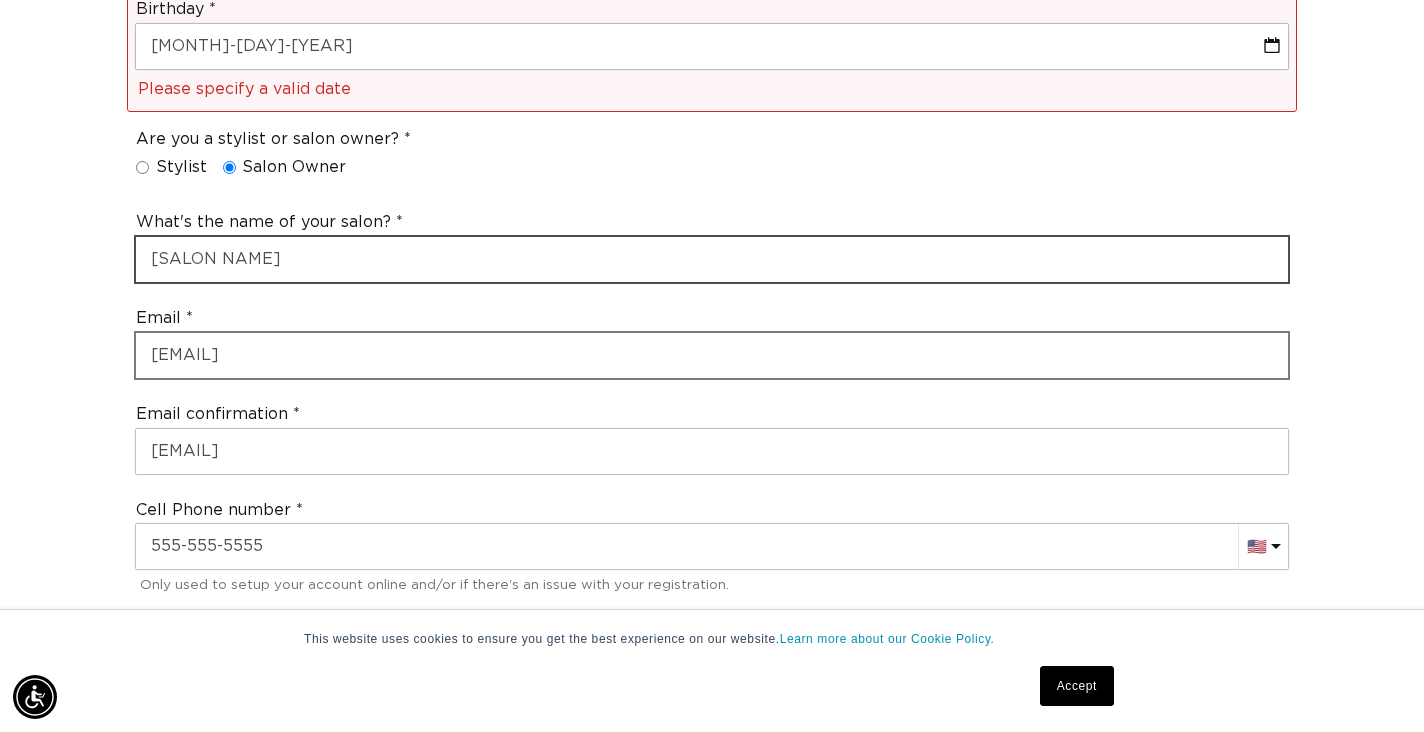 type on "[SALON NAME]" 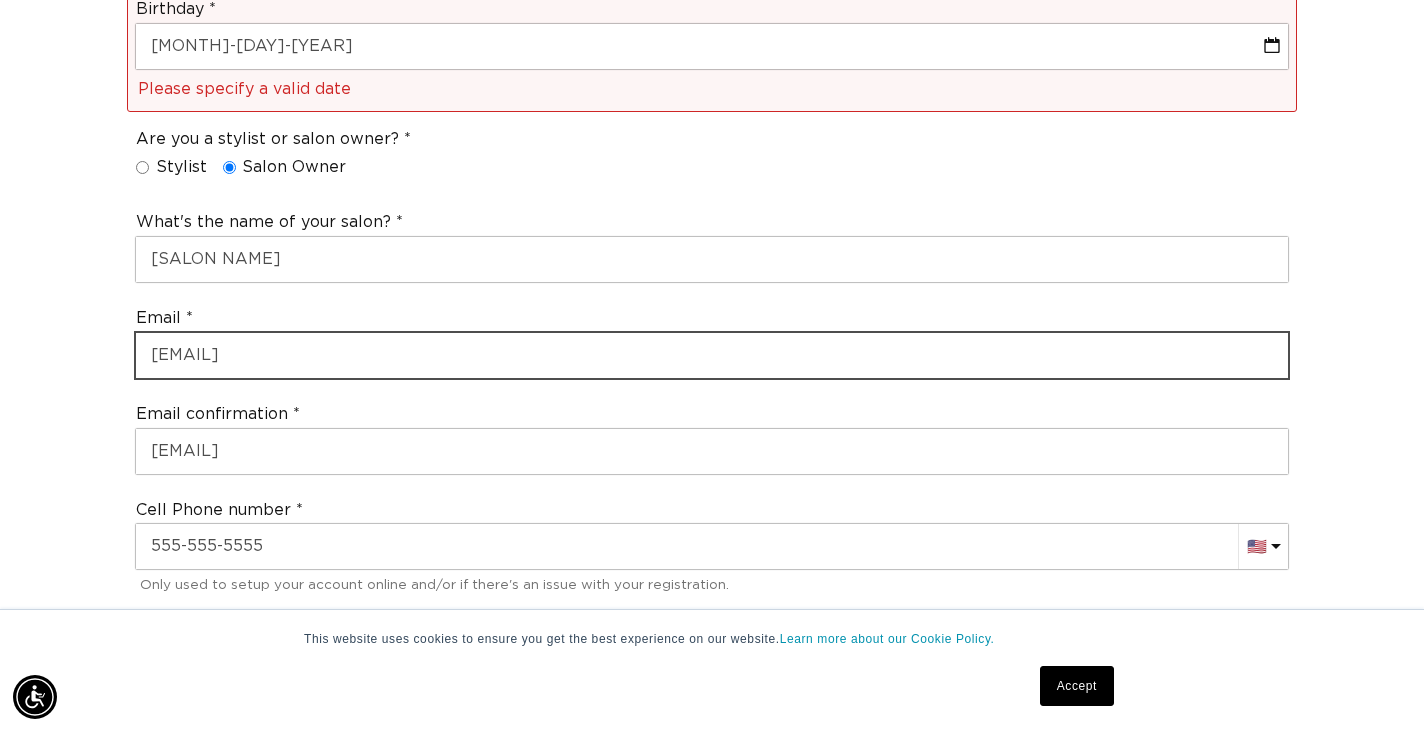 click on "[EMAIL]" at bounding box center [712, 355] 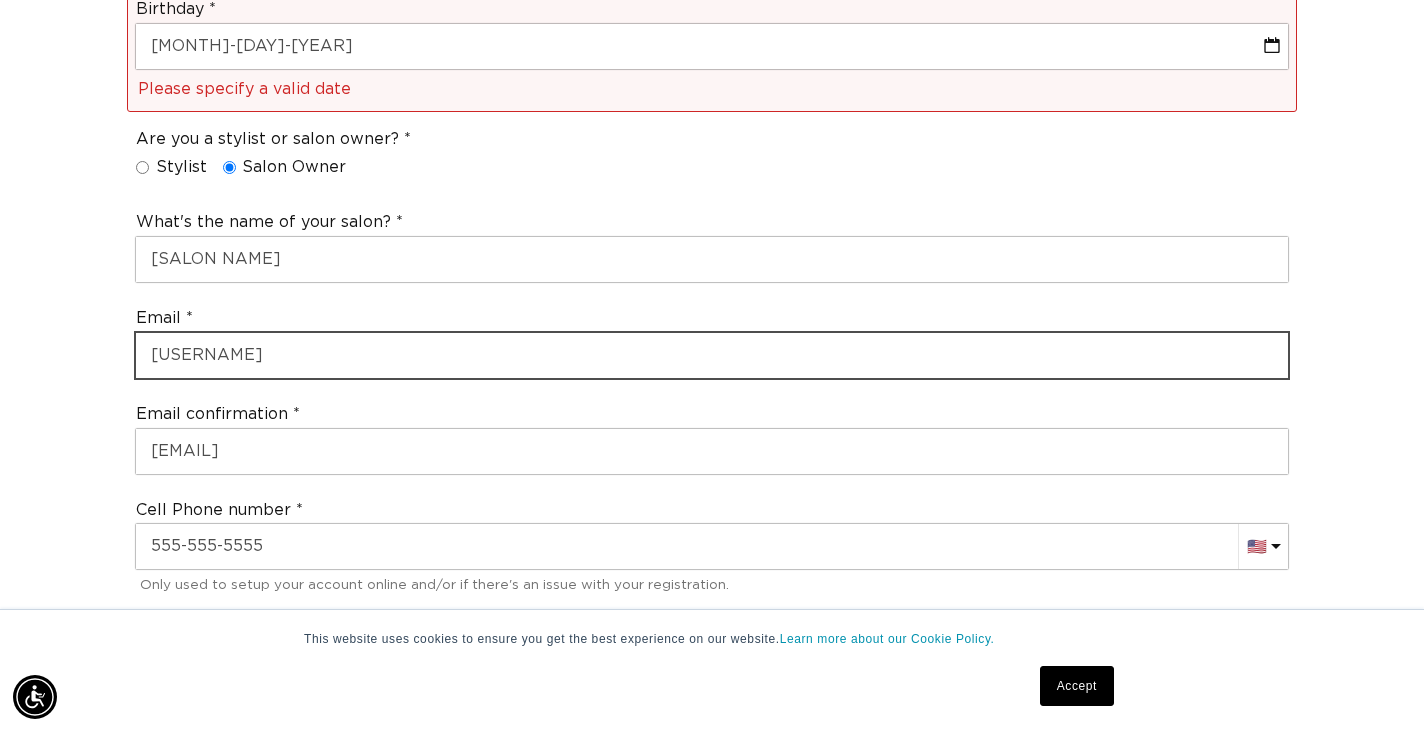 scroll, scrollTop: 0, scrollLeft: 1282, axis: horizontal 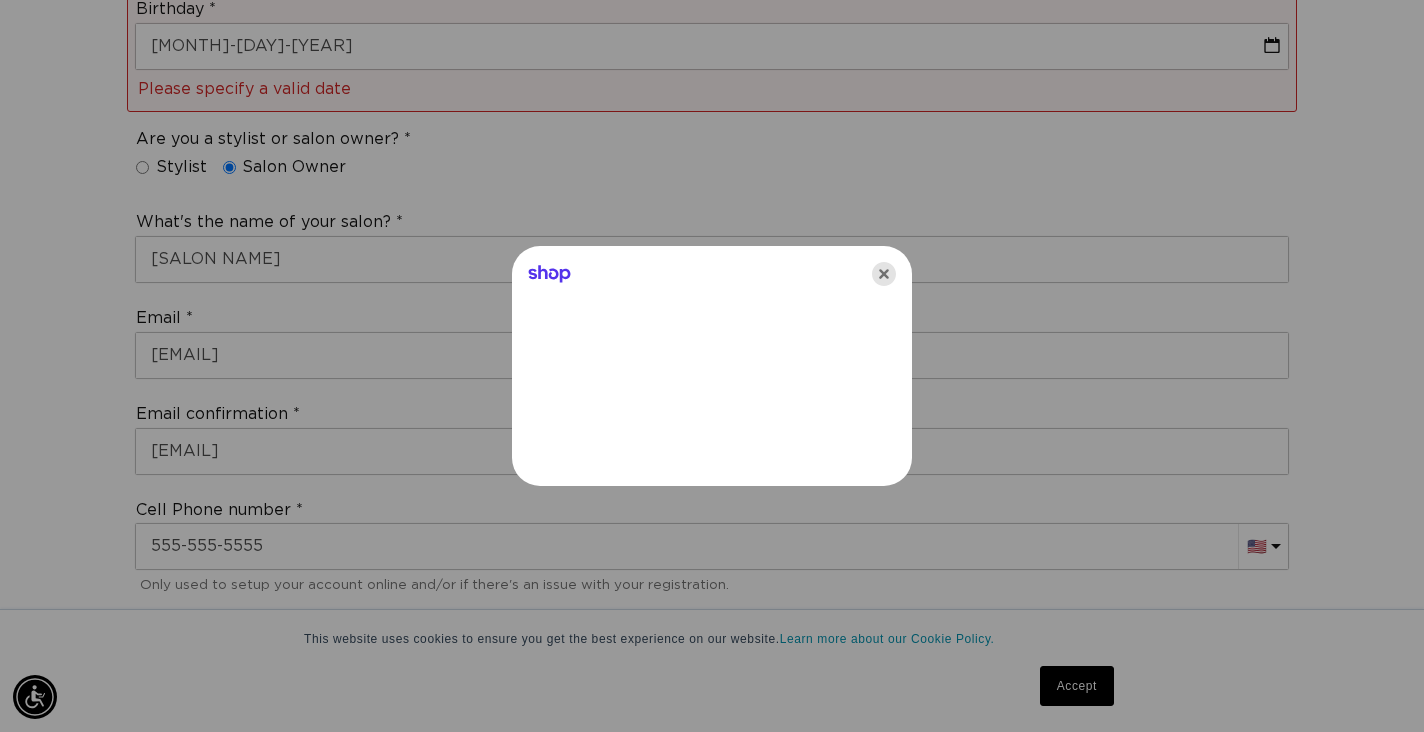 click 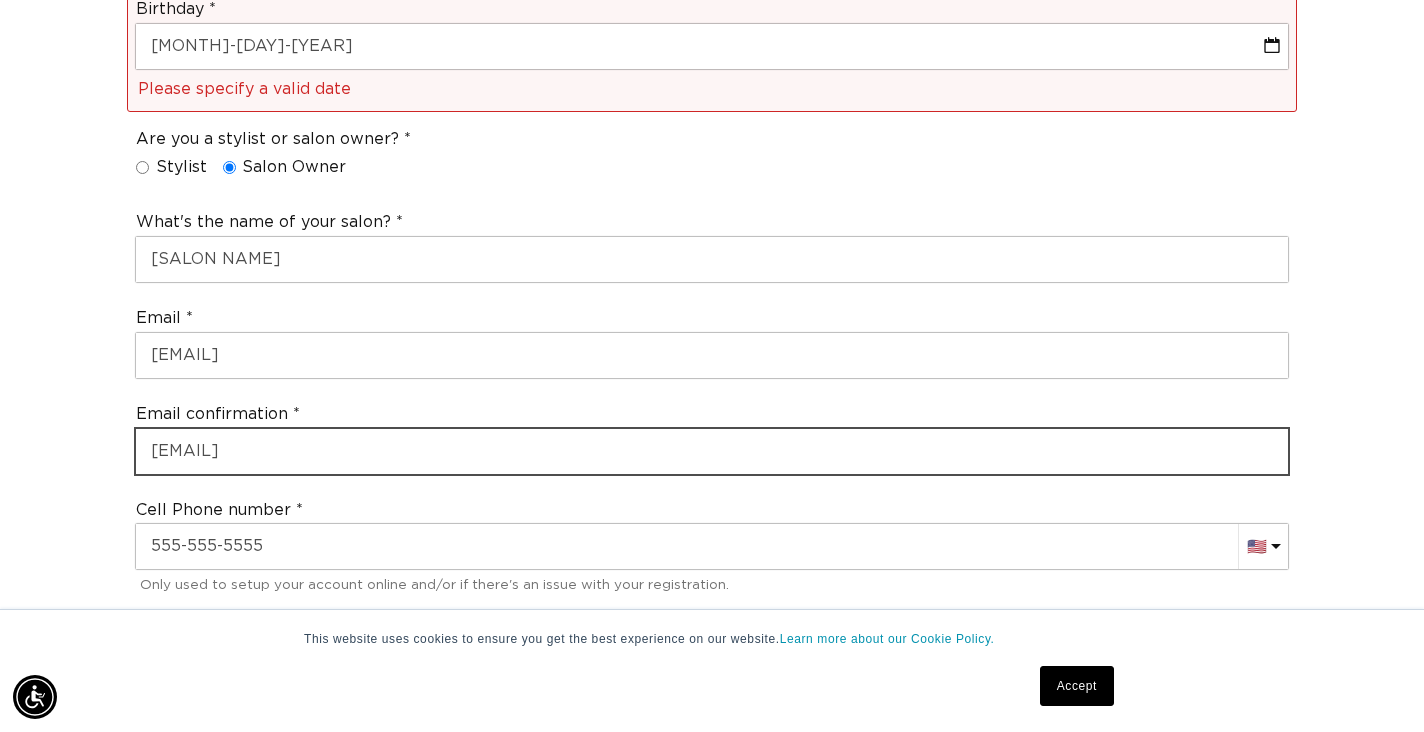 click on "[EMAIL]" at bounding box center (712, 451) 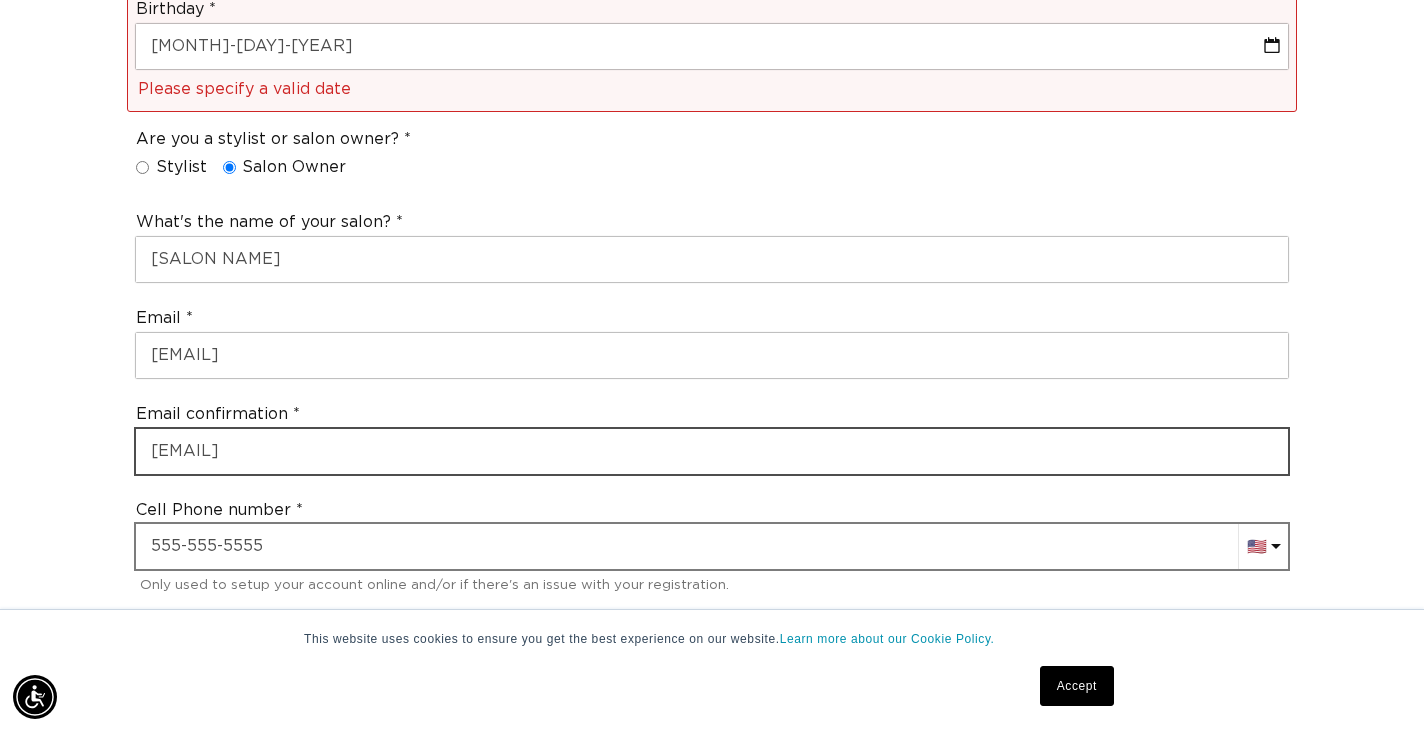 scroll, scrollTop: 0, scrollLeft: 1282, axis: horizontal 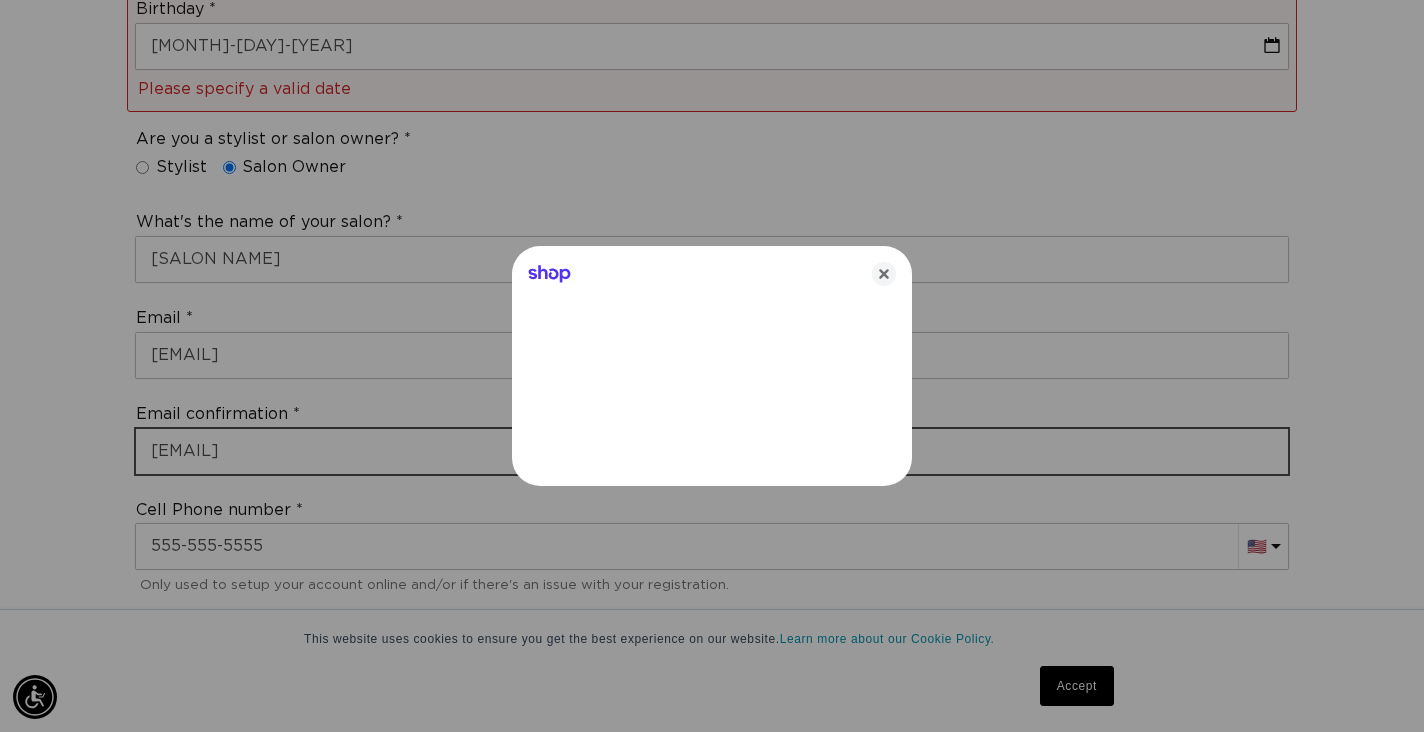 type on "[EMAIL]" 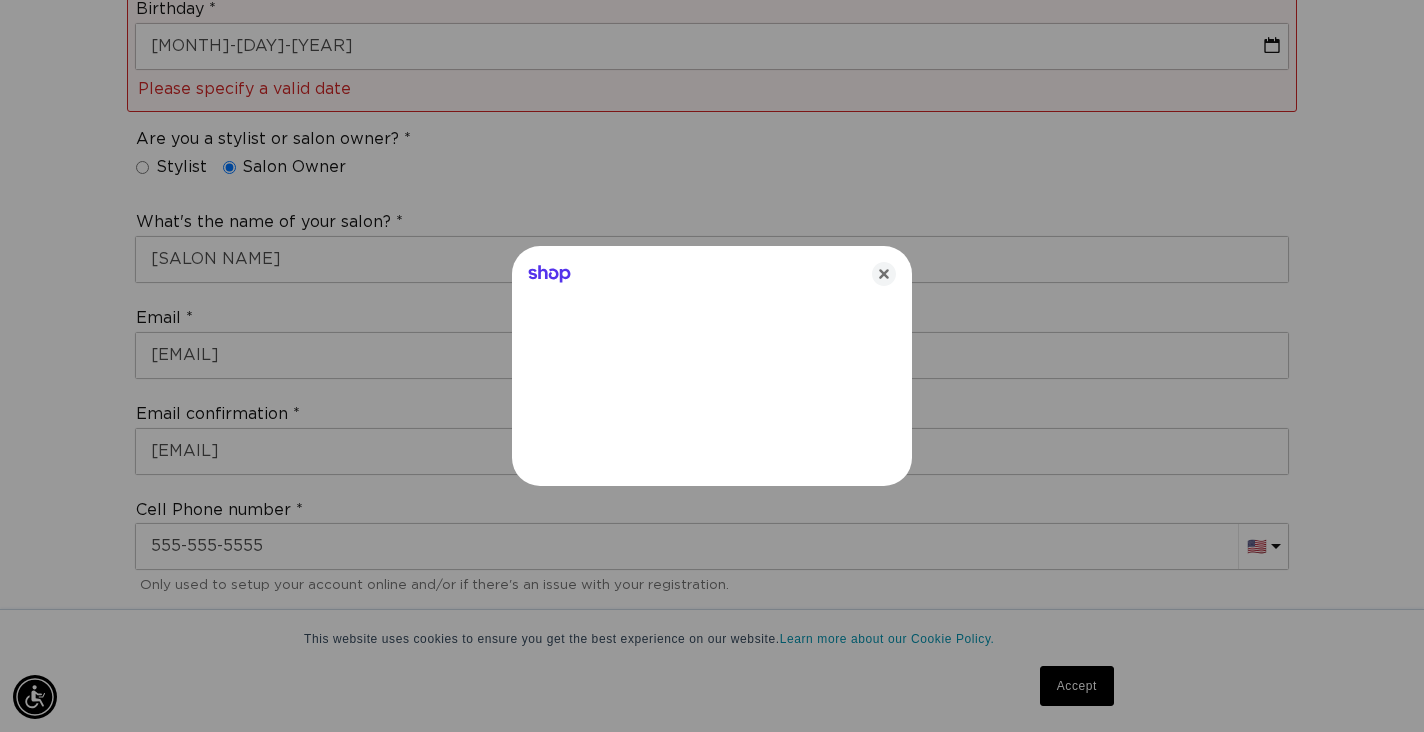 scroll, scrollTop: 0, scrollLeft: 2564, axis: horizontal 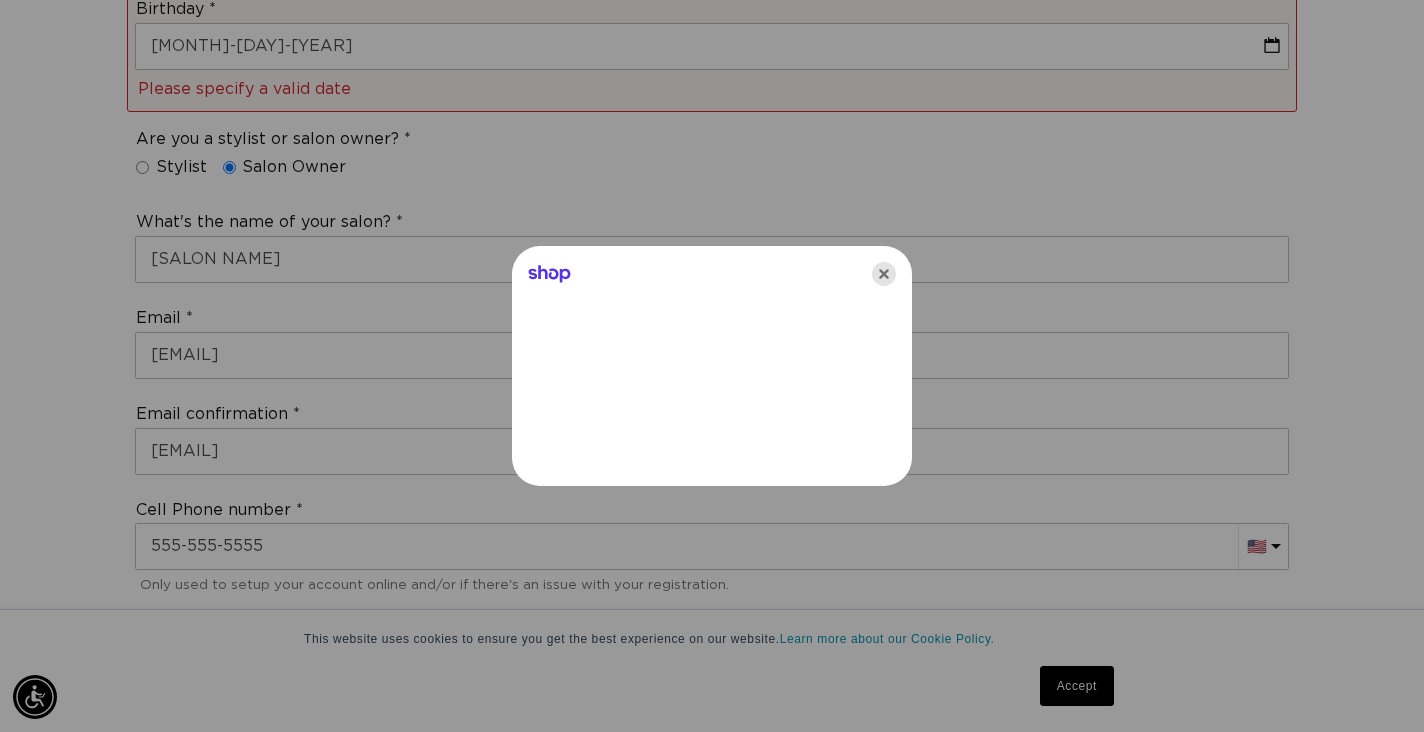 click 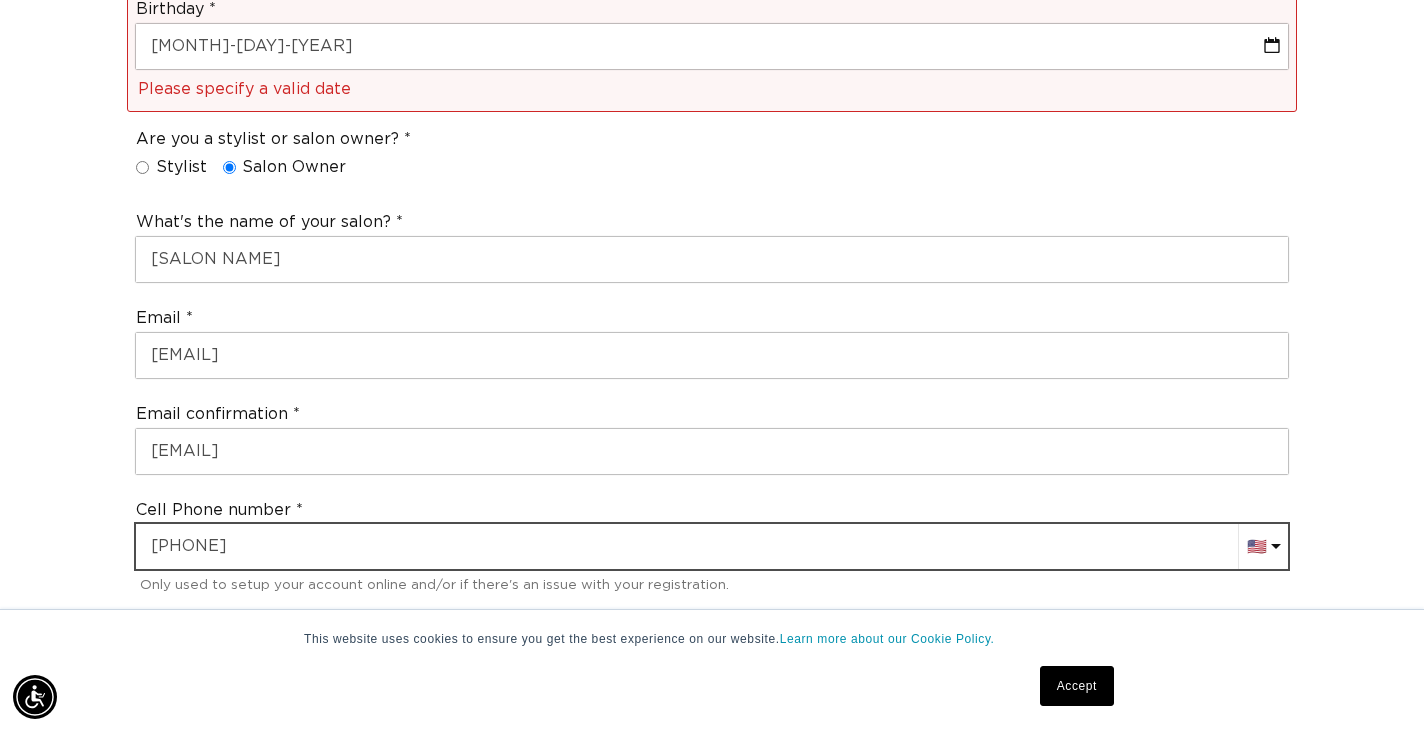 scroll, scrollTop: 0, scrollLeft: 1282, axis: horizontal 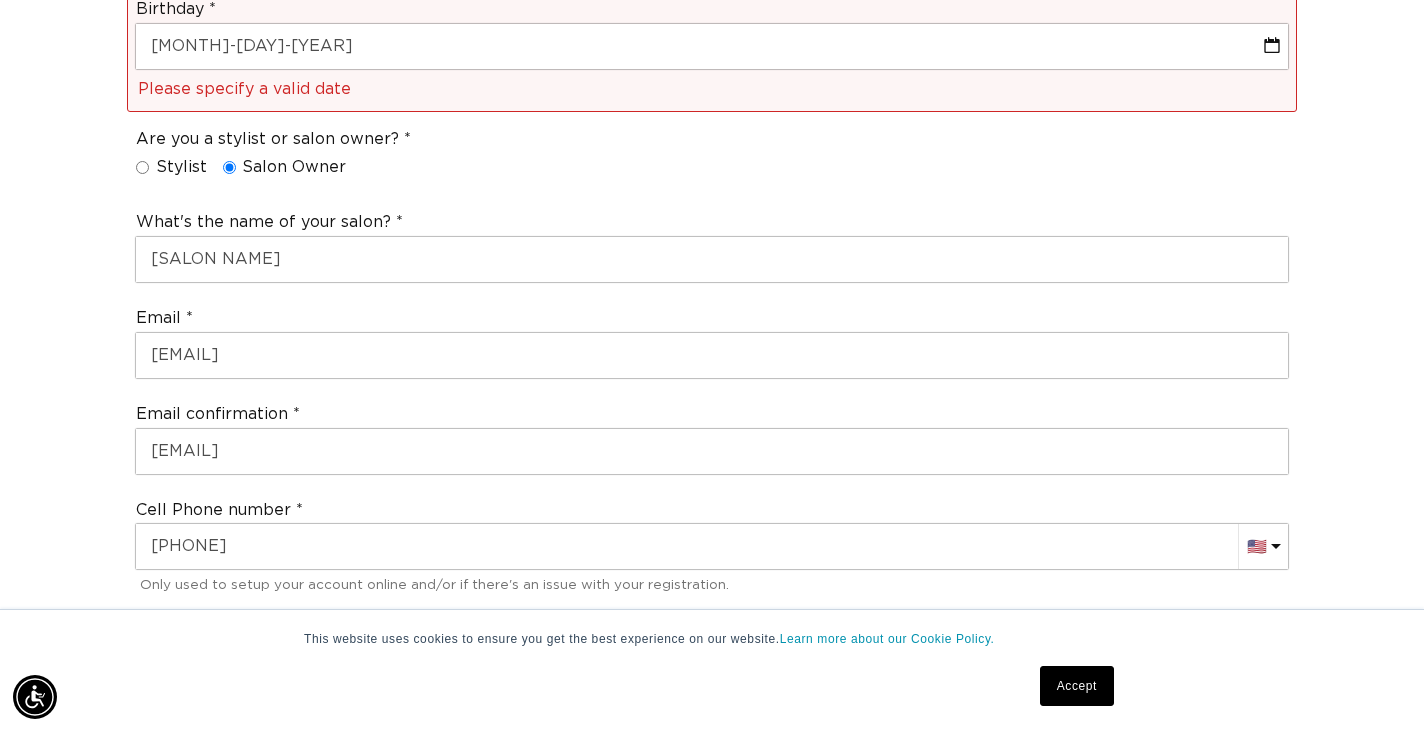 click on "Accept" at bounding box center [1077, 686] 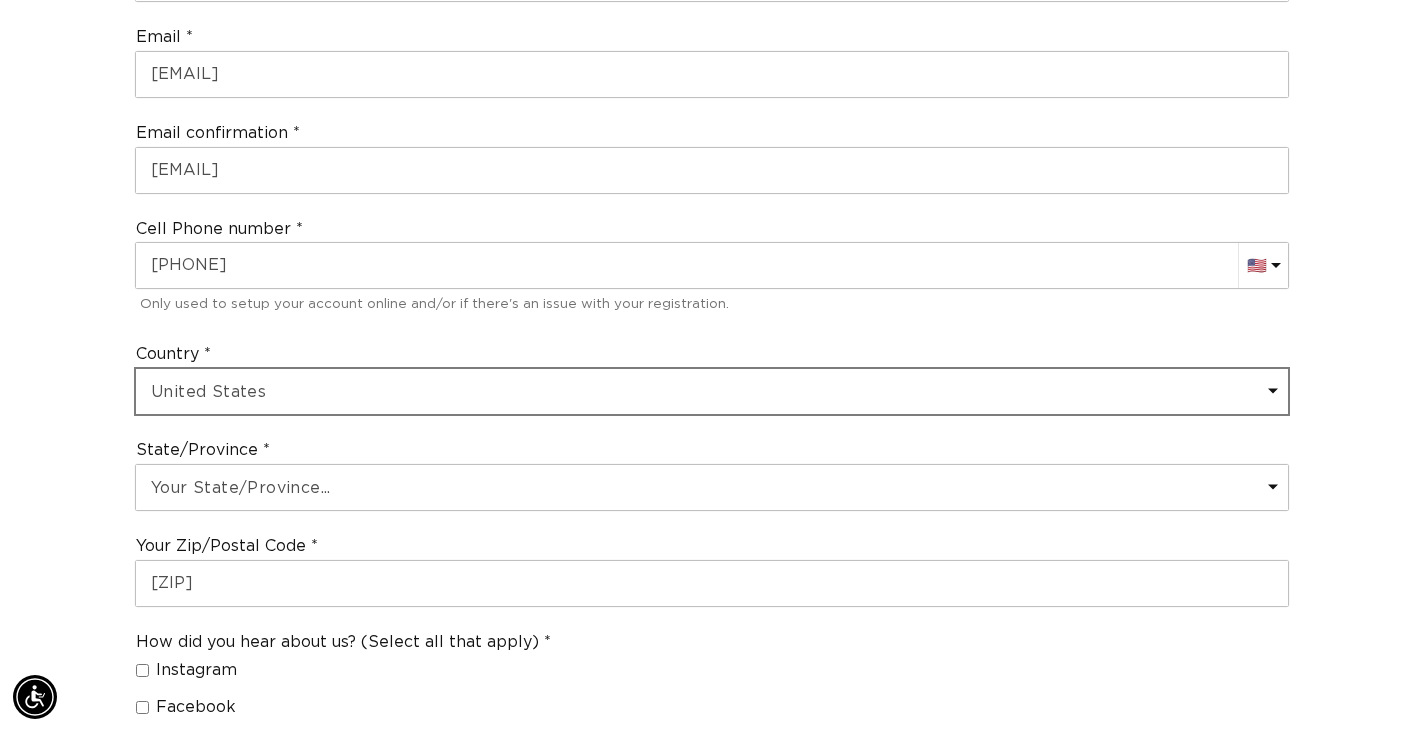 scroll, scrollTop: 1028, scrollLeft: 0, axis: vertical 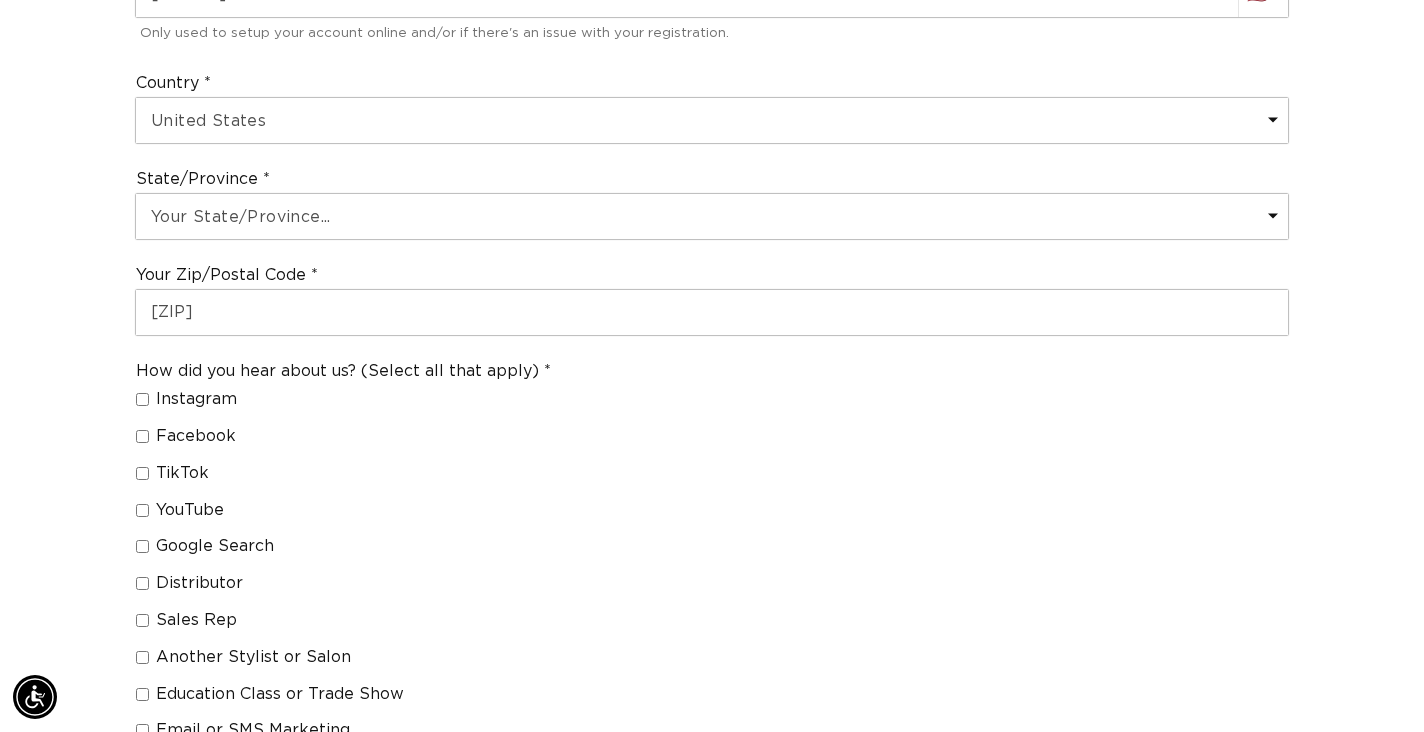 click on "Google Search" at bounding box center (215, 546) 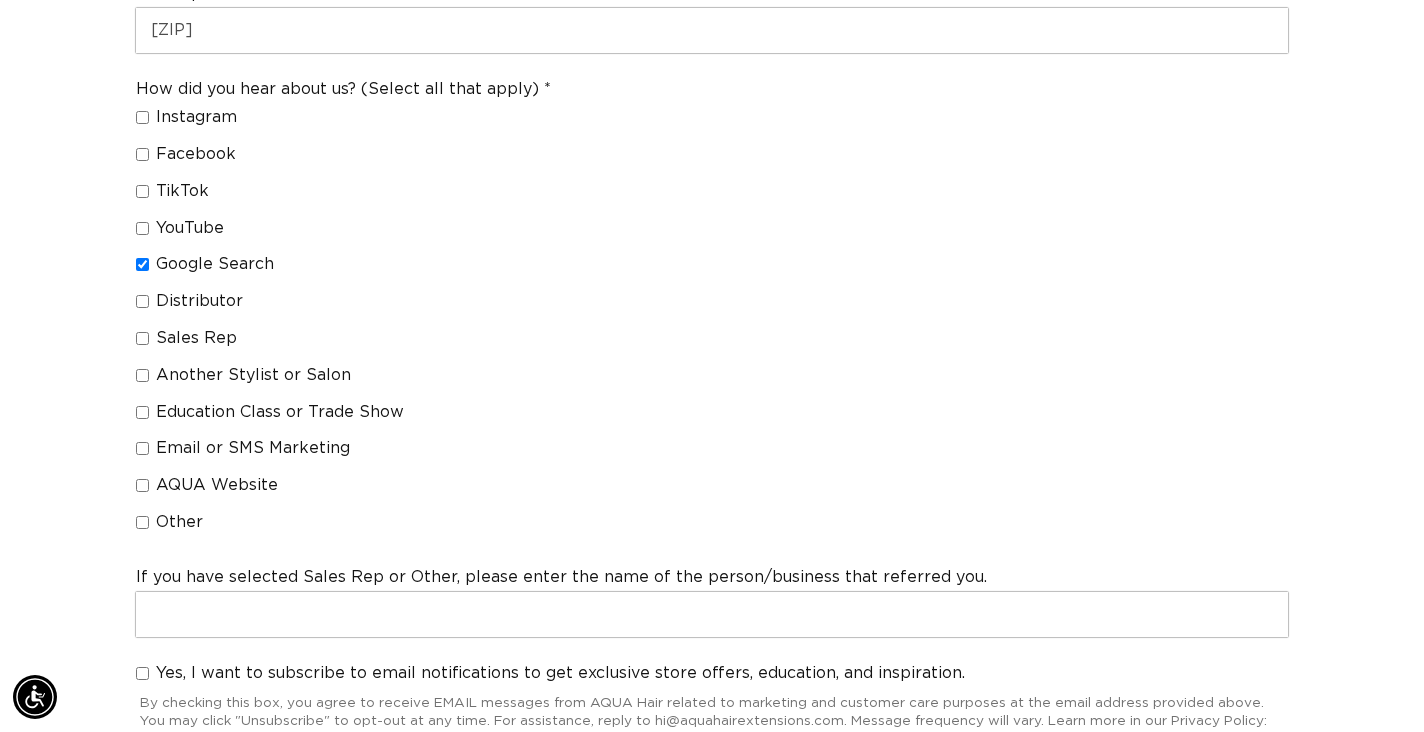 scroll, scrollTop: 1564, scrollLeft: 0, axis: vertical 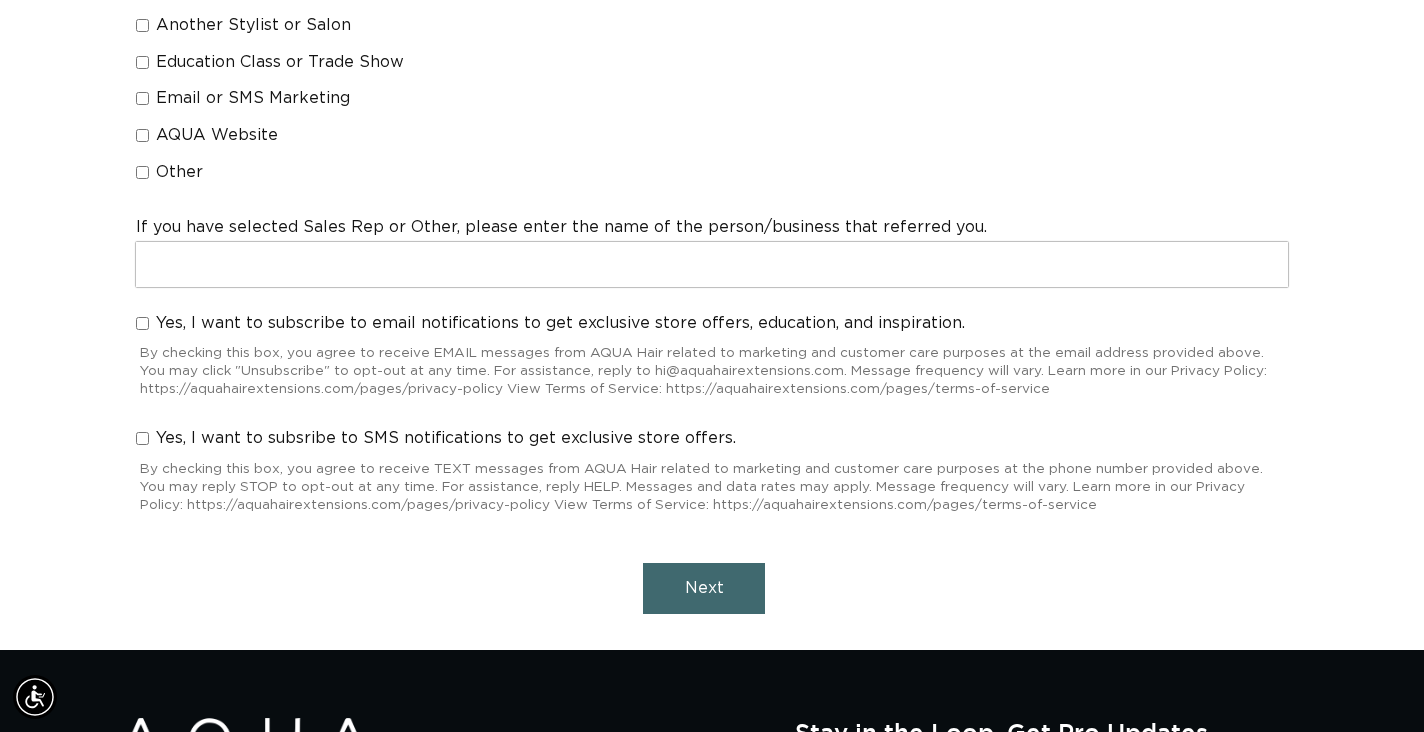 click on "Next" at bounding box center (704, 588) 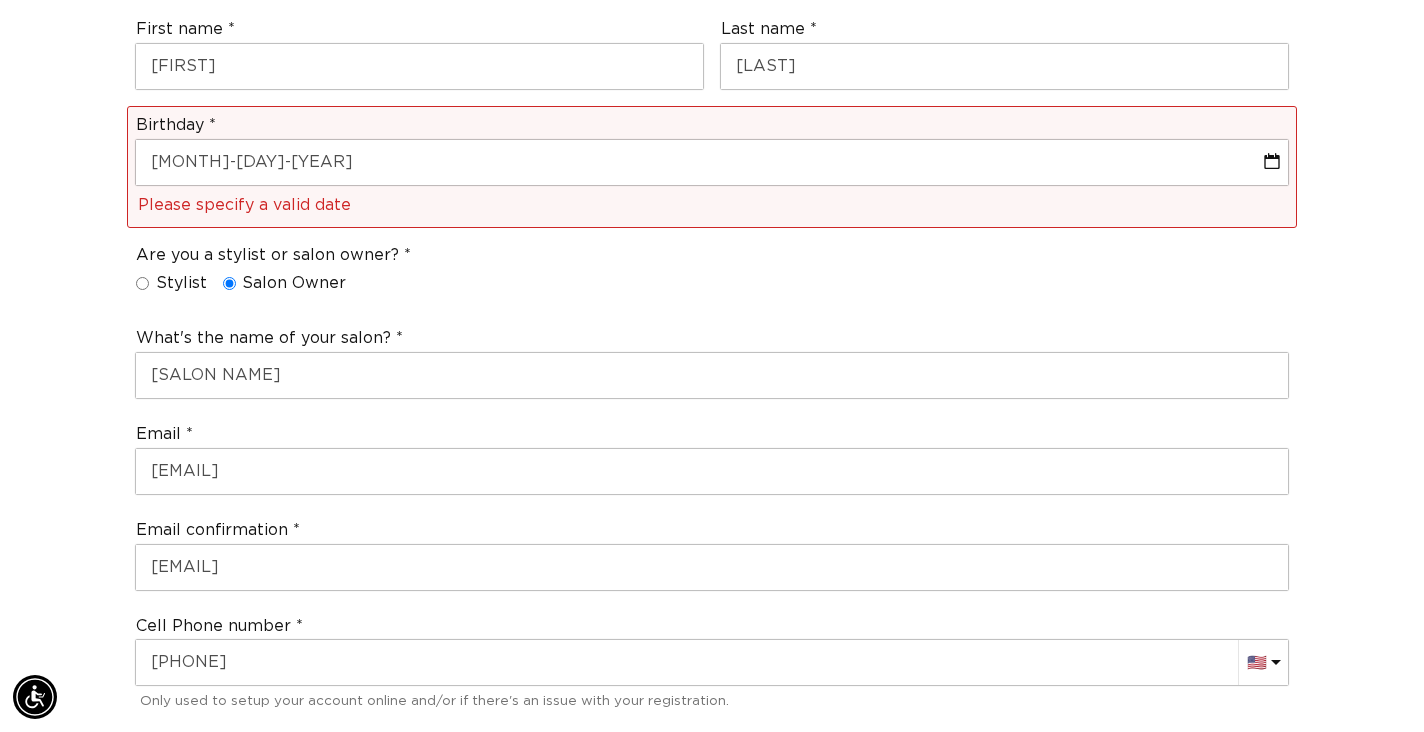 scroll, scrollTop: 280, scrollLeft: 0, axis: vertical 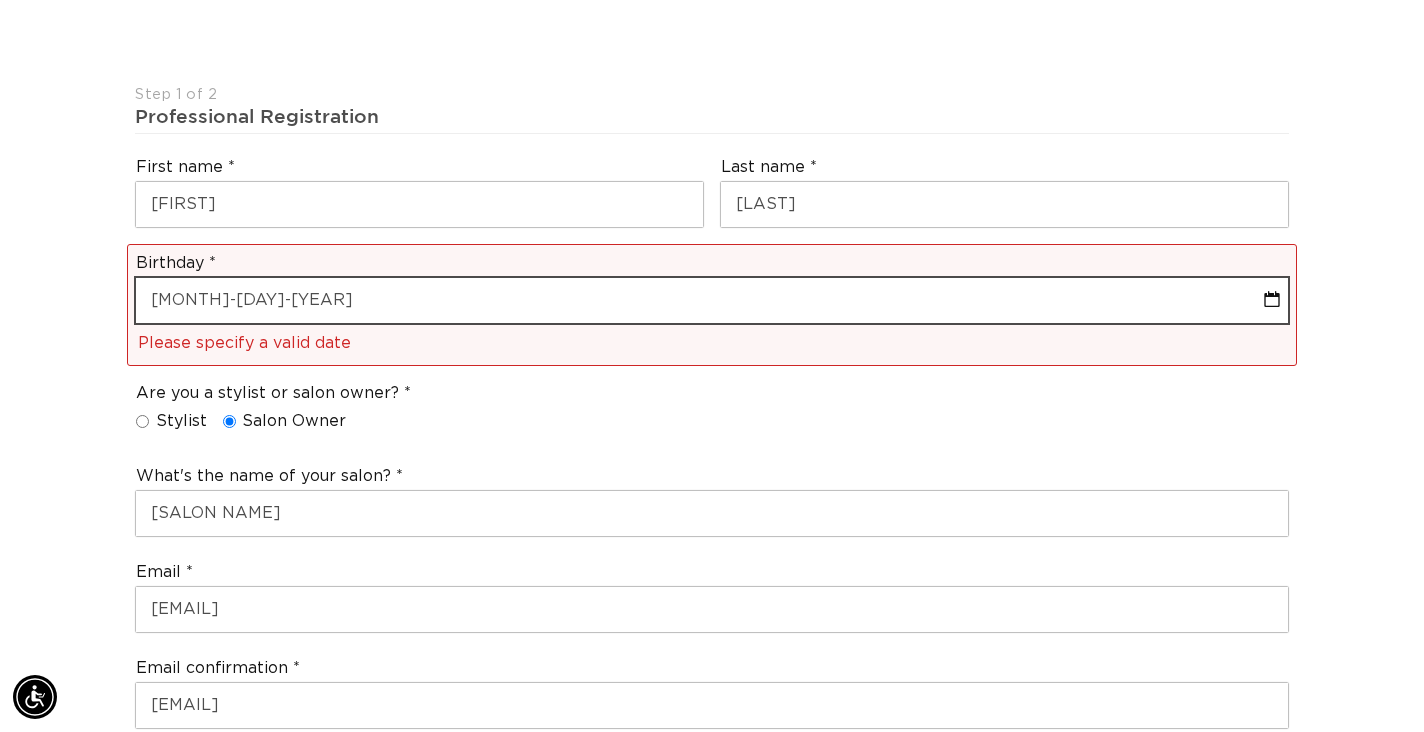 click on "[MONTH]-[DAY]-[YEAR]" at bounding box center (712, 300) 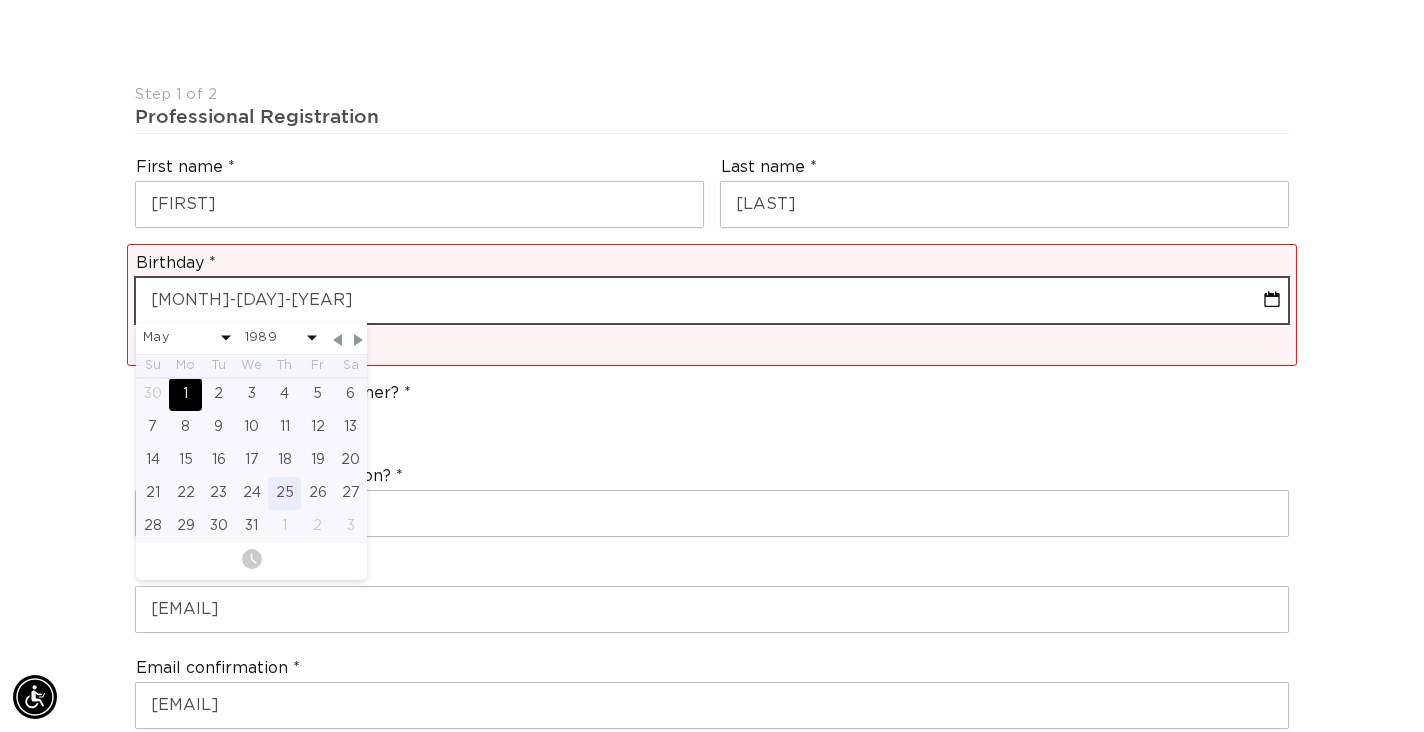 scroll, scrollTop: 0, scrollLeft: 2564, axis: horizontal 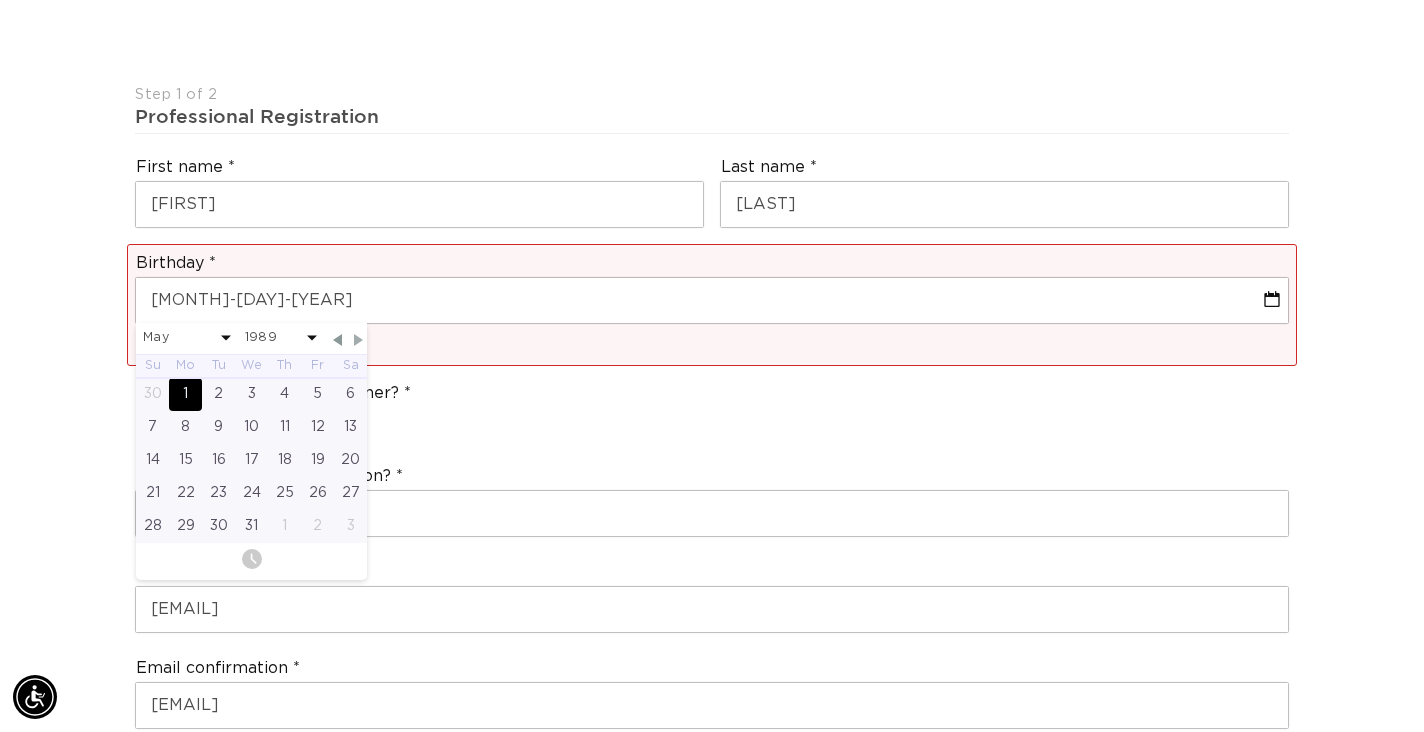 click at bounding box center (359, 340) 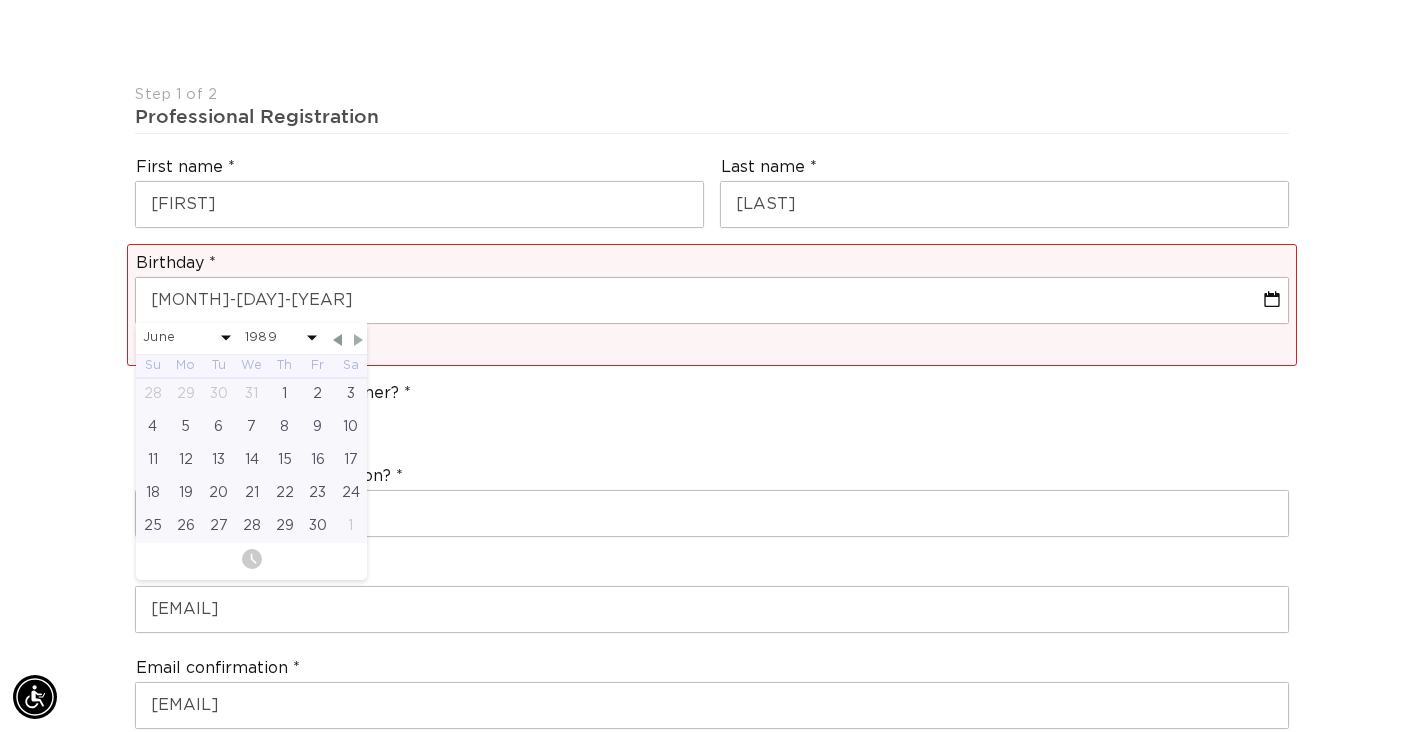 scroll, scrollTop: 0, scrollLeft: 0, axis: both 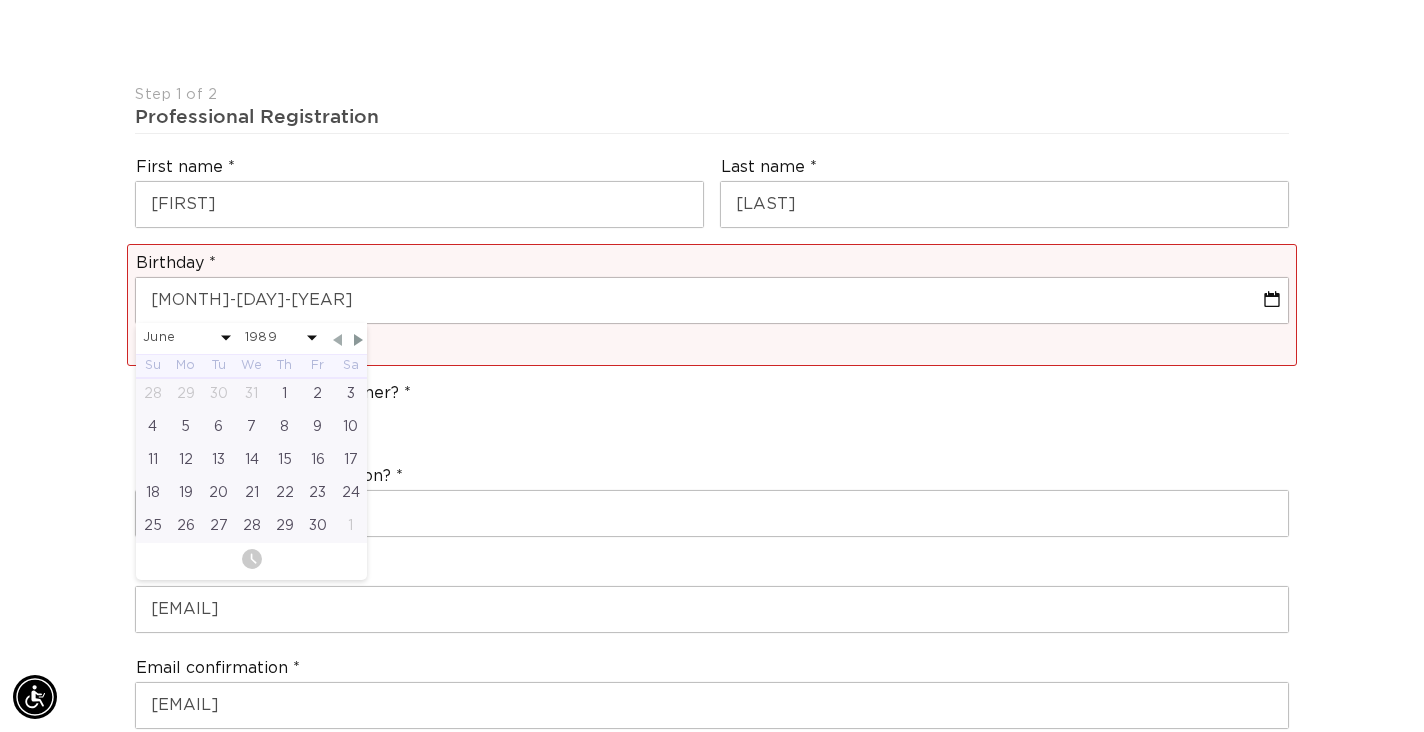 click at bounding box center (338, 340) 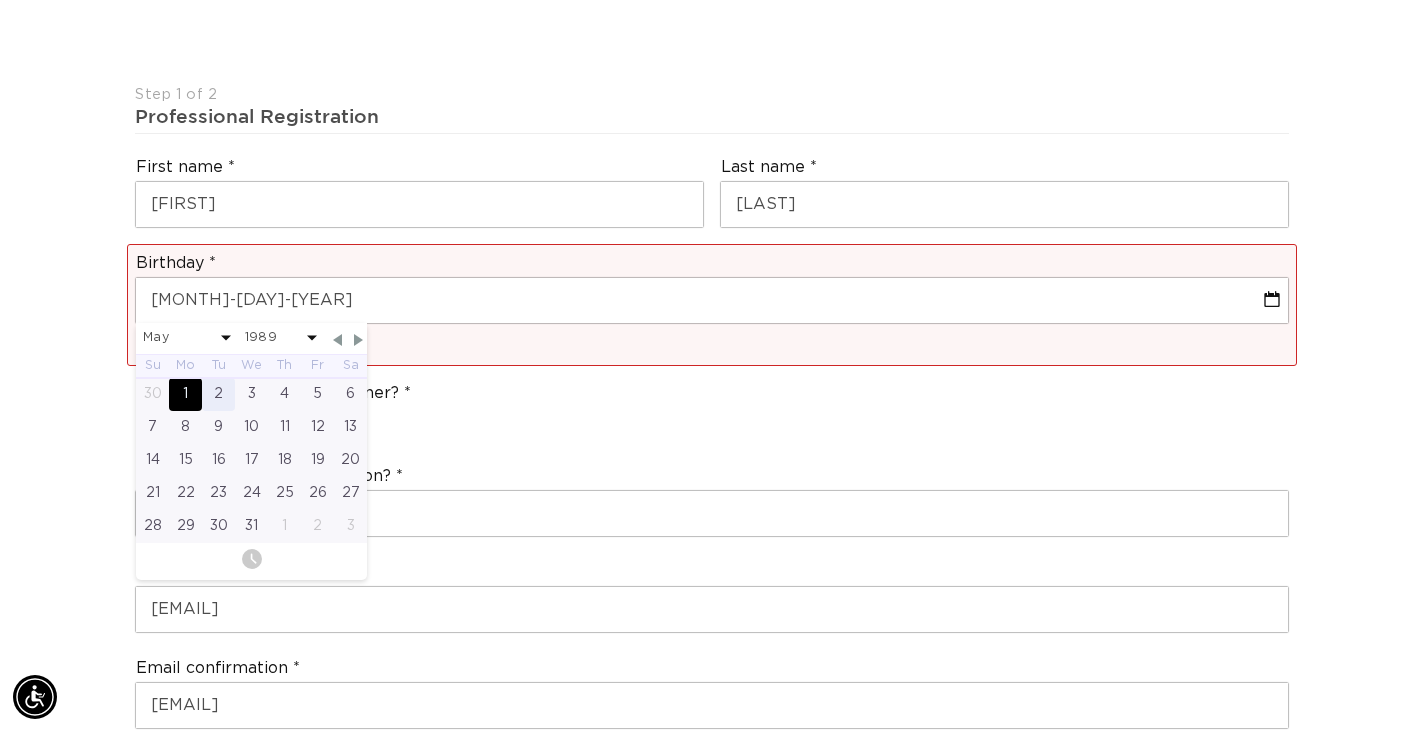 click on "2" at bounding box center [218, 394] 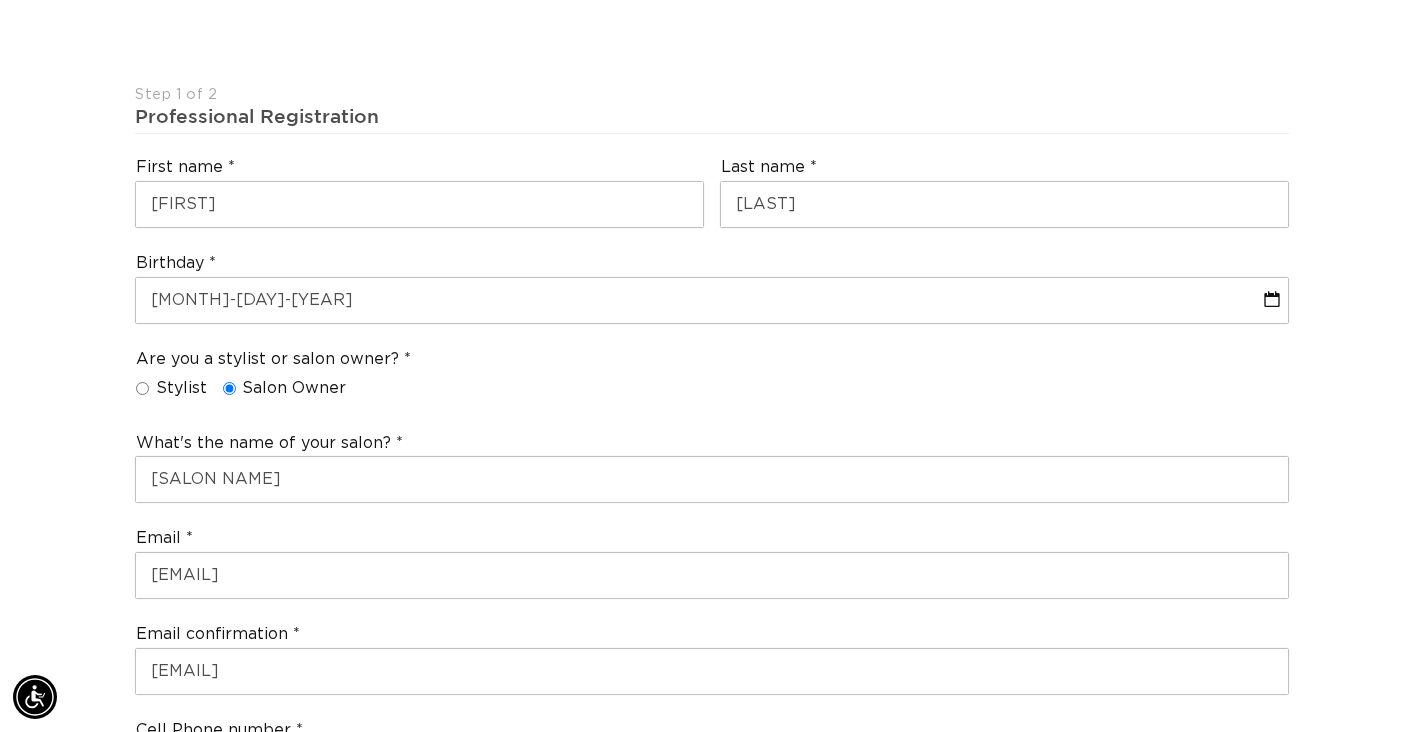 scroll, scrollTop: 0, scrollLeft: 1282, axis: horizontal 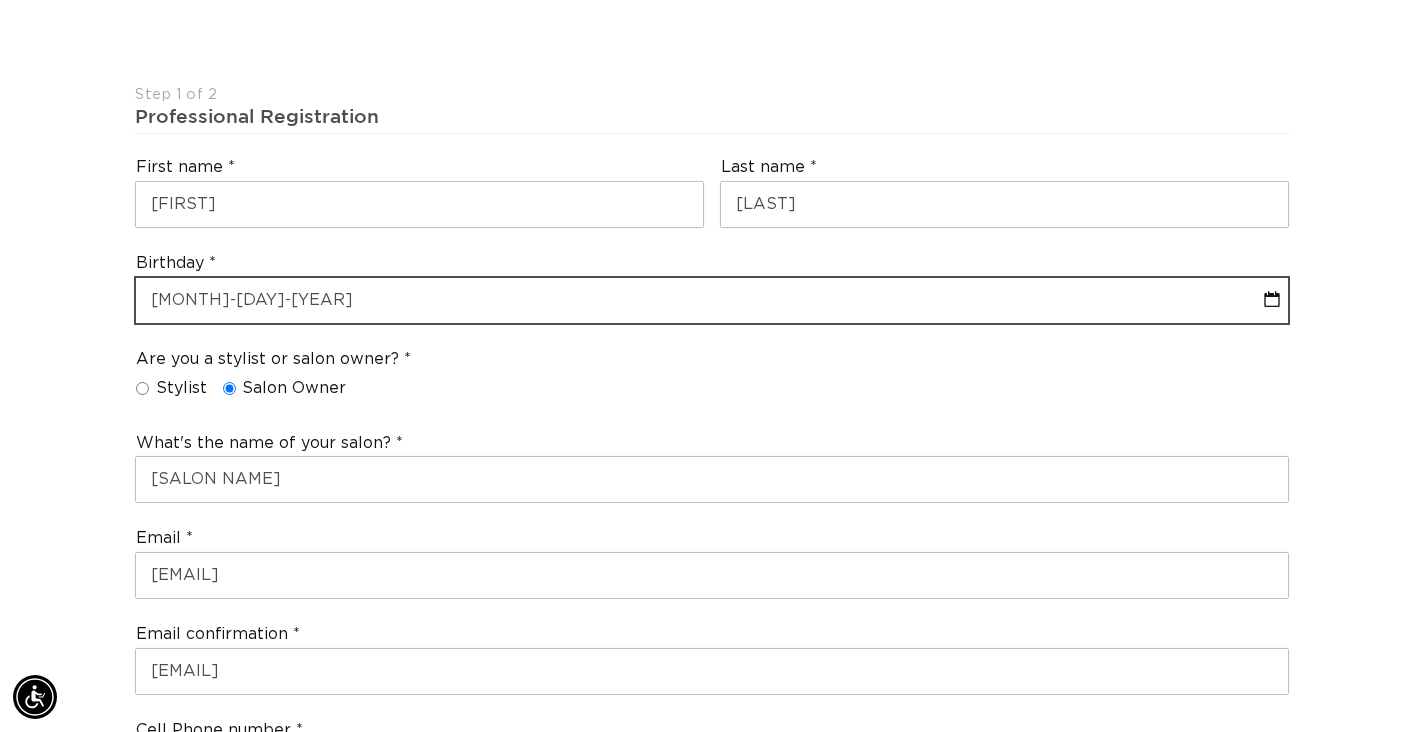 click on "[MONTH]-[DAY]-[YEAR]" at bounding box center [712, 300] 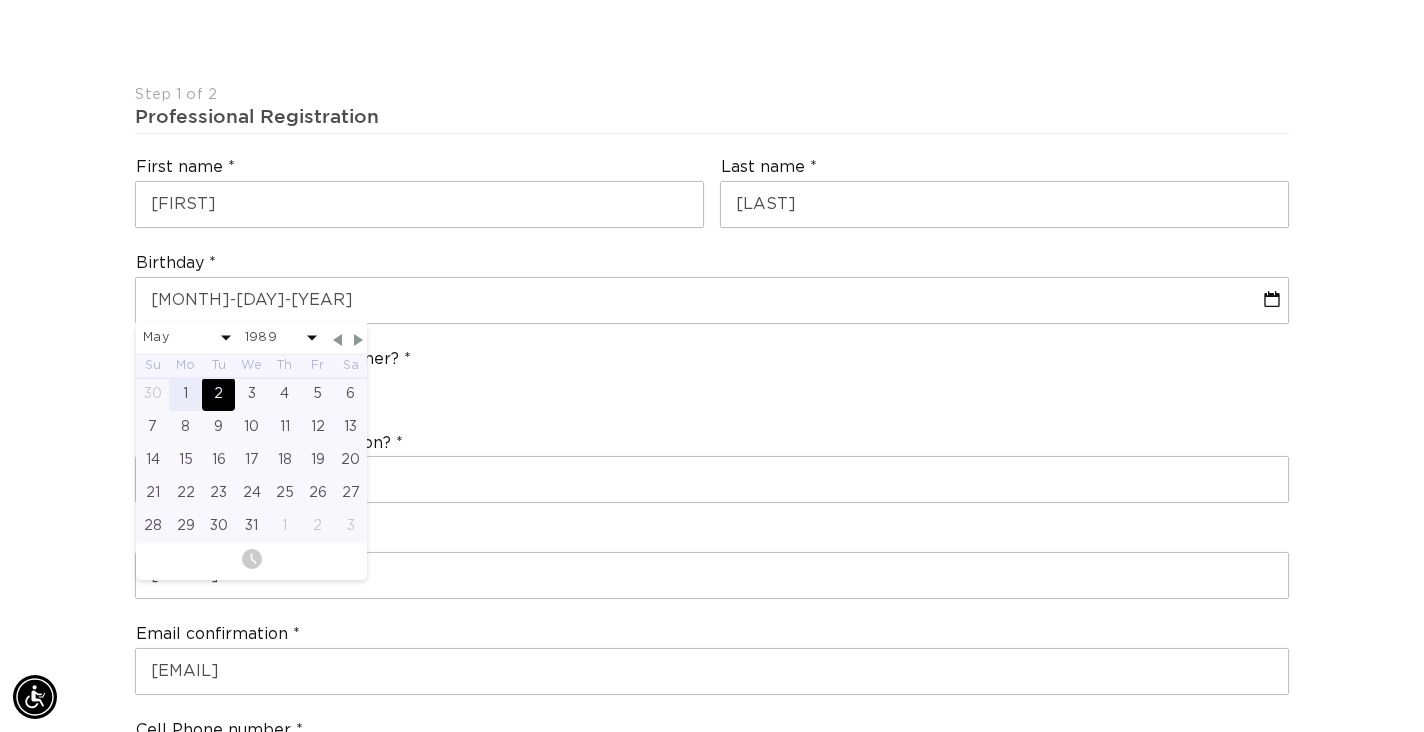 click on "1" at bounding box center [185, 394] 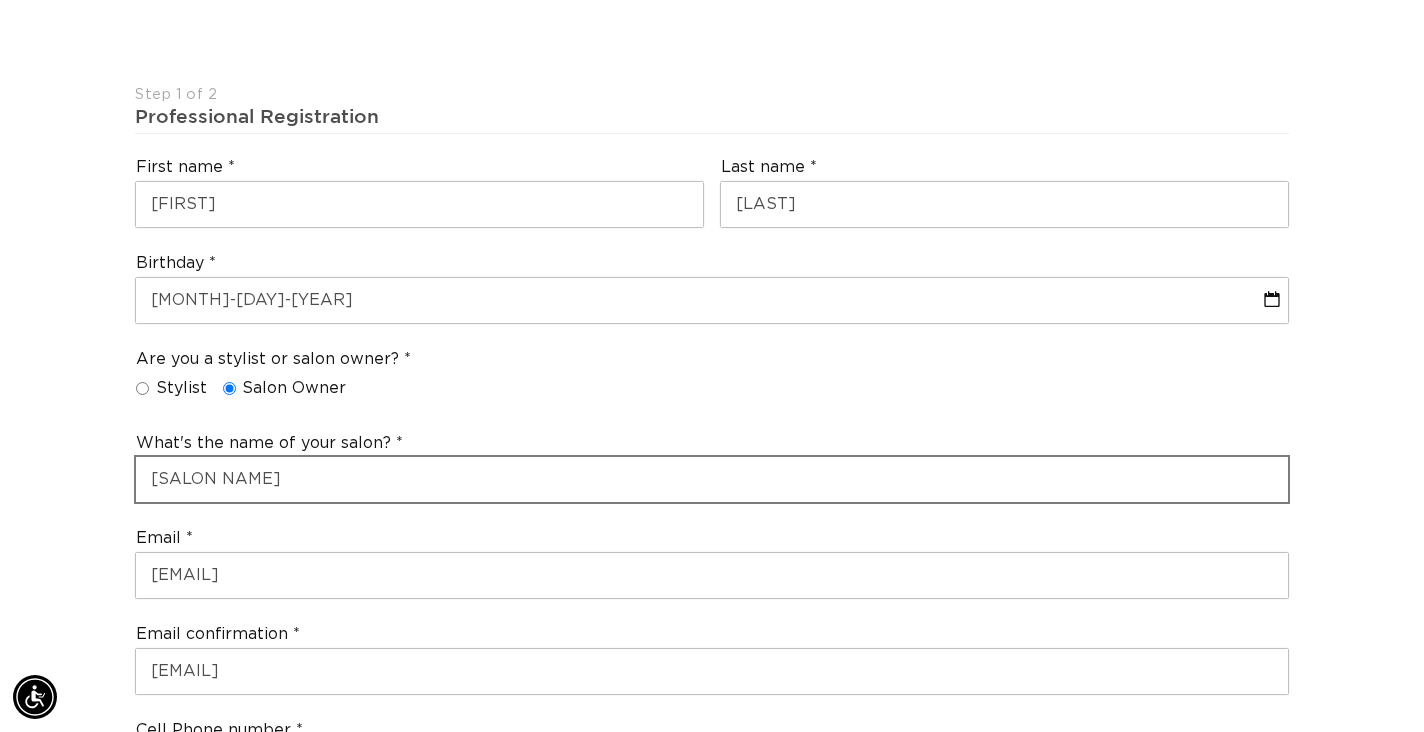 scroll, scrollTop: 0, scrollLeft: 2564, axis: horizontal 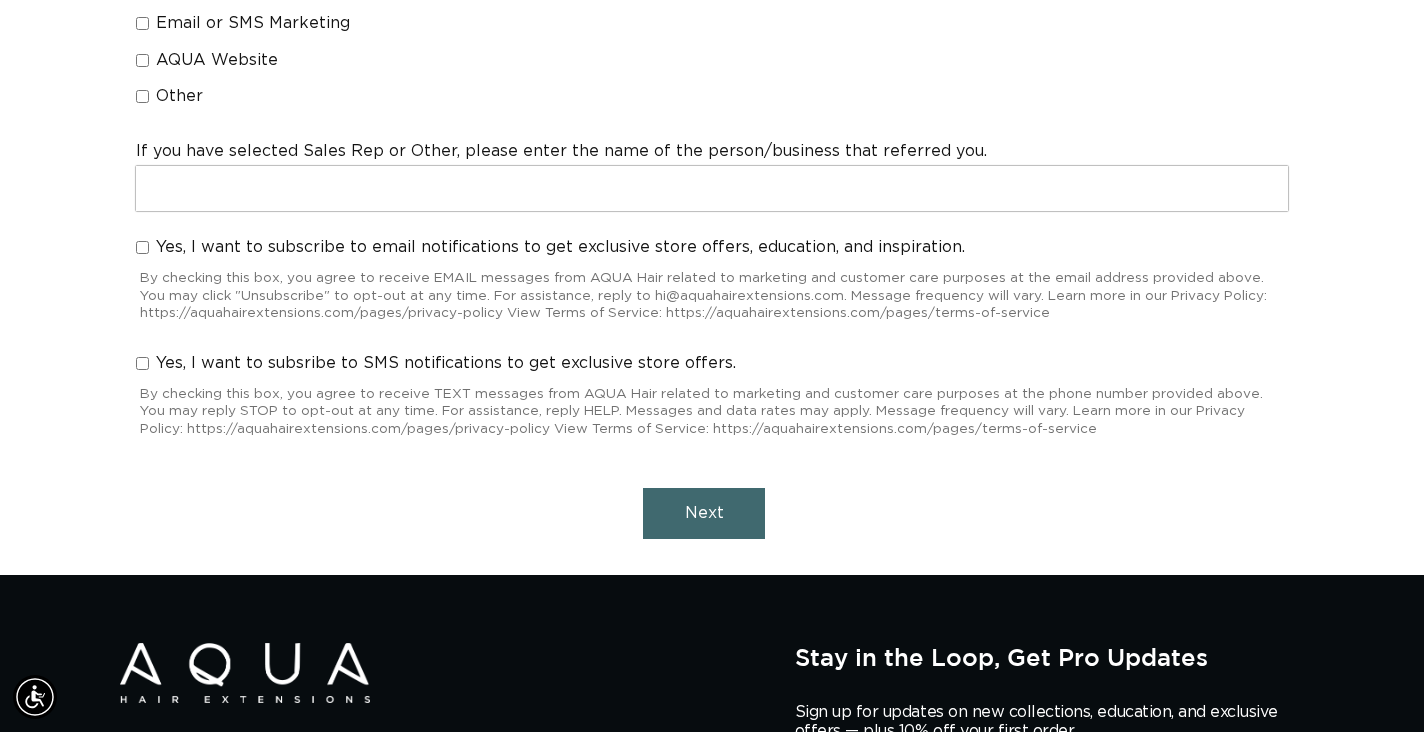 click on "Next" at bounding box center [704, 513] 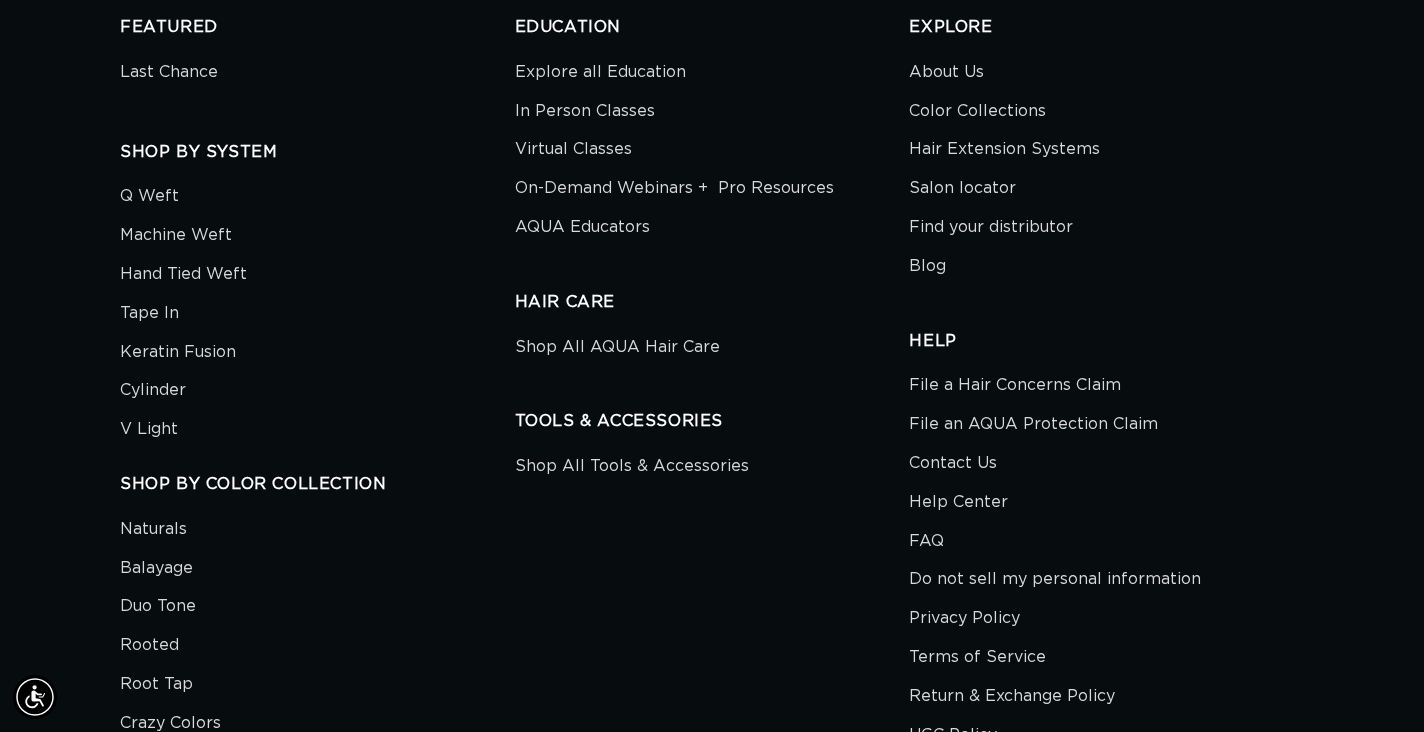 scroll, scrollTop: 0, scrollLeft: 0, axis: both 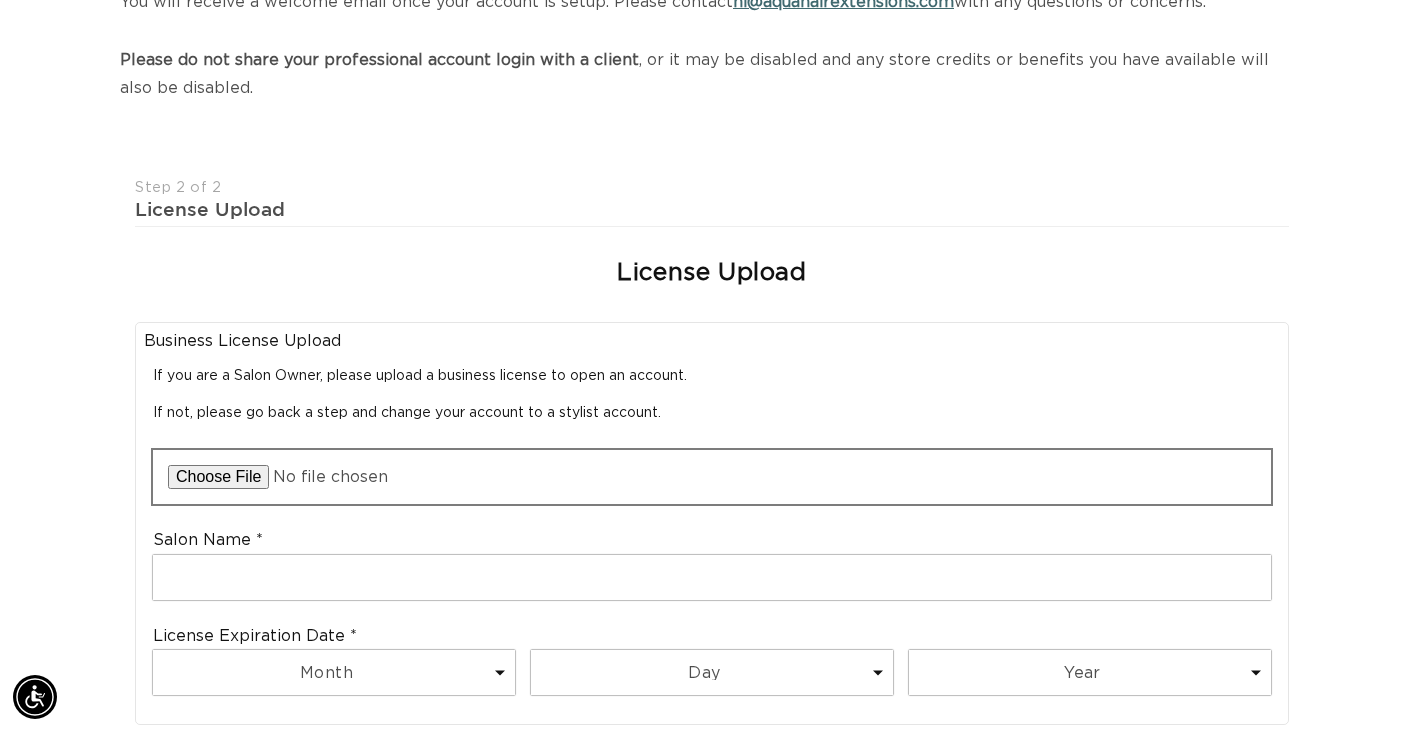 click at bounding box center [712, 477] 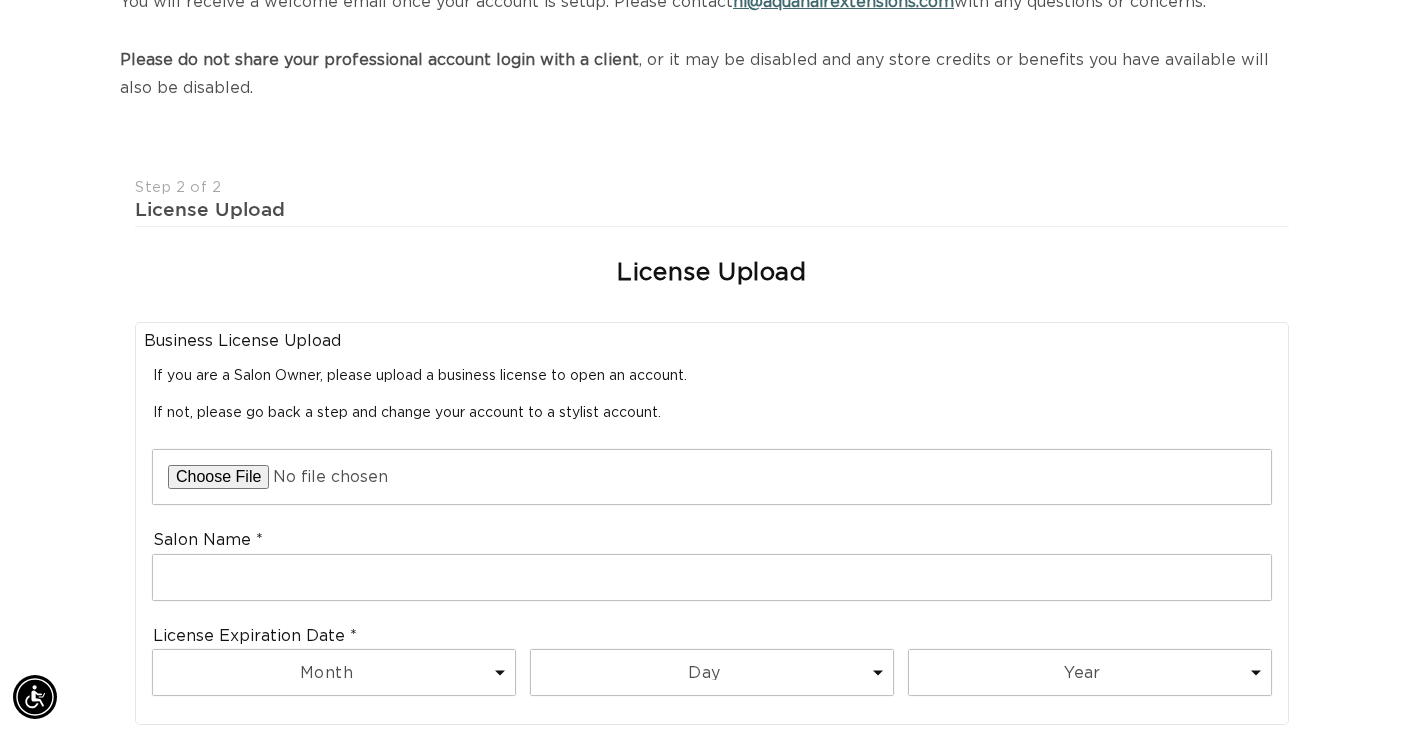 scroll, scrollTop: 0, scrollLeft: 2564, axis: horizontal 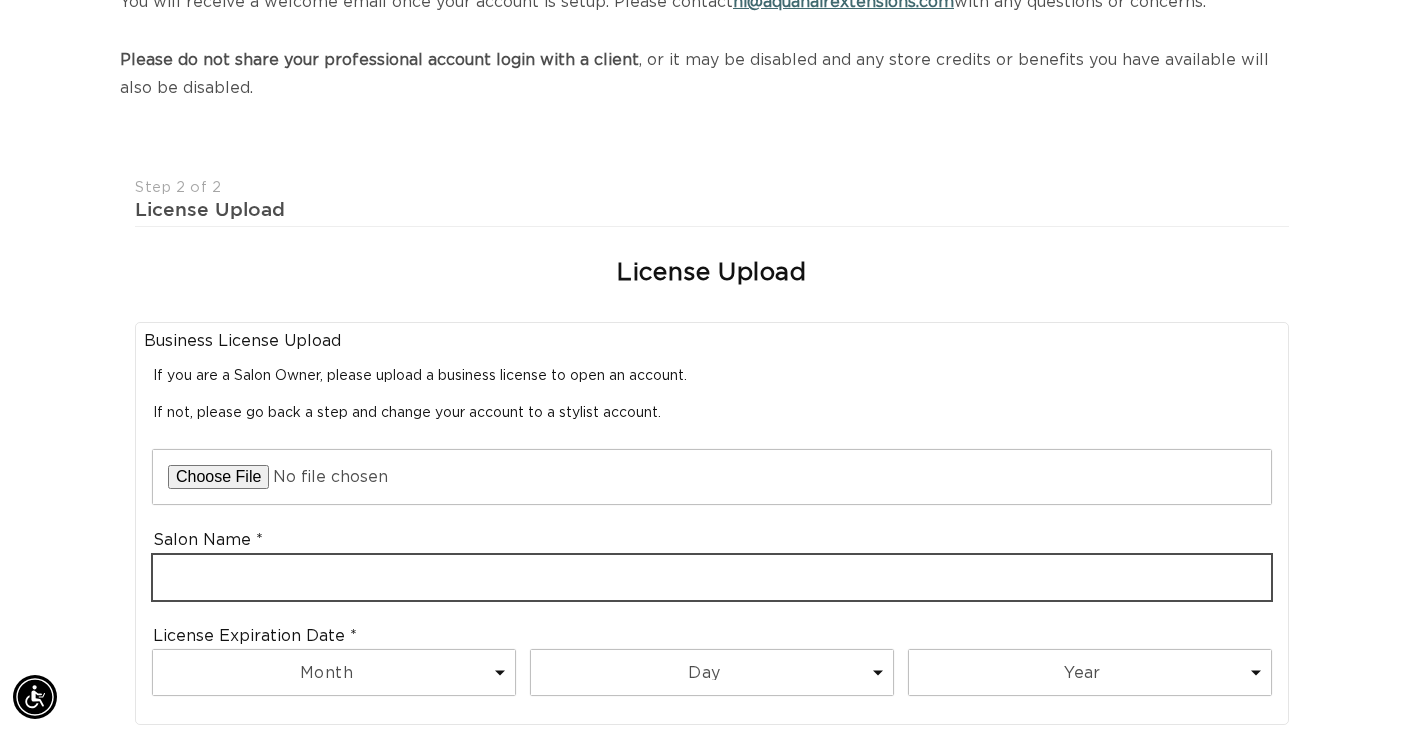click on "Business License Upload If you are a Salon Owner, please upload a business license to open an account.  If not, please go back a step and change your account to a stylist account.  Business License Upload Salon Name License Expiration Date Month 1 2 3 4 5 6 7 8 9 10 11 12 Day 1 2 3 4 5 6 7 8 9 10 11 12 13 14 15 16 17 18 19 20 21 22 23 24 25 26 27 28 29 30 31 Year 2025 2026 2027 2028 2029 2030 2031 2032 2033 2034 2035 2036 2037 2038 2039 2040" at bounding box center [712, 523] 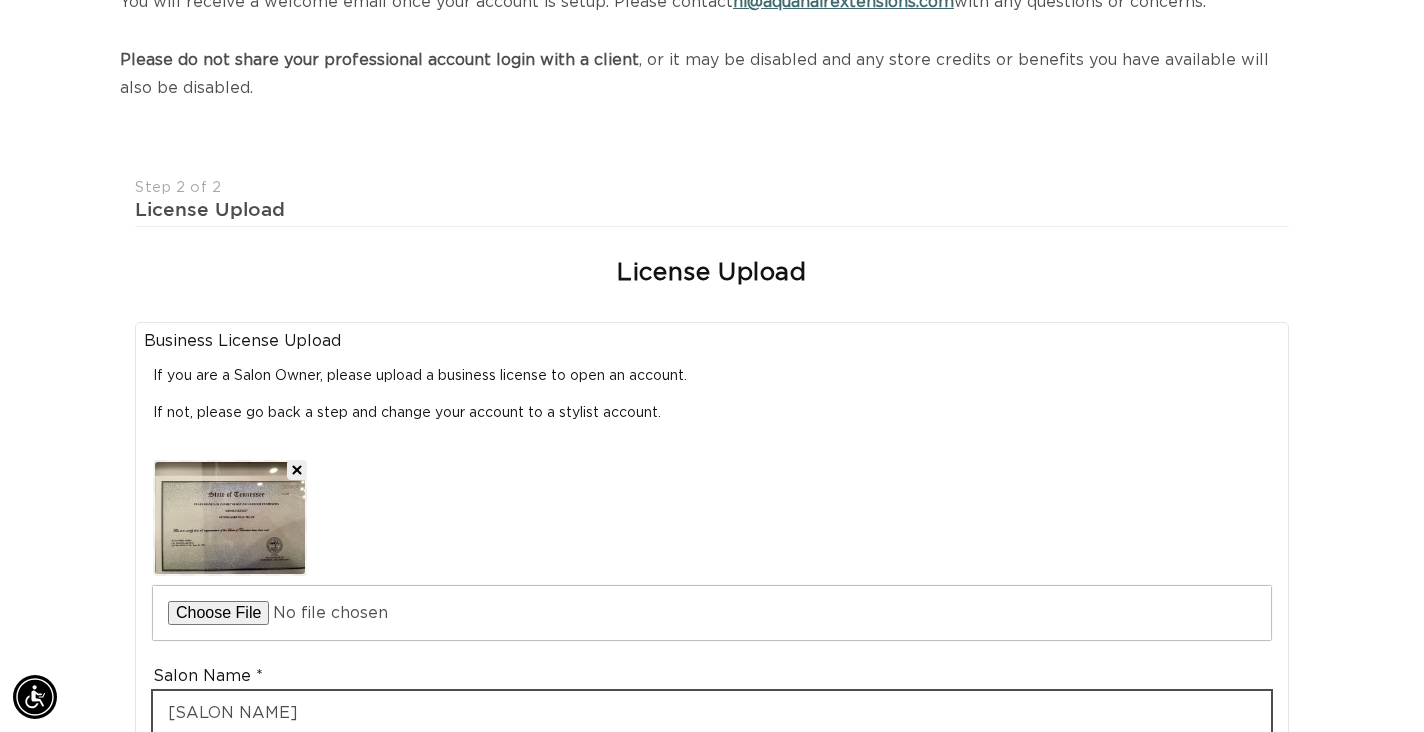 scroll, scrollTop: 0, scrollLeft: 1282, axis: horizontal 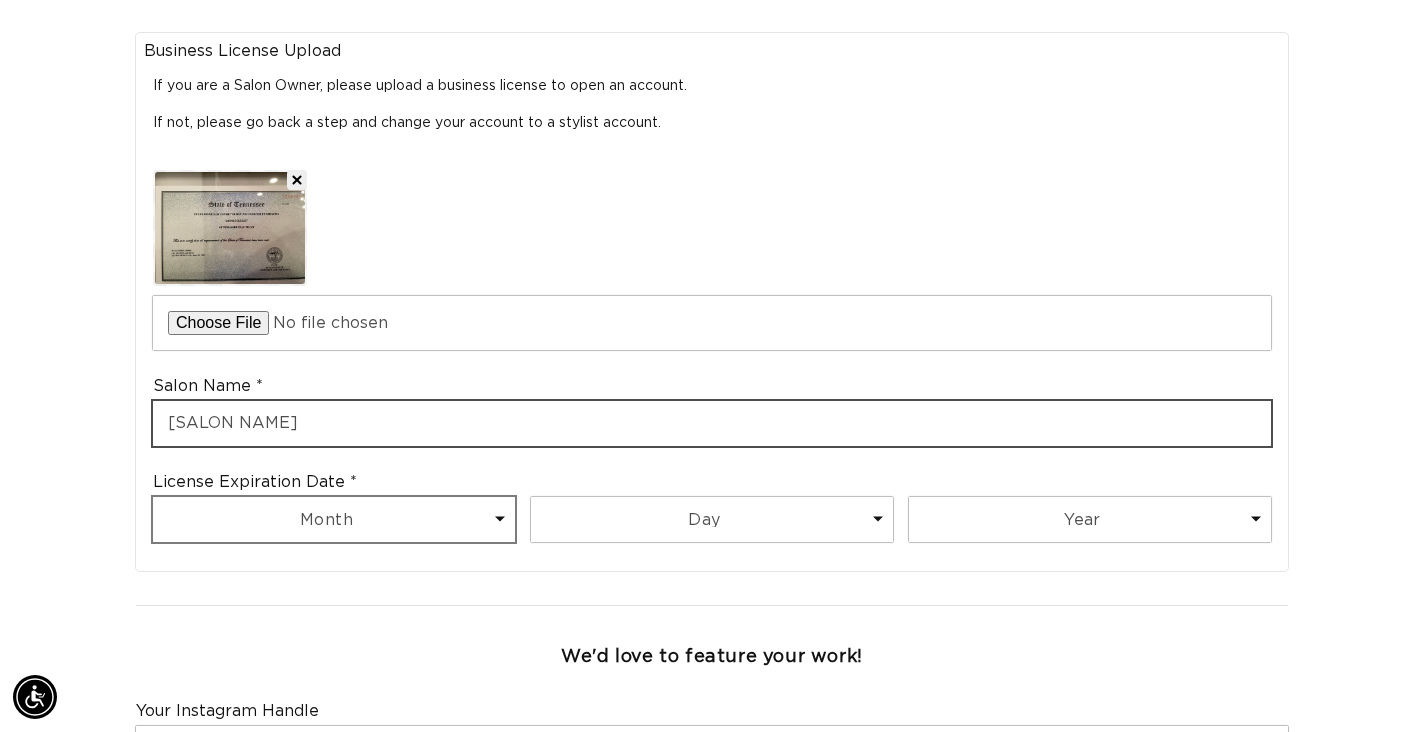 type on "[SALON NAME]" 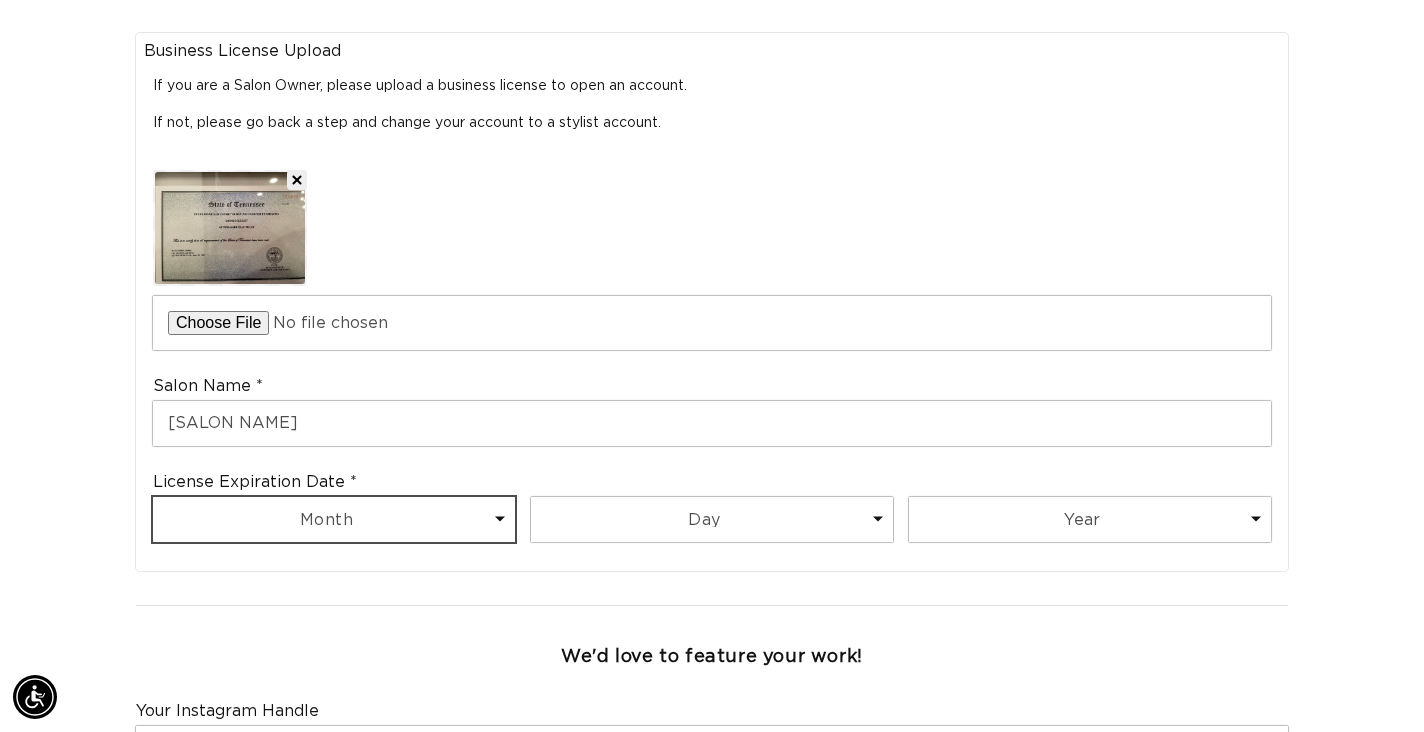 scroll, scrollTop: 0, scrollLeft: 0, axis: both 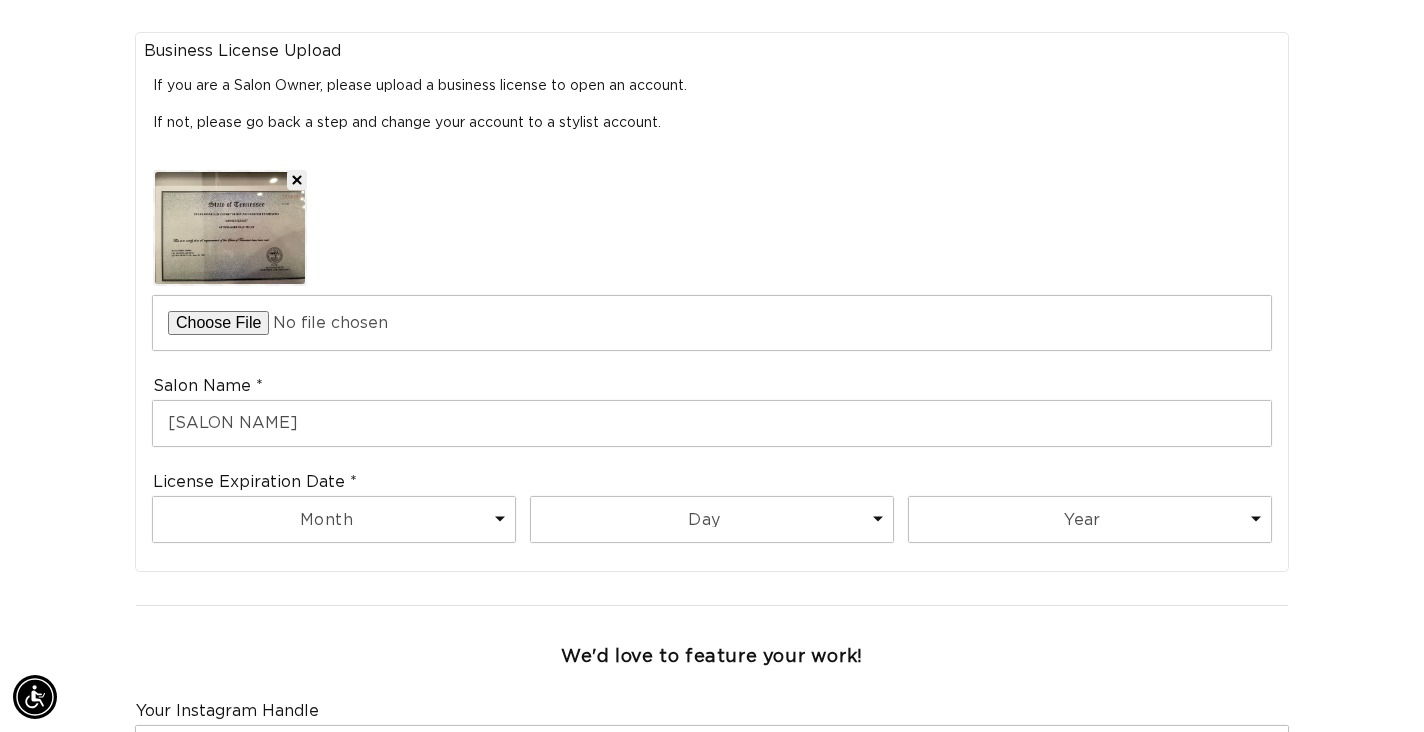 click at bounding box center (712, 255) 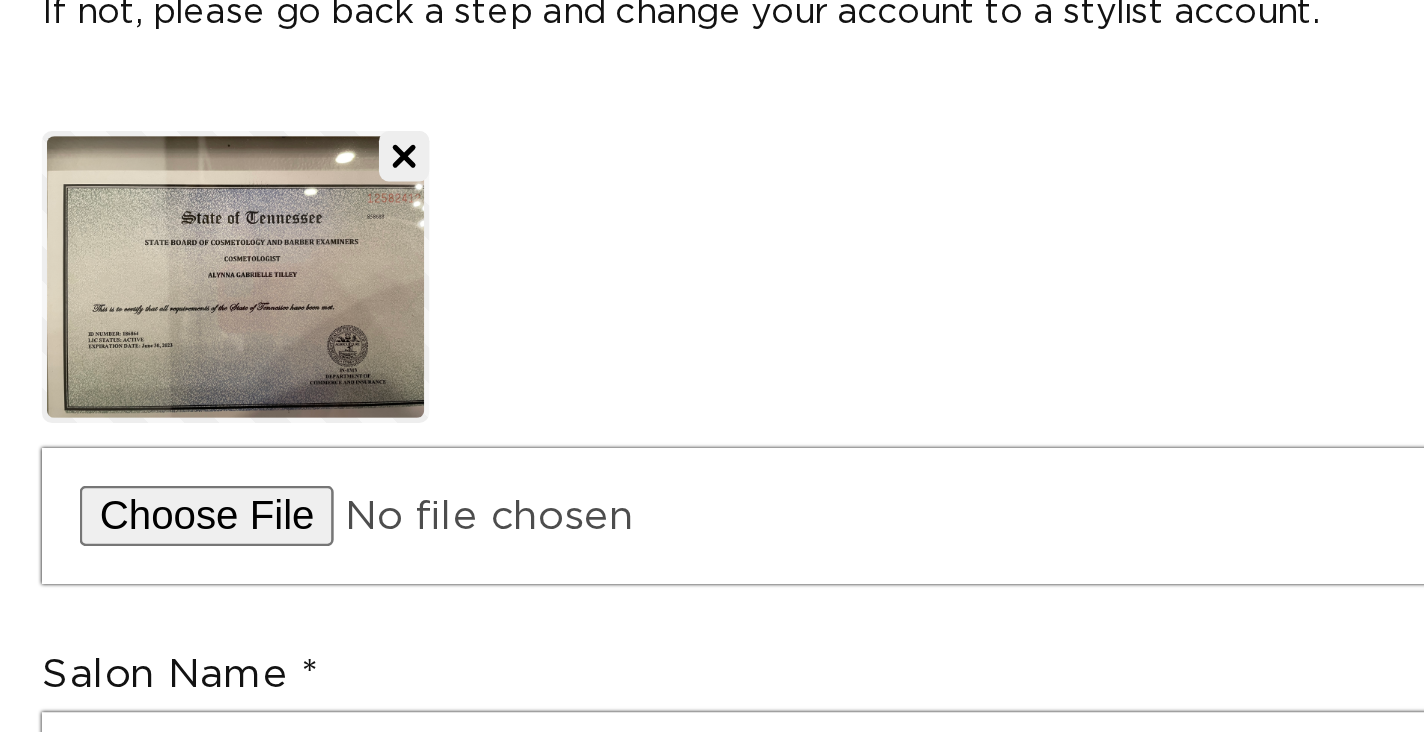 scroll, scrollTop: 0, scrollLeft: 2564, axis: horizontal 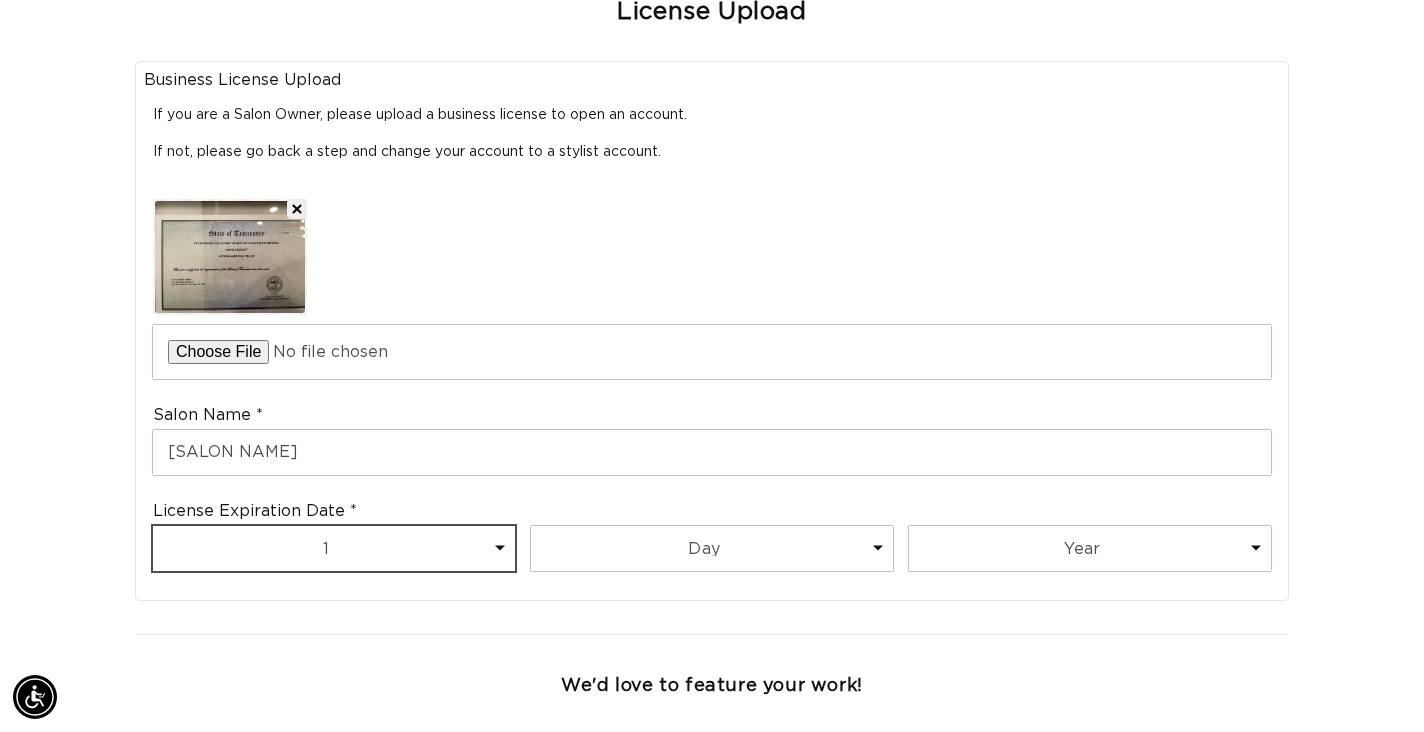 select on "2" 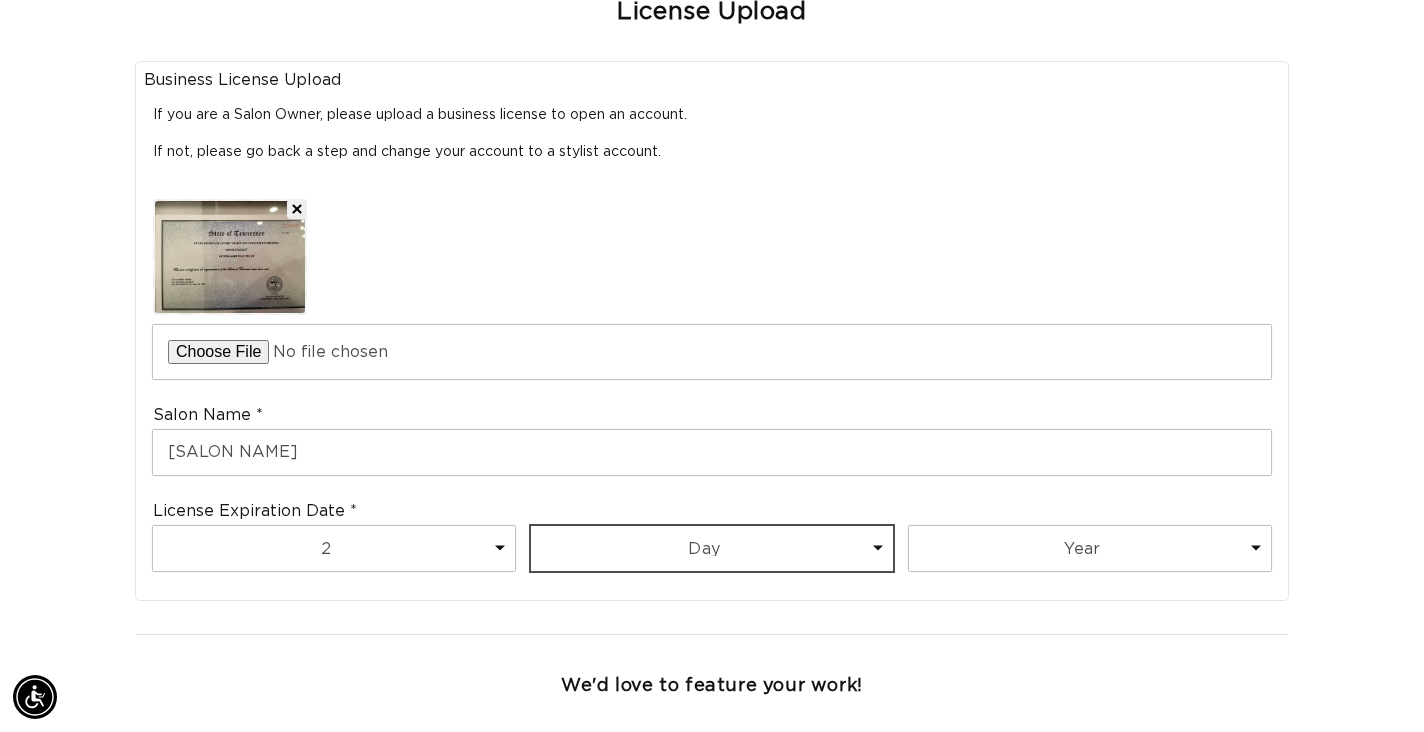 select on "1" 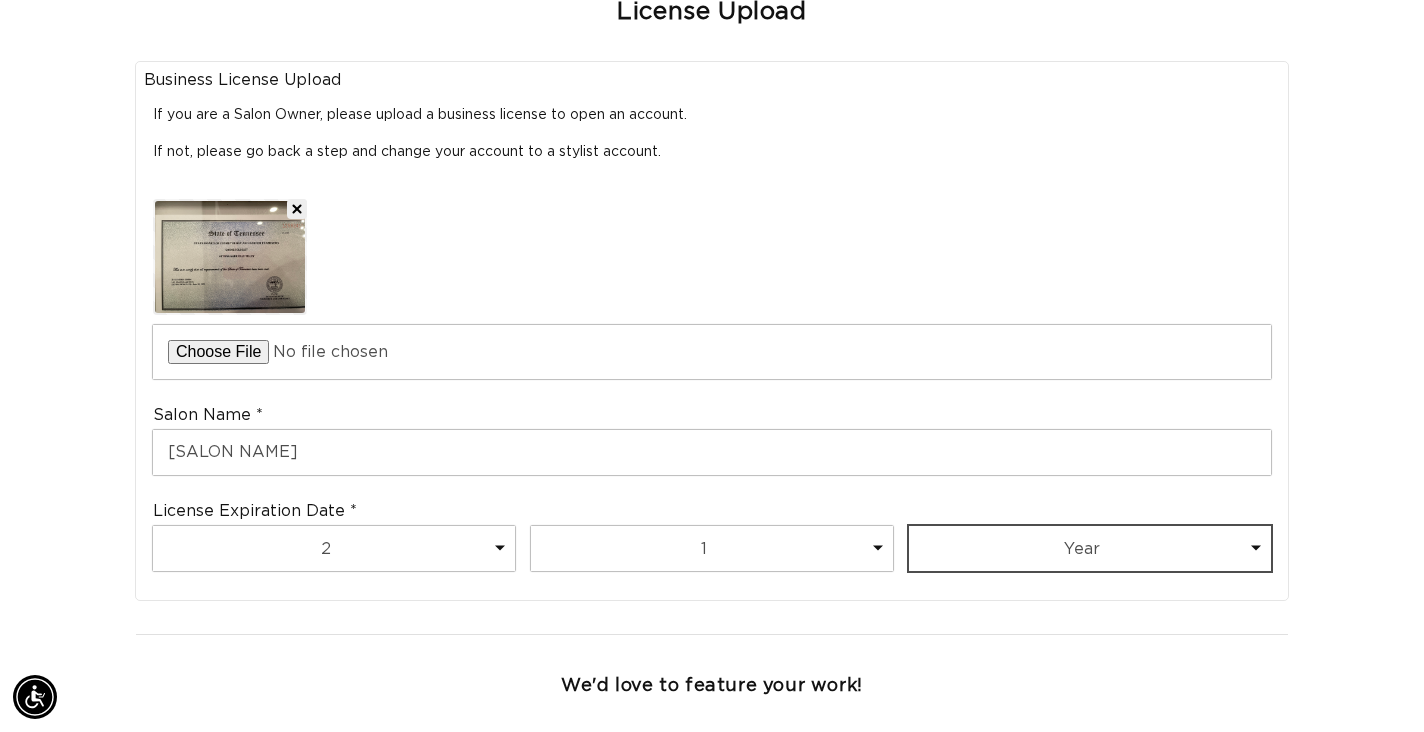 scroll, scrollTop: 0, scrollLeft: 1282, axis: horizontal 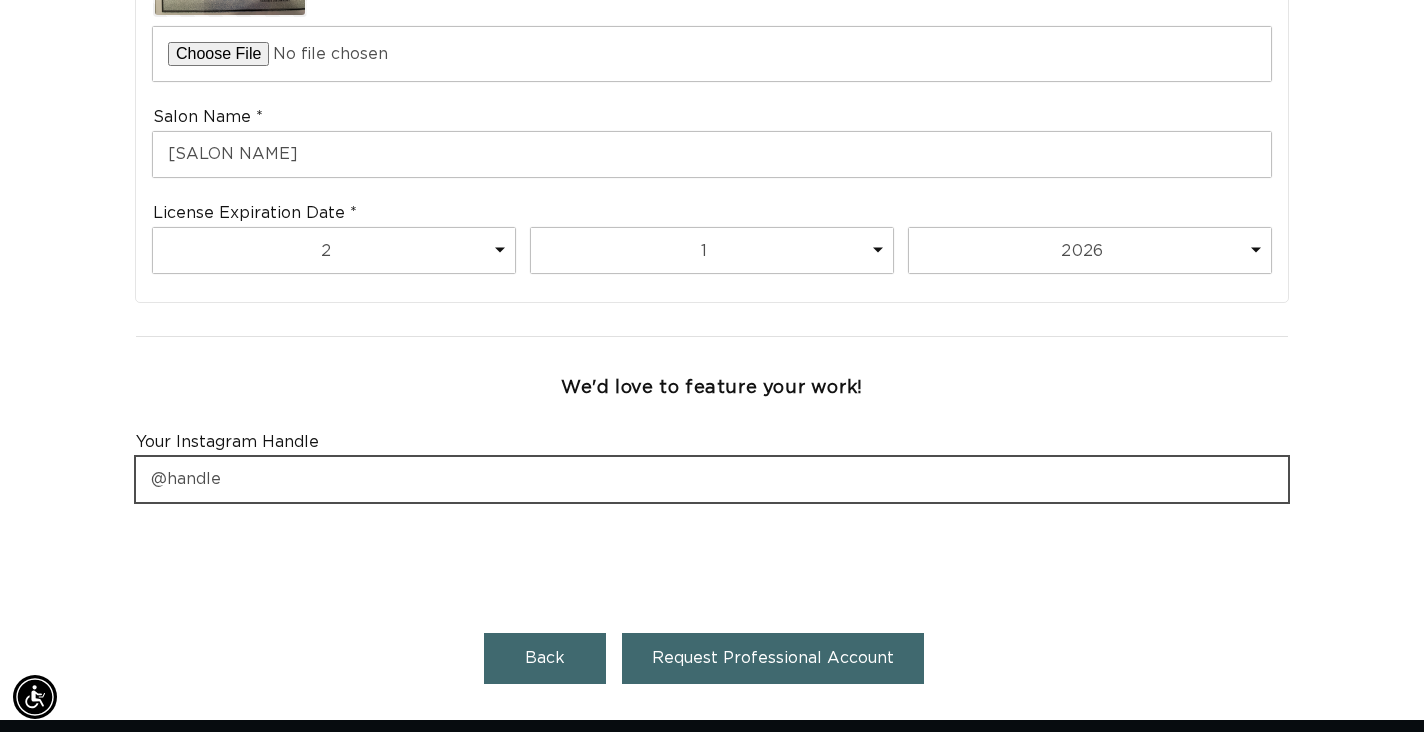 click at bounding box center [712, 479] 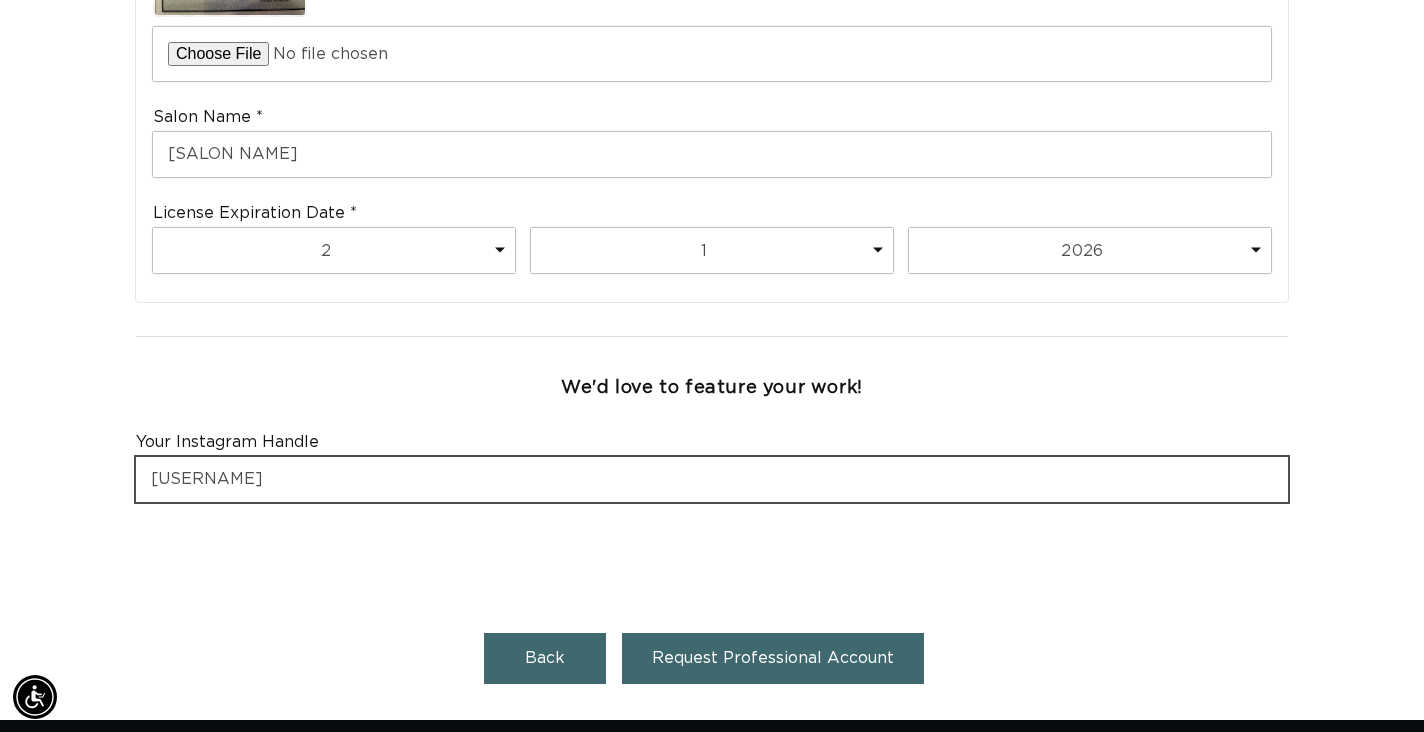 scroll, scrollTop: 0, scrollLeft: 2564, axis: horizontal 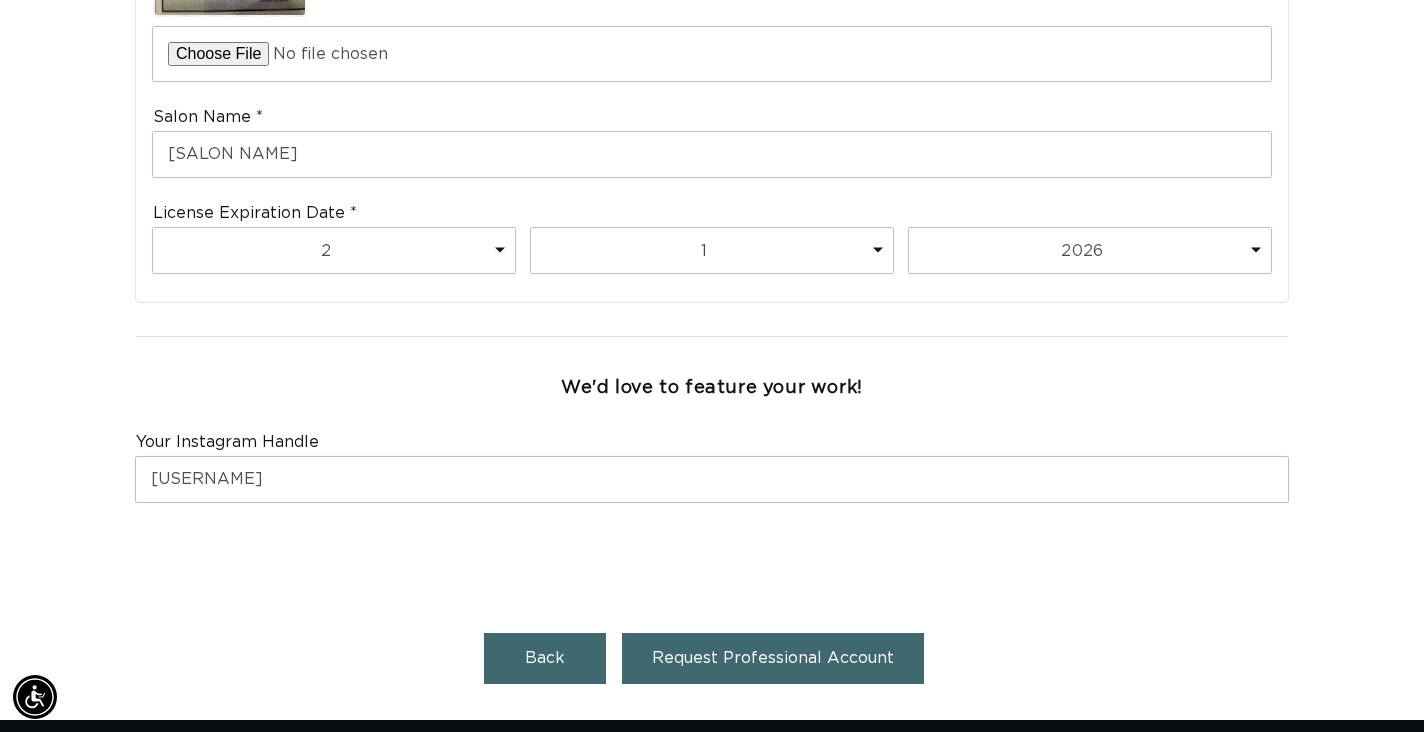 click on "Request Professional Account" at bounding box center [773, 658] 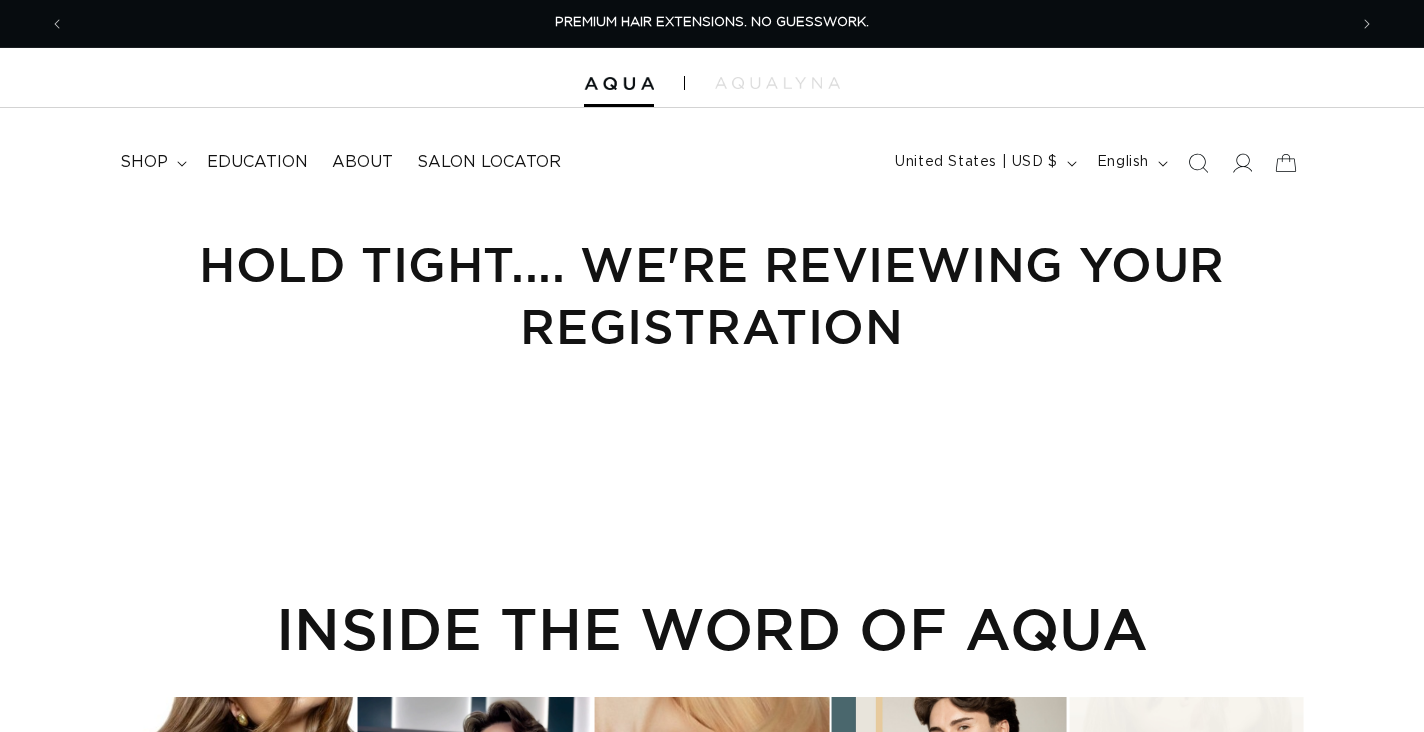 scroll, scrollTop: 0, scrollLeft: 0, axis: both 